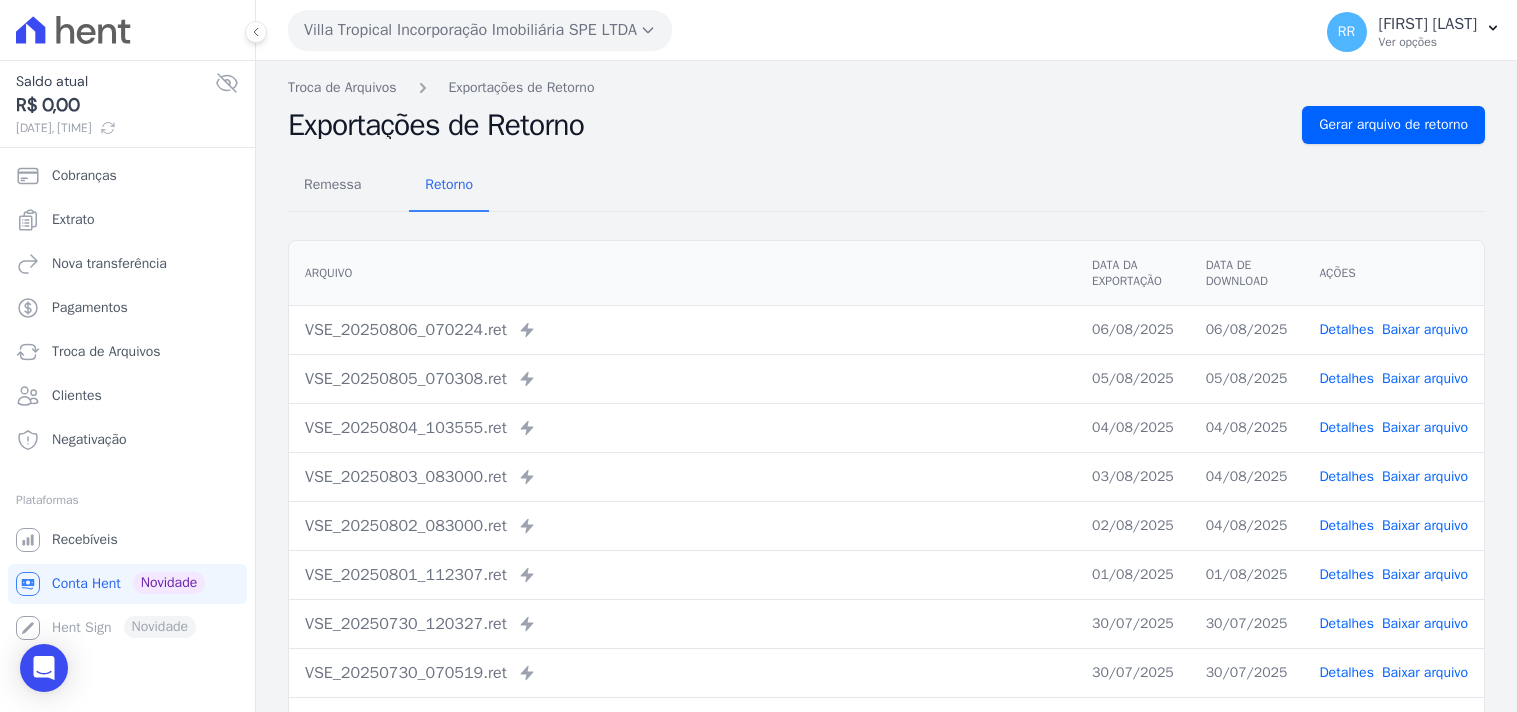 scroll, scrollTop: 0, scrollLeft: 0, axis: both 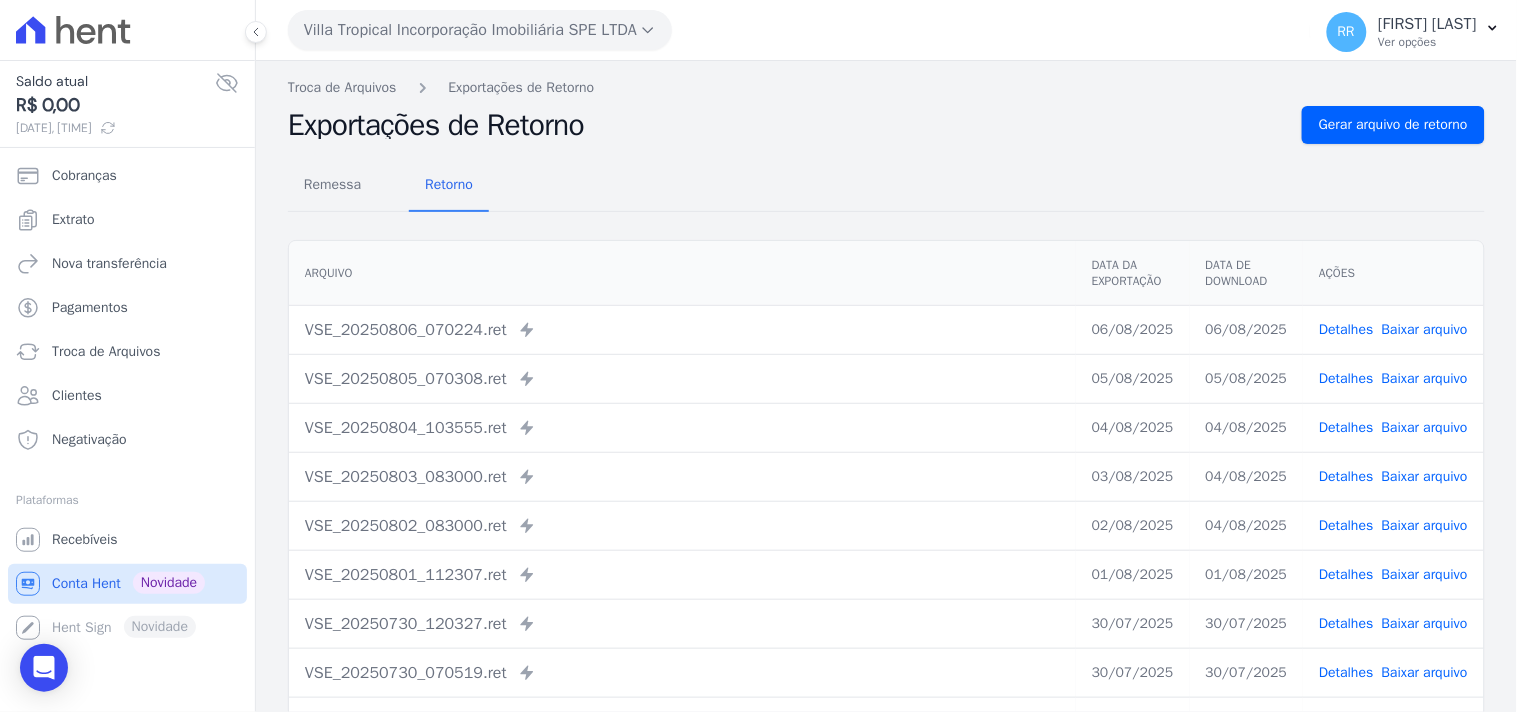 click on "Conta Hent
Novidade" at bounding box center [127, 584] 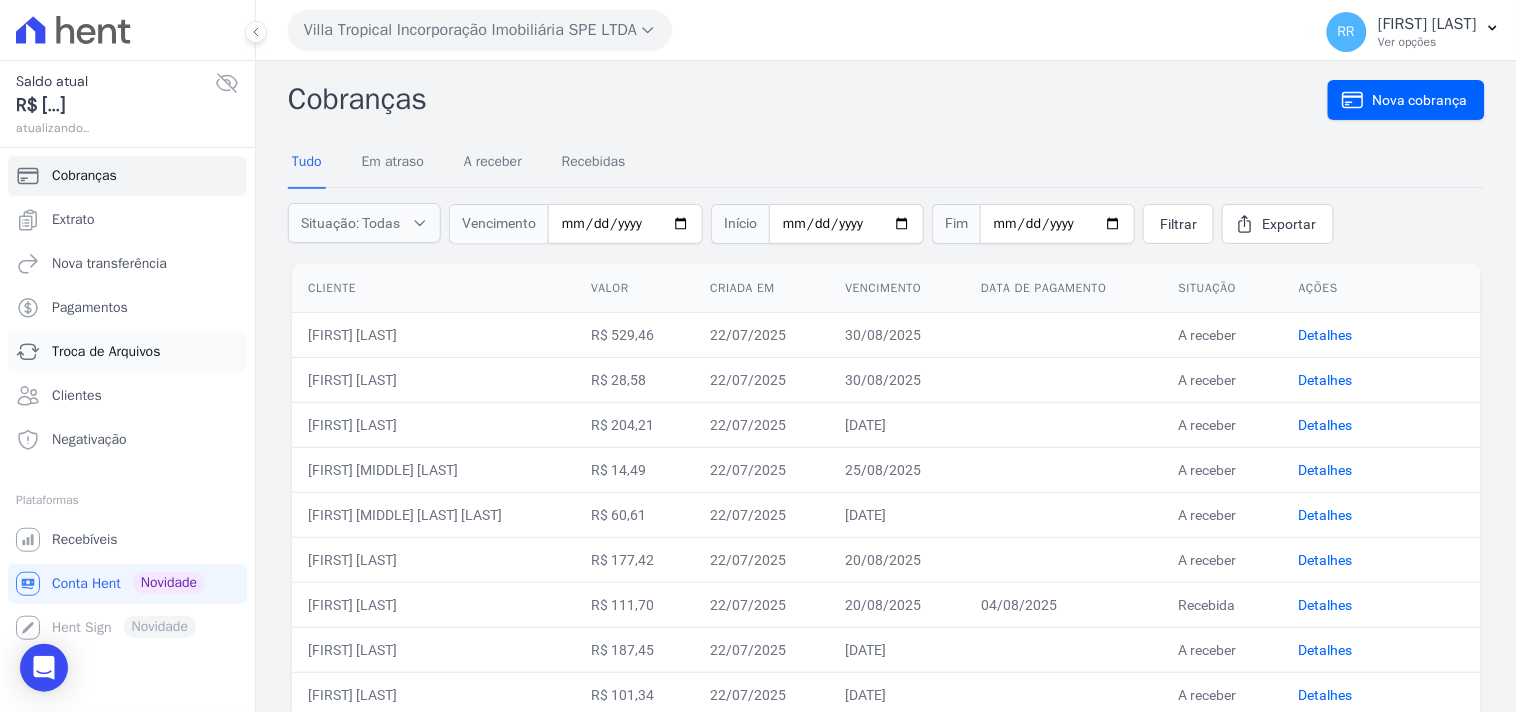 click on "Troca de Arquivos" at bounding box center (106, 352) 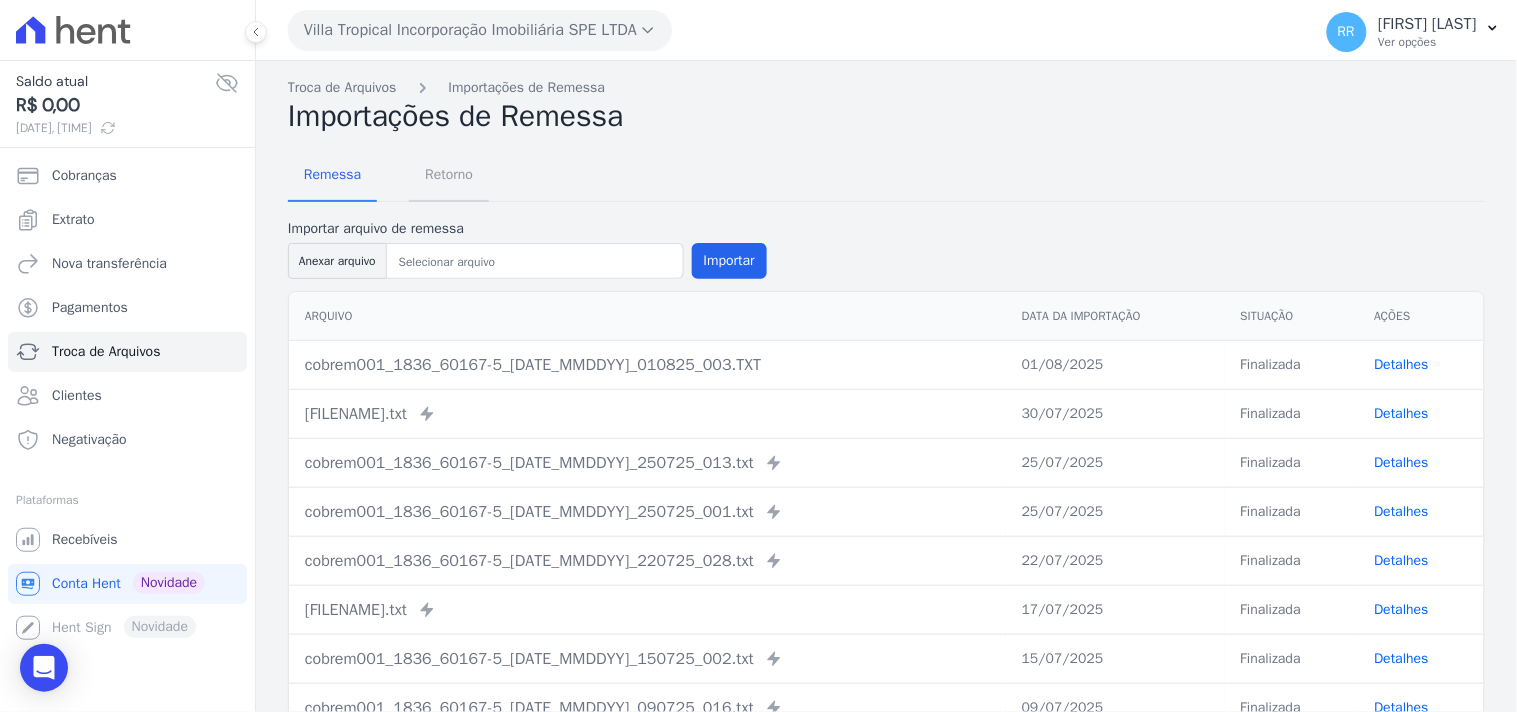 click on "Retorno" at bounding box center (449, 174) 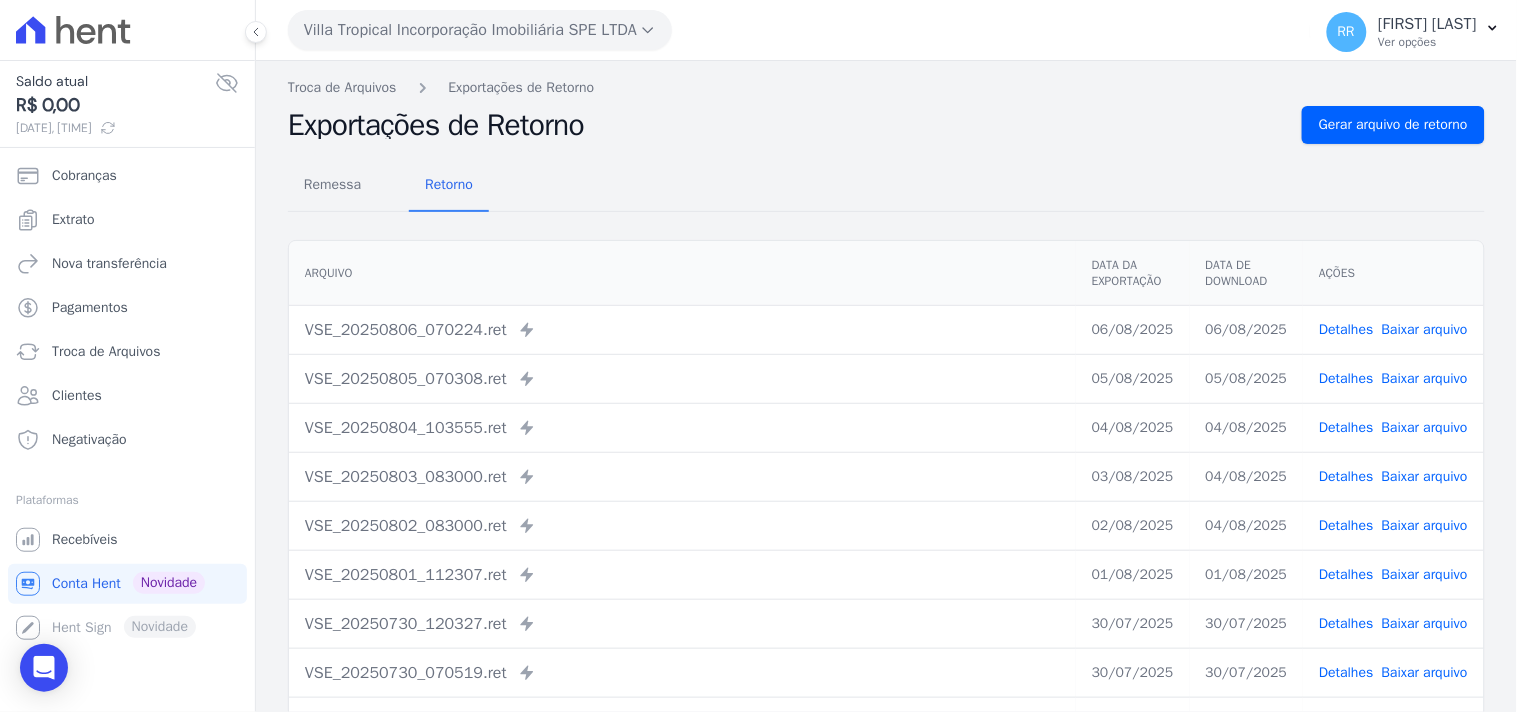 click on "Arquivo" at bounding box center [682, 273] 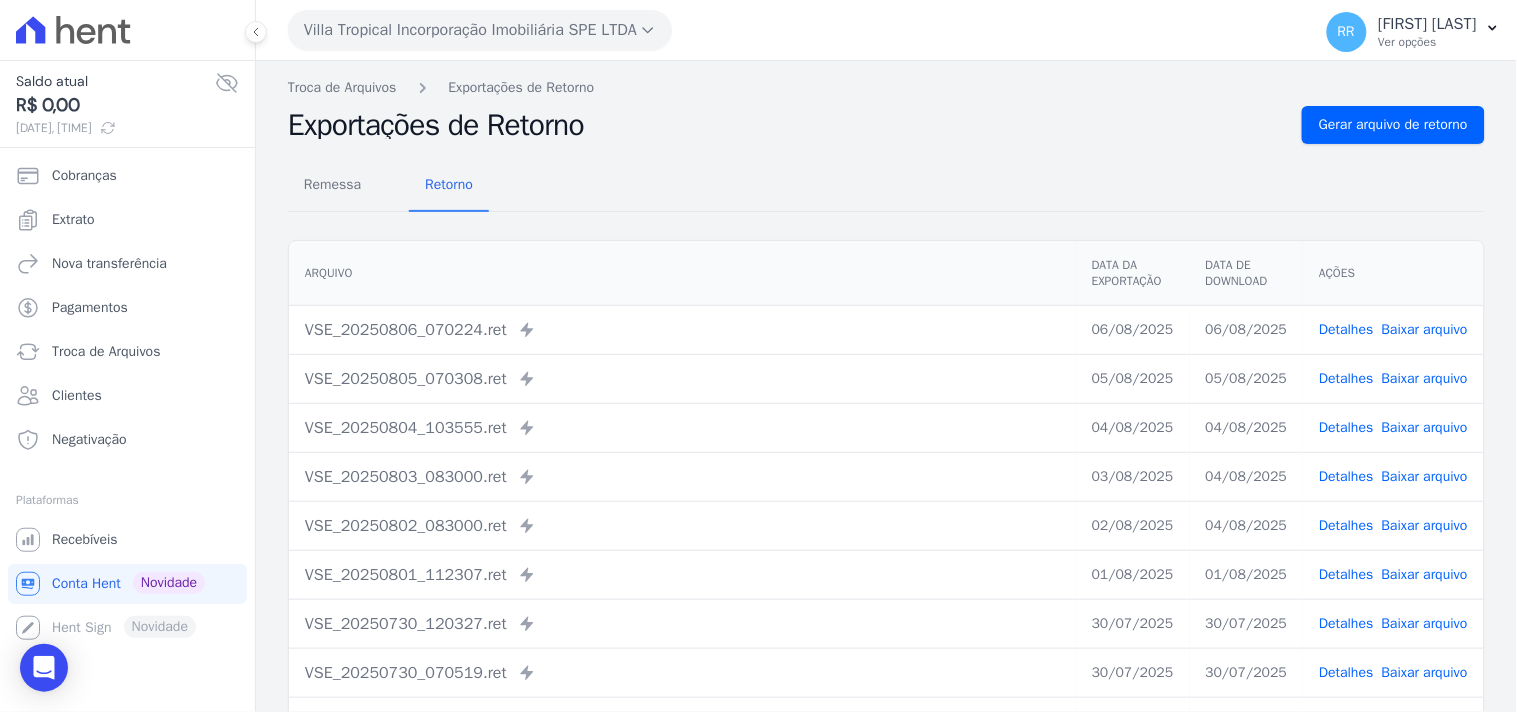 click on "Remessa
Retorno" at bounding box center (886, 186) 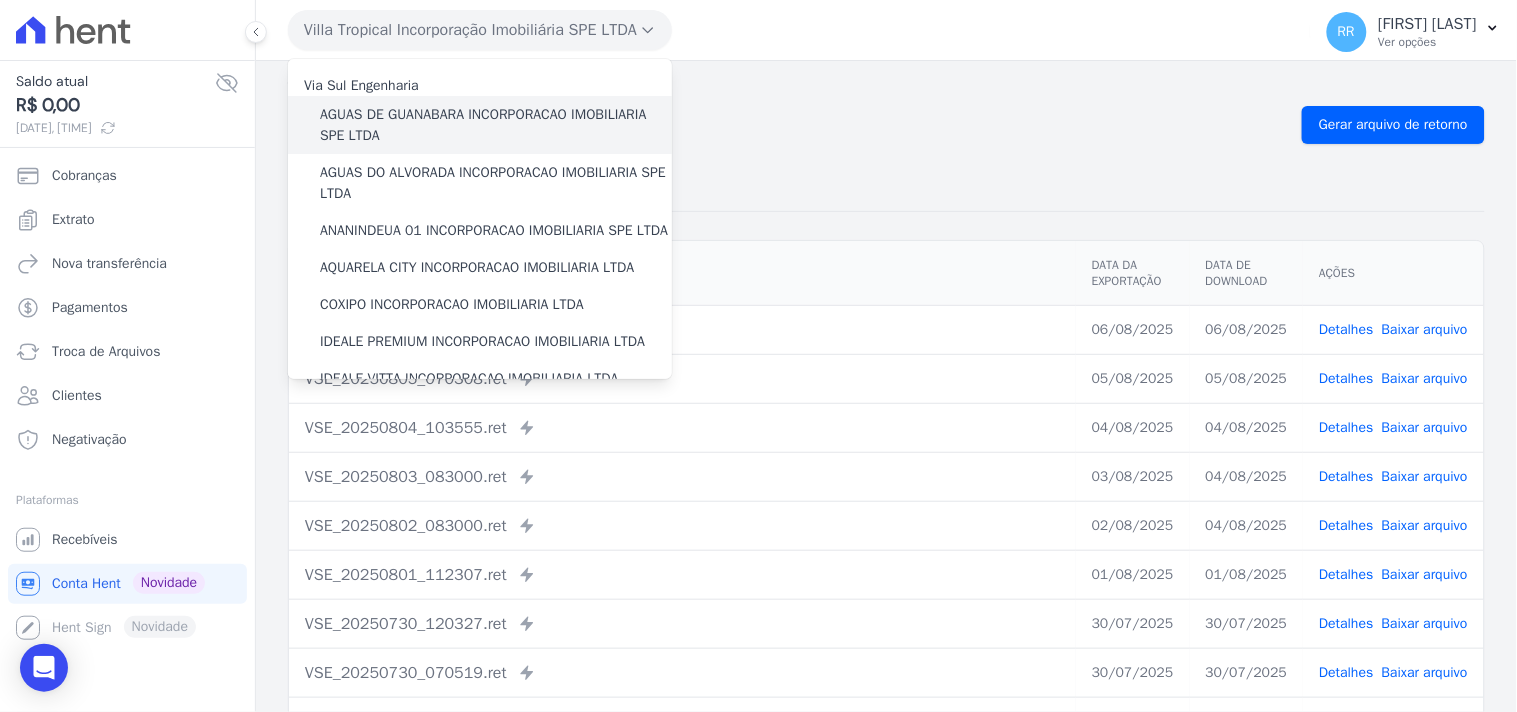 click on "AGUAS DE GUANABARA INCORPORACAO IMOBILIARIA SPE LTDA" at bounding box center (496, 125) 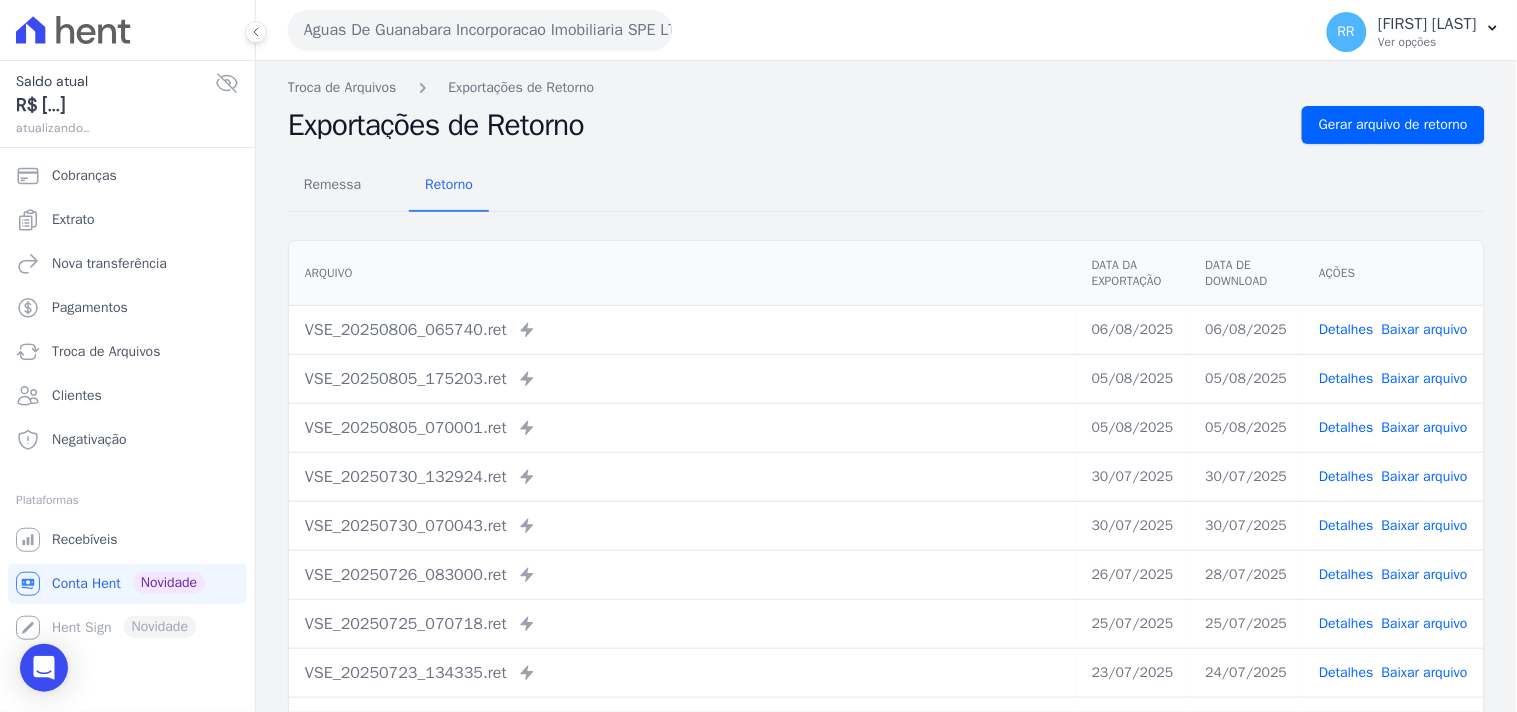 click on "Remessa
Retorno" at bounding box center [886, 186] 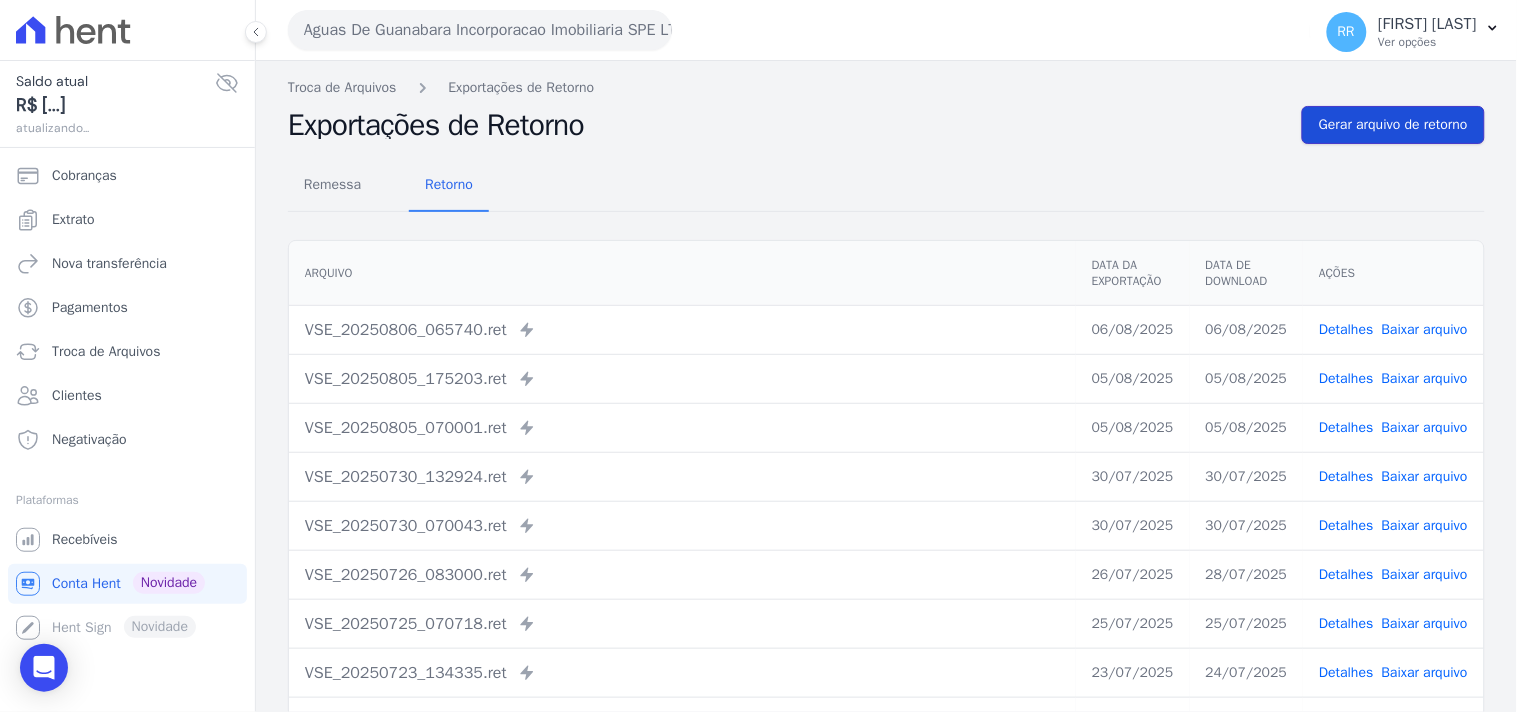 click on "Gerar arquivo de retorno" at bounding box center (1393, 125) 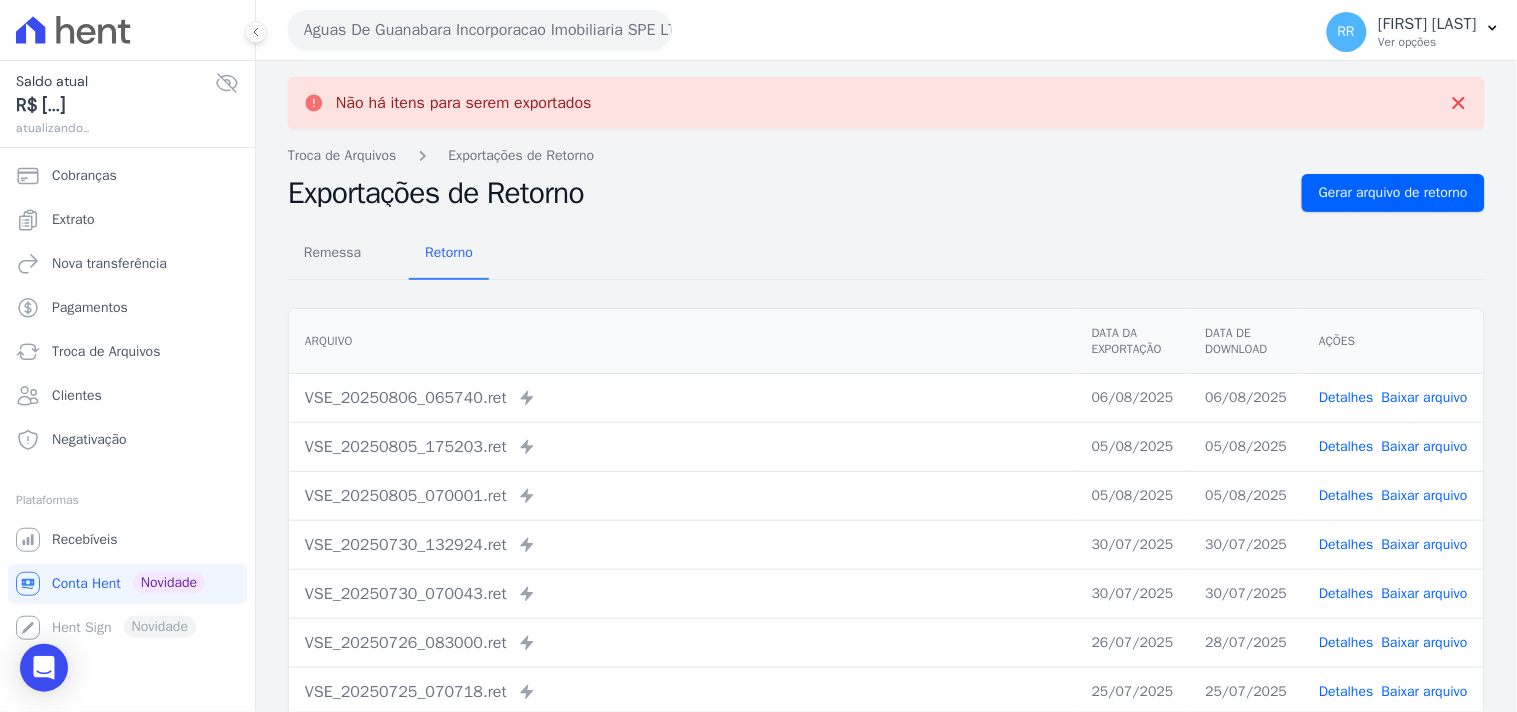 click on "Aguas De Guanabara Incorporacao Imobiliaria SPE LTDA" at bounding box center [480, 30] 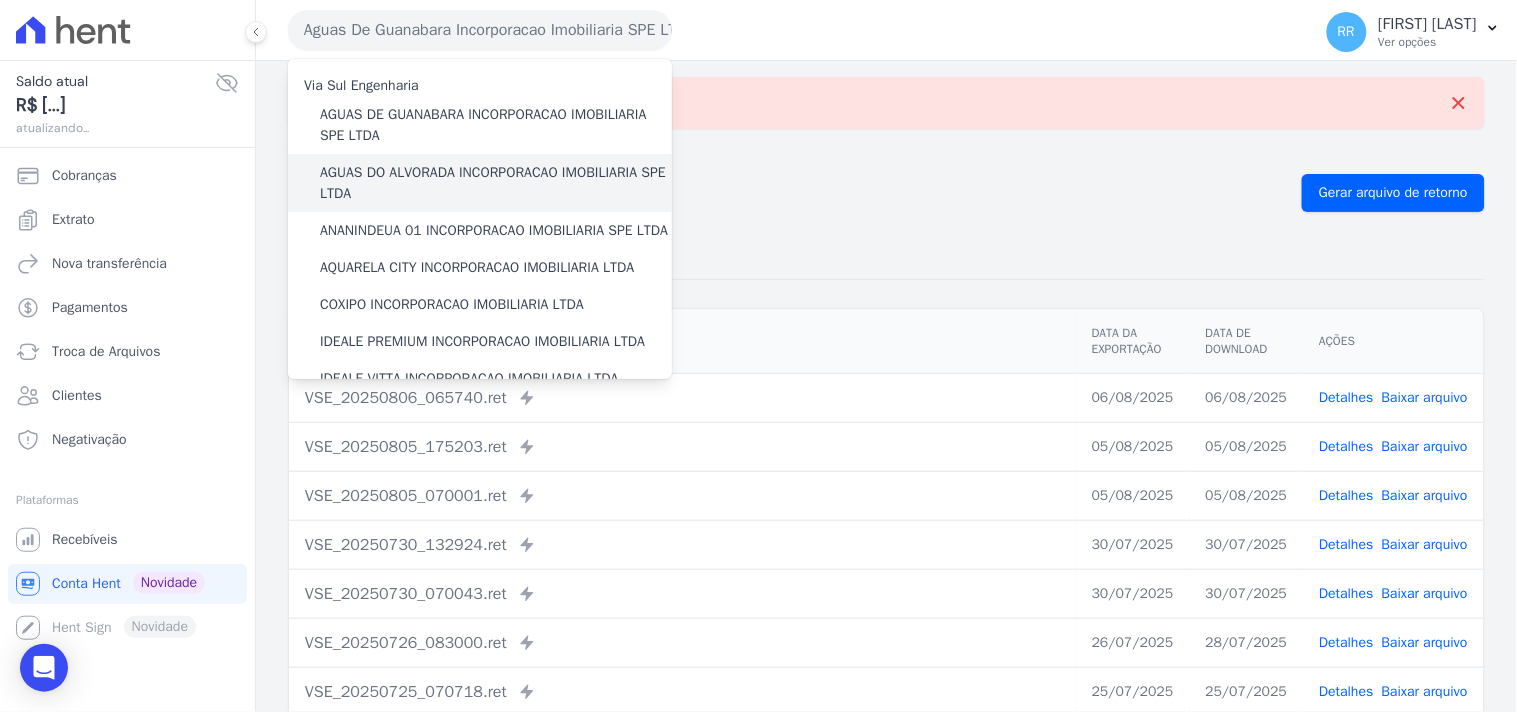 click on "AGUAS DO ALVORADA INCORPORACAO IMOBILIARIA SPE LTDA" at bounding box center [496, 183] 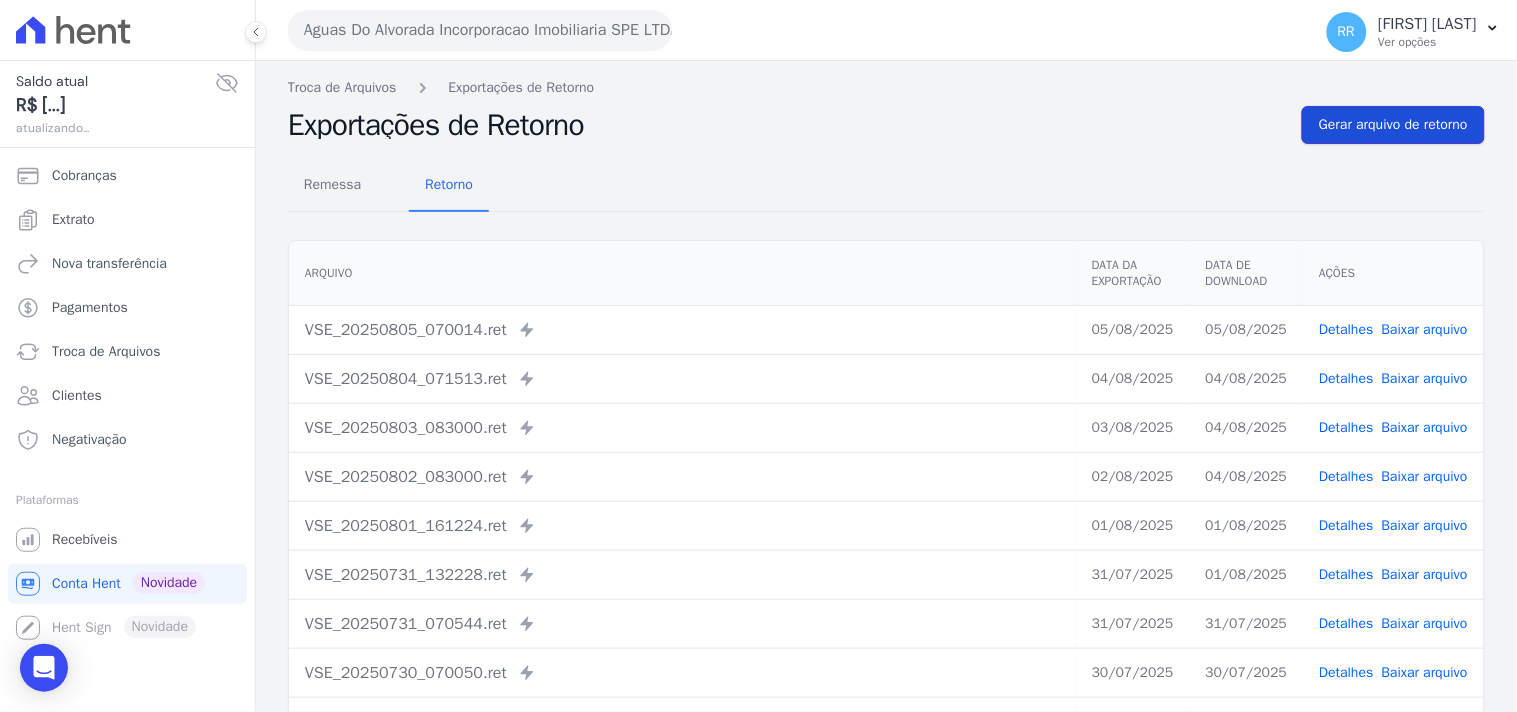click on "Gerar arquivo de retorno" at bounding box center (1393, 125) 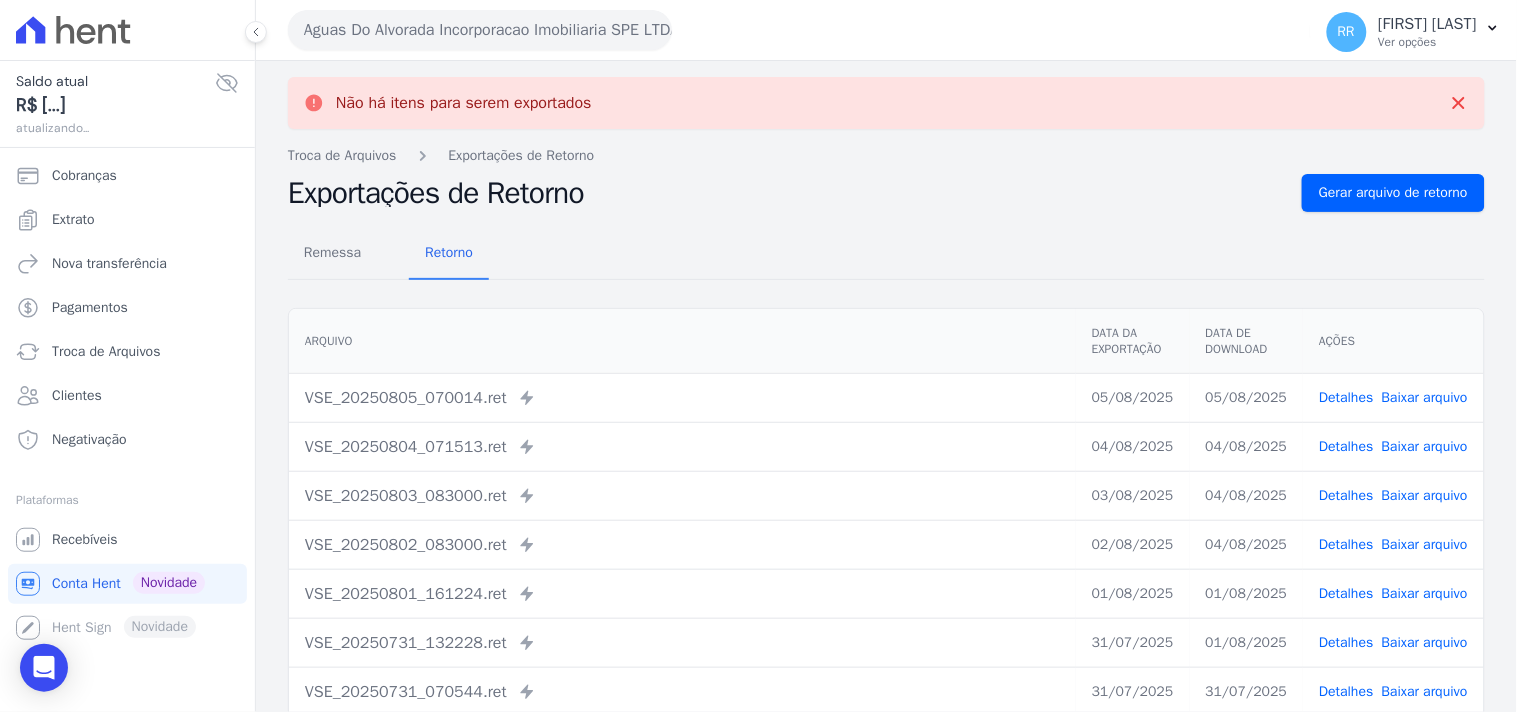 click on "Aguas Do Alvorada Incorporacao Imobiliaria SPE LTDA" at bounding box center [480, 30] 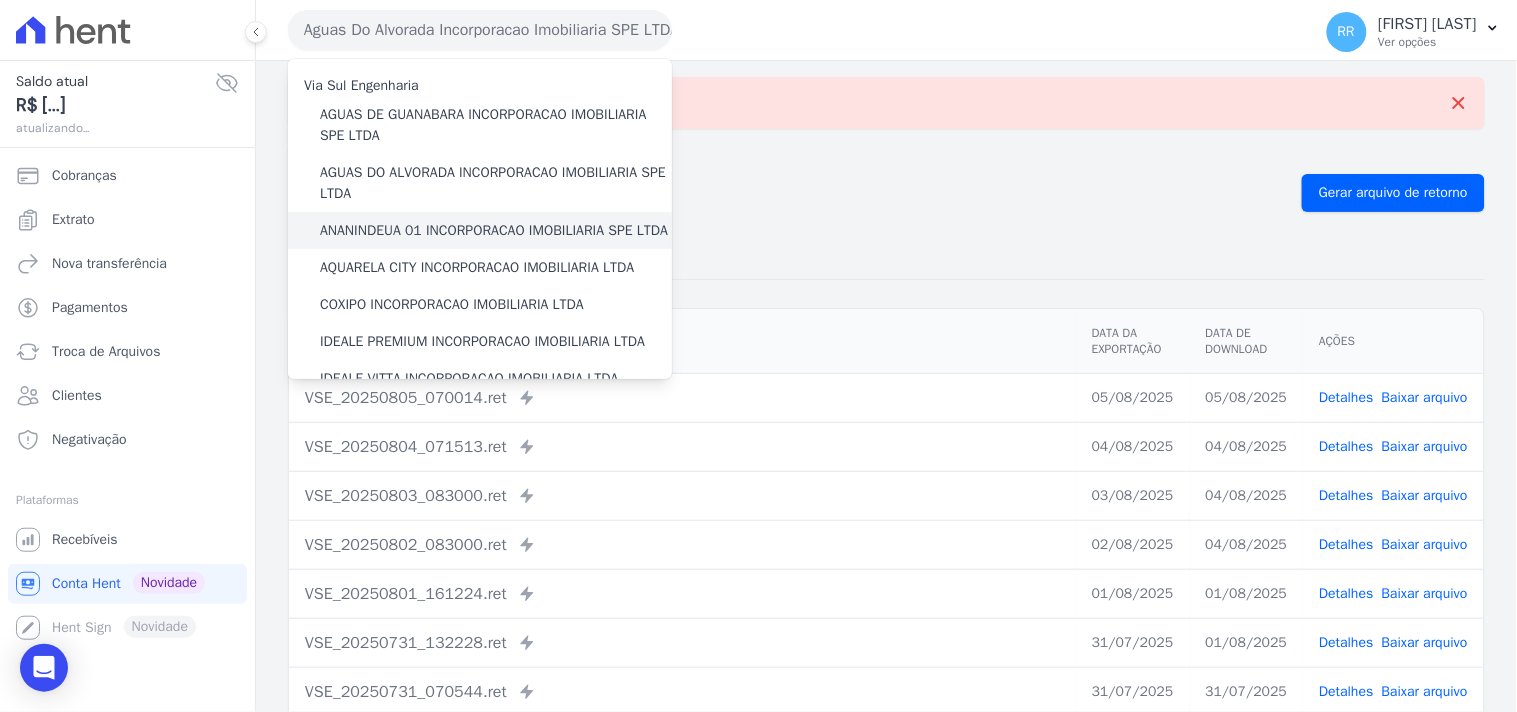 click on "ANANINDEUA 01 INCORPORACAO IMOBILIARIA SPE LTDA" at bounding box center [494, 230] 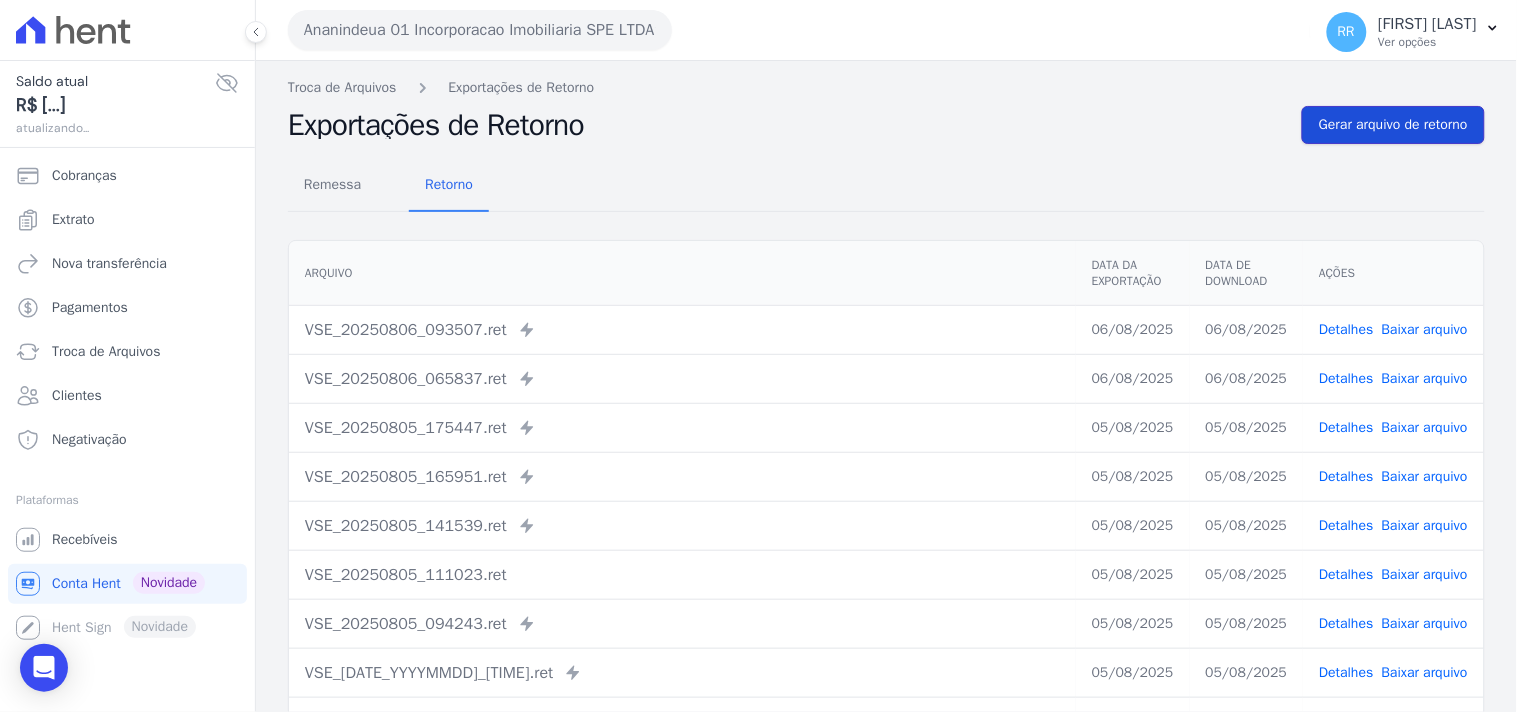 click on "Gerar arquivo de retorno" at bounding box center (1393, 125) 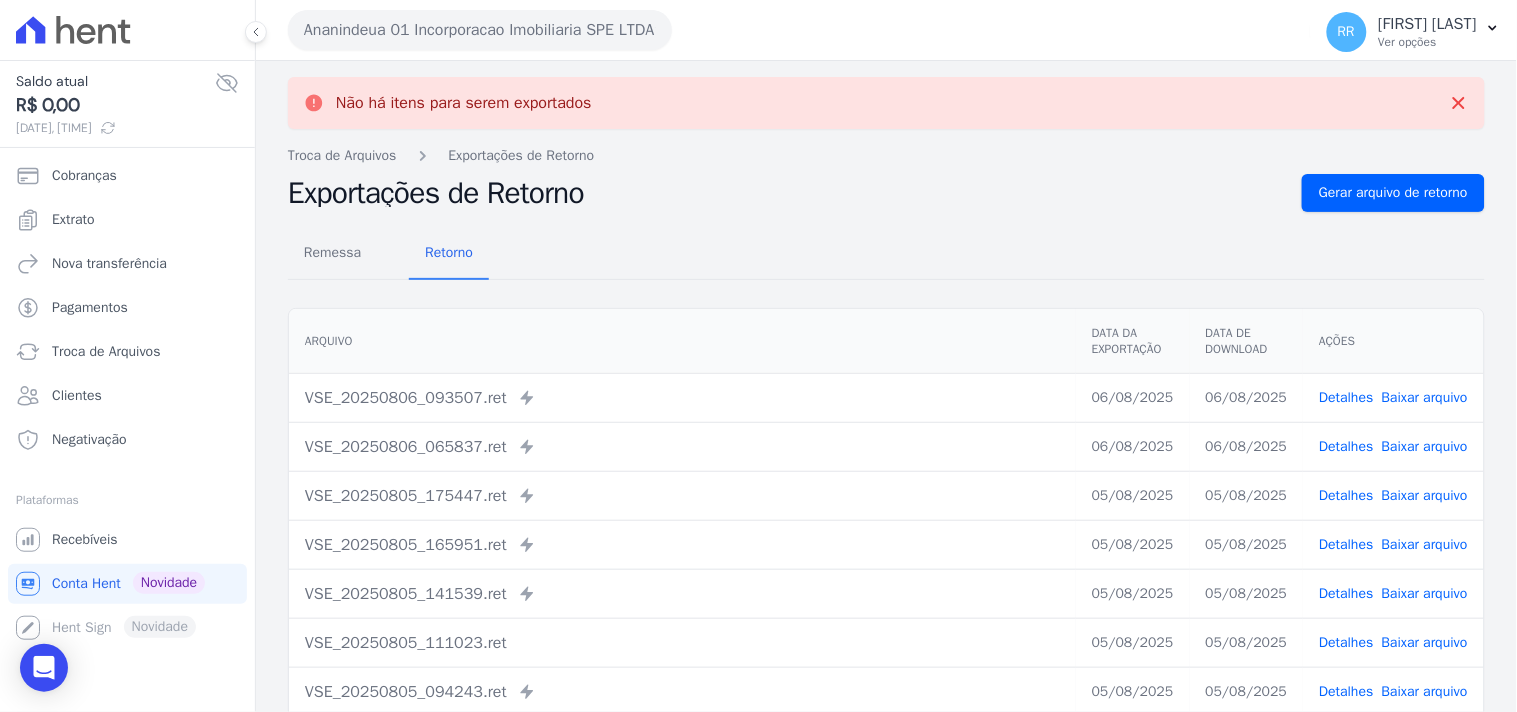 click on "Ananindeua 01 Incorporacao Imobiliaria SPE LTDA" at bounding box center [480, 30] 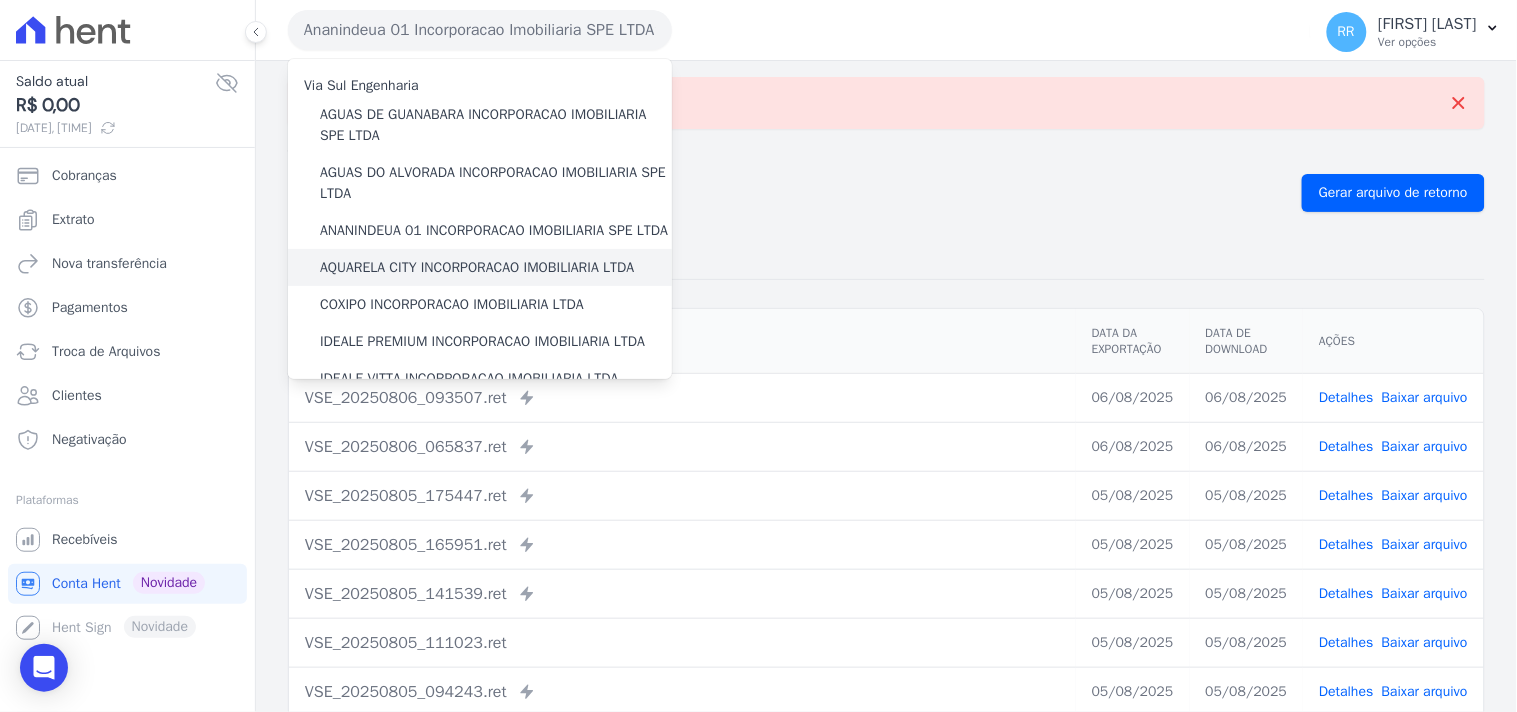 click on "AQUARELA CITY INCORPORACAO IMOBILIARIA LTDA" at bounding box center (477, 267) 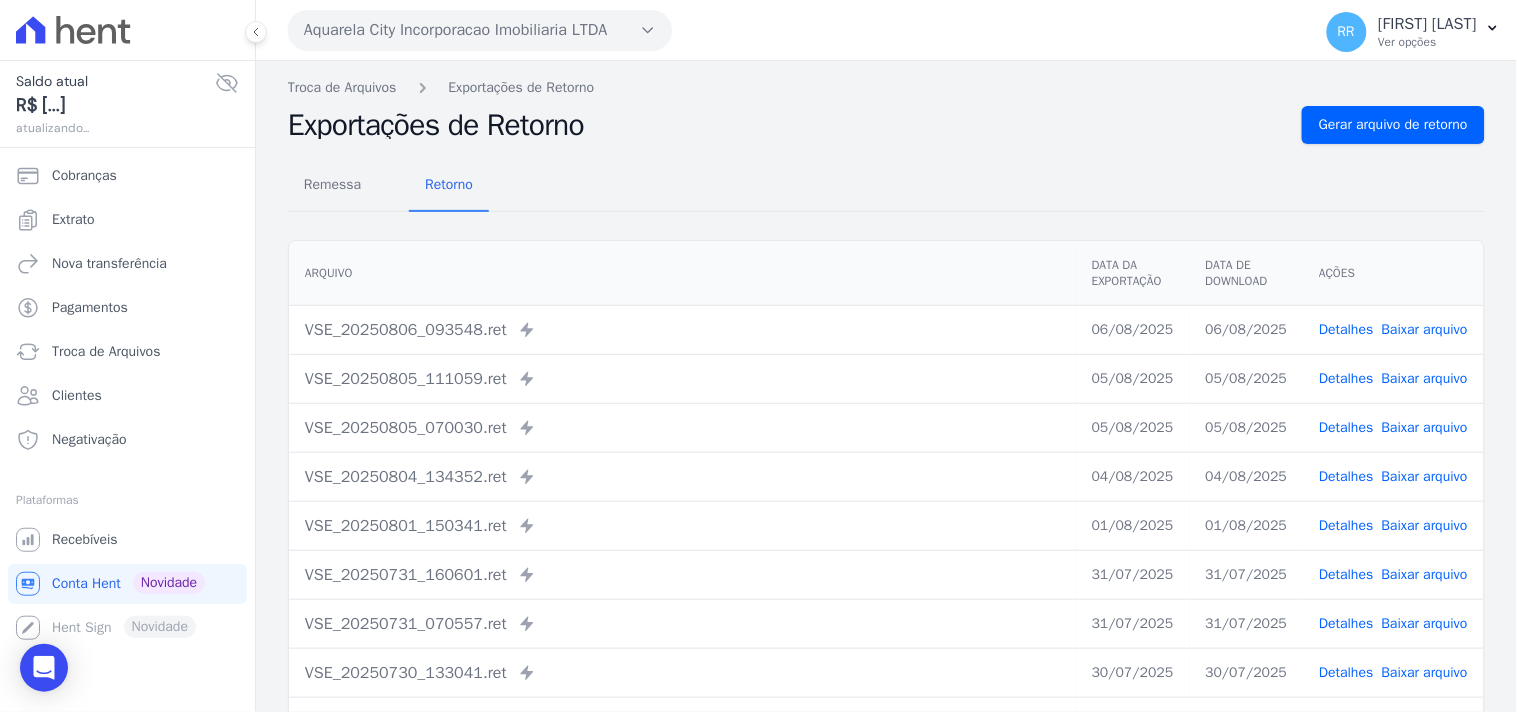 click on "Remessa
Retorno
Arquivo
Data da Exportação
Data de Download
Ações
VSE_[DATE_YYYYMMDD]_[TIME].ret
Enviado para Nexxera em: [DATE], [TIME]
[DATE]
[DATE]
Detalhes" at bounding box center [886, 505] 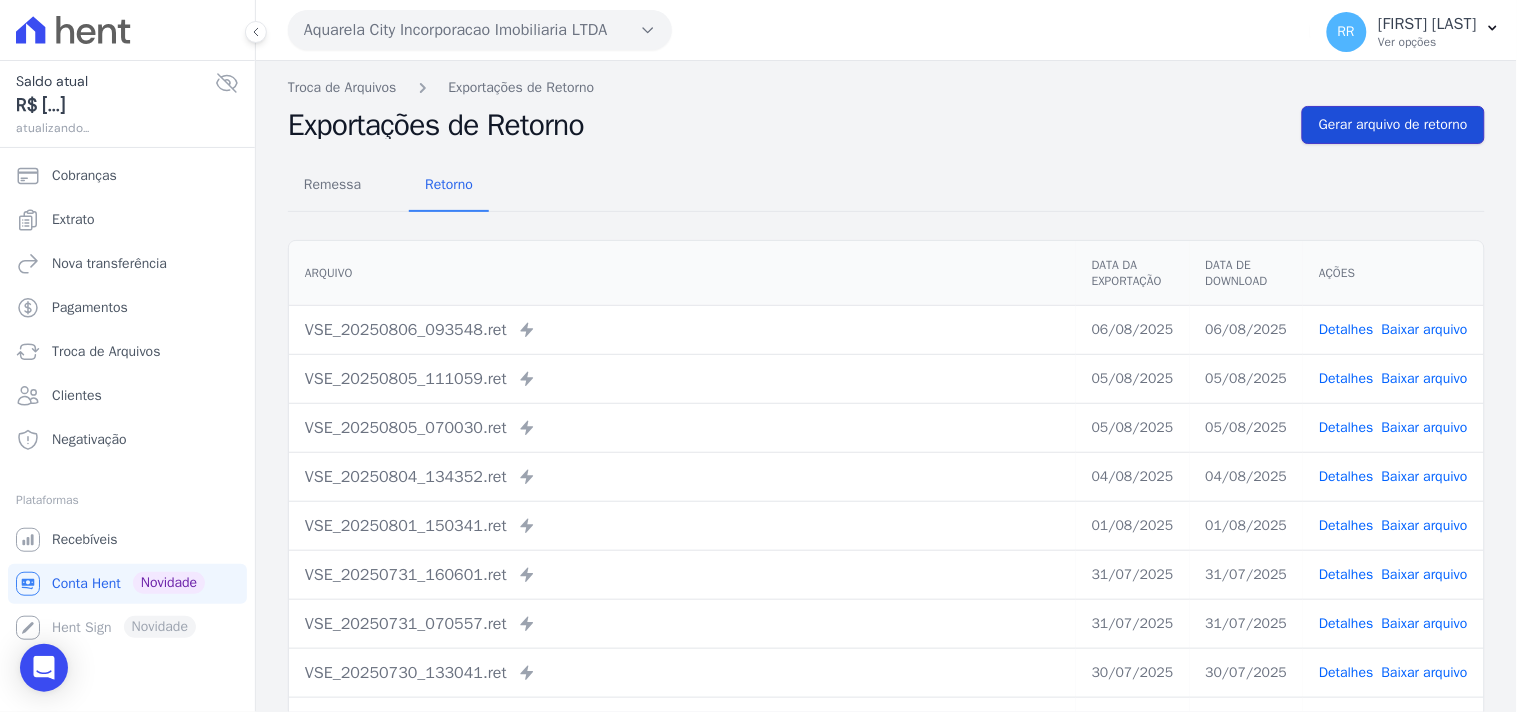 click on "Gerar arquivo de retorno" at bounding box center (1393, 125) 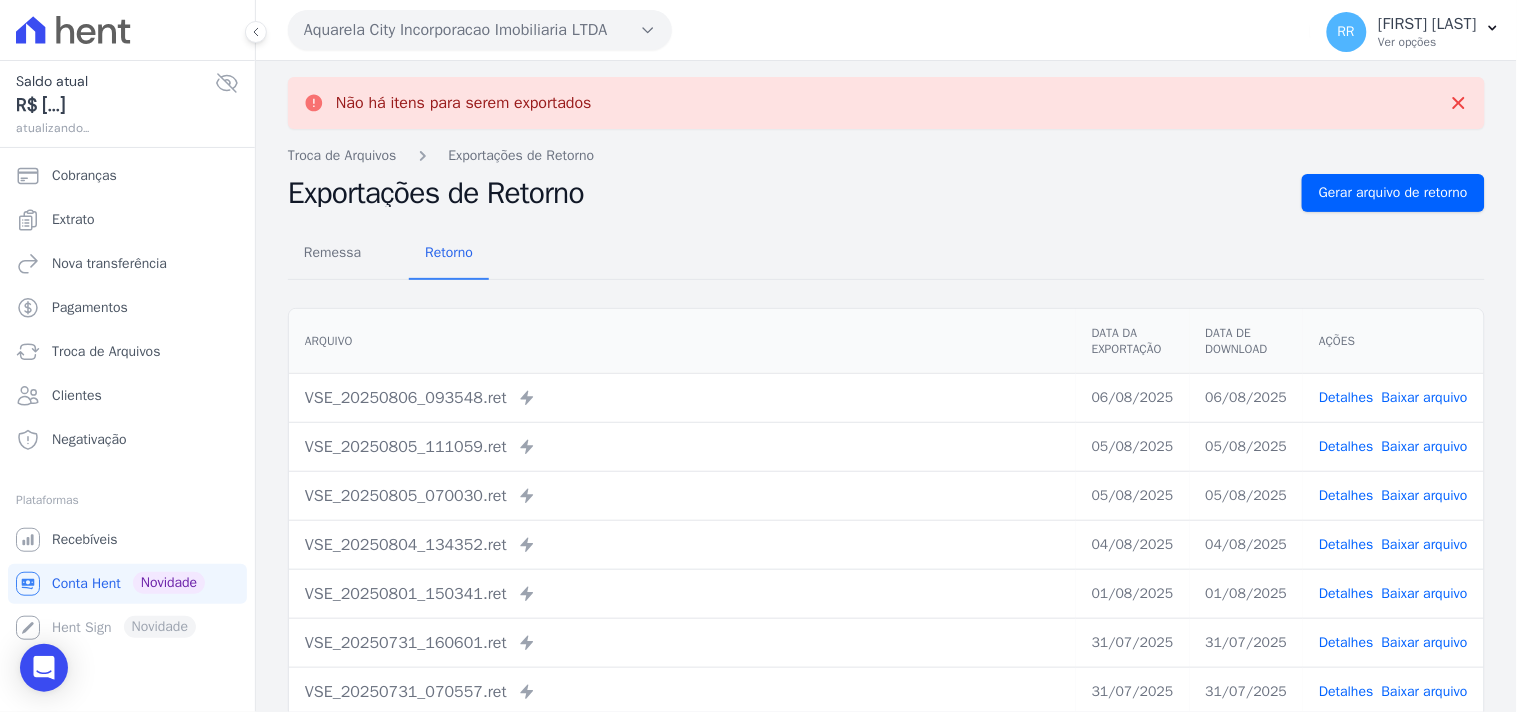 click on "Aquarela City Incorporacao Imobiliaria LTDA" at bounding box center [480, 30] 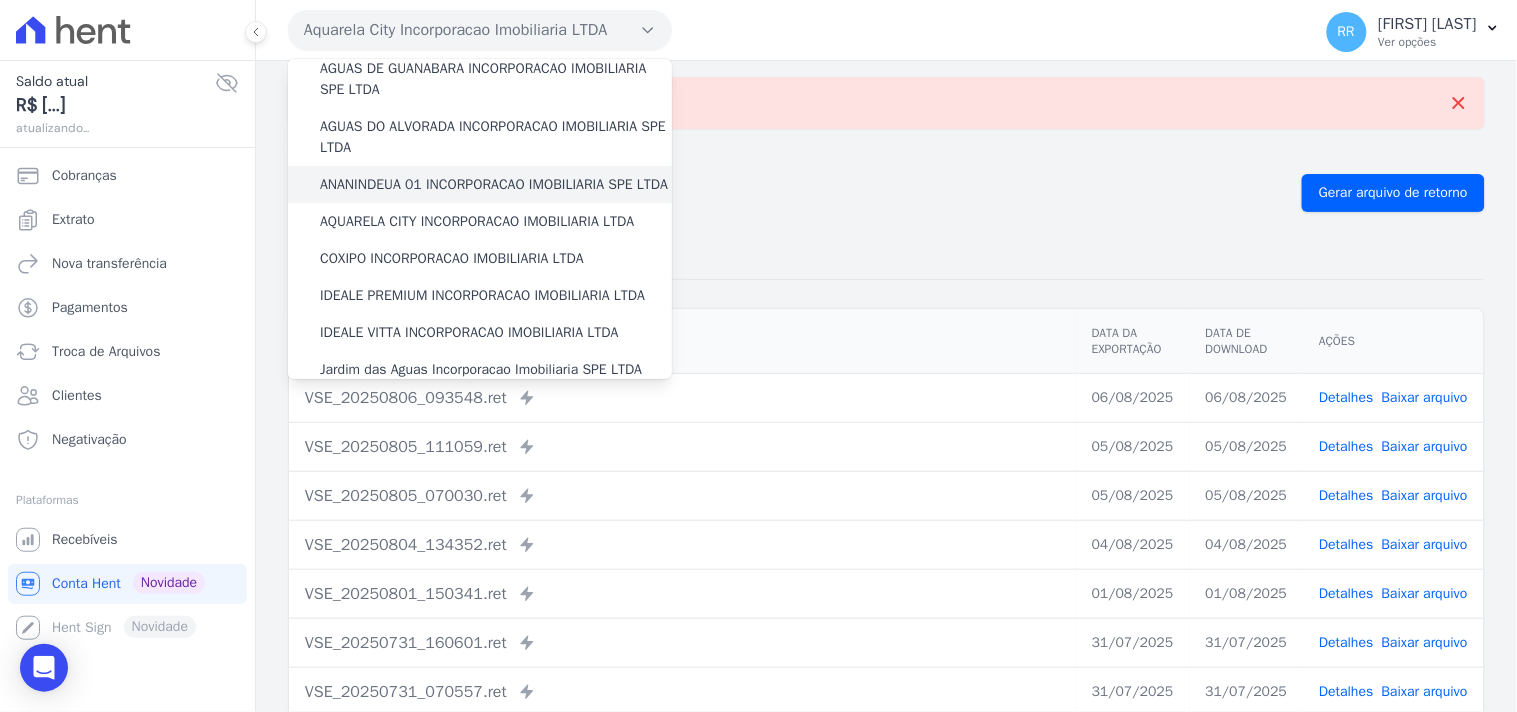 scroll, scrollTop: 185, scrollLeft: 0, axis: vertical 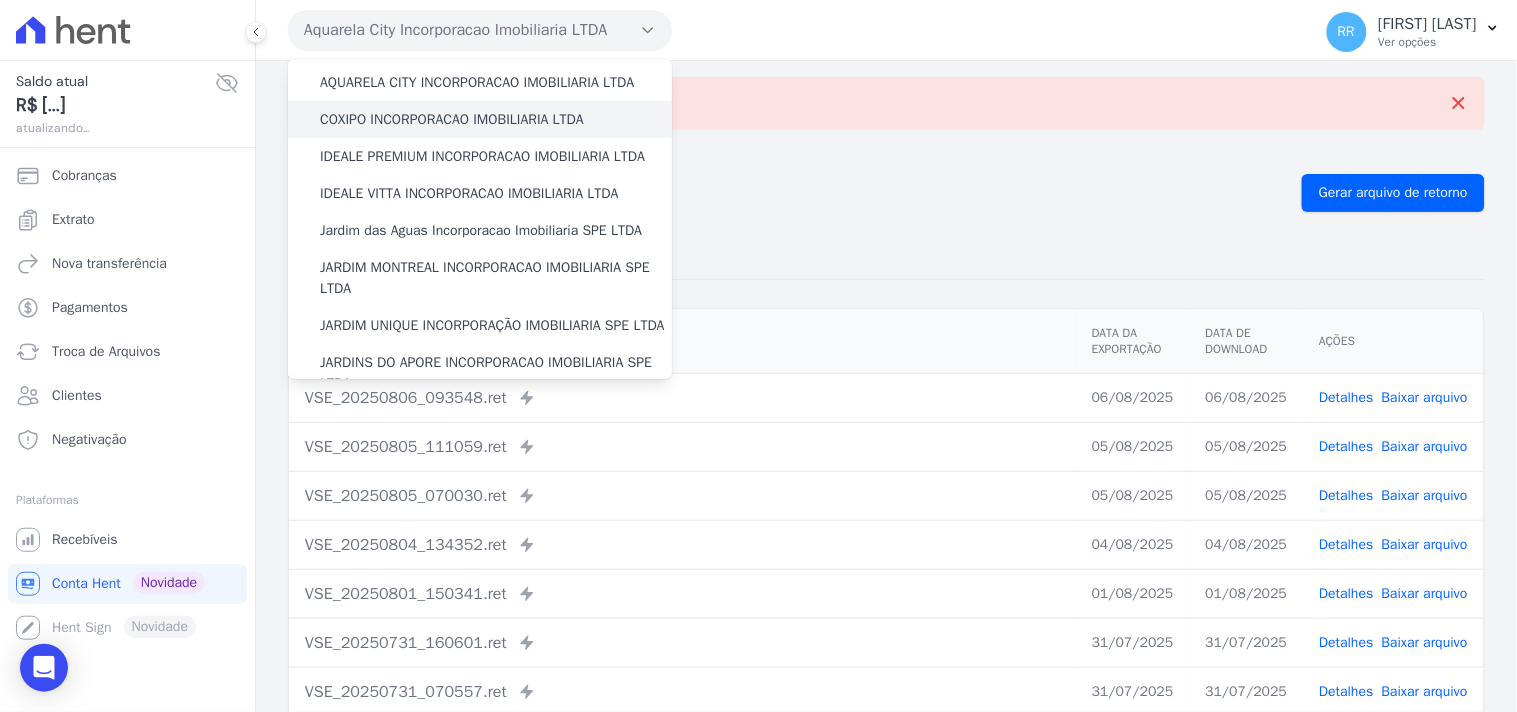 click on "COXIPO INCORPORACAO IMOBILIARIA LTDA" at bounding box center [452, 119] 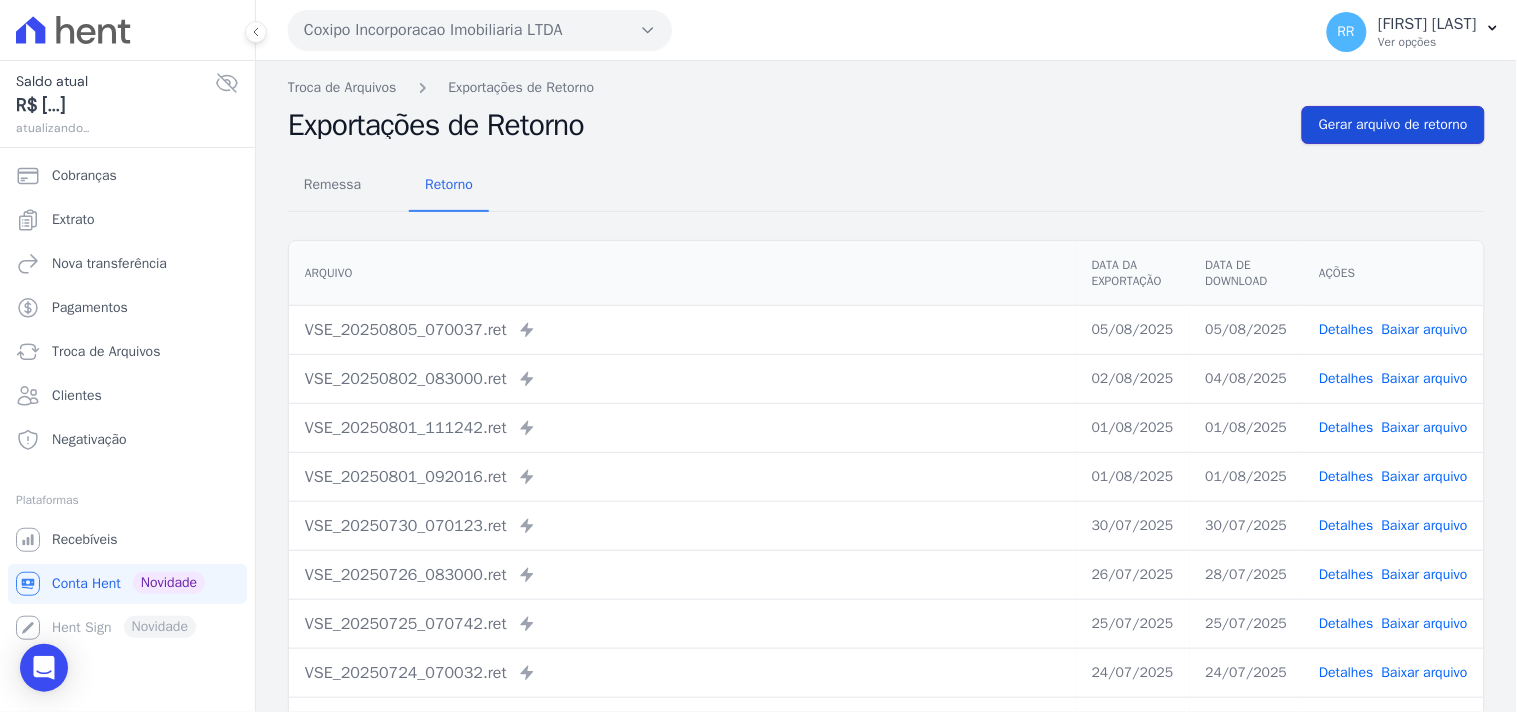 click on "Gerar arquivo de retorno" at bounding box center (1393, 125) 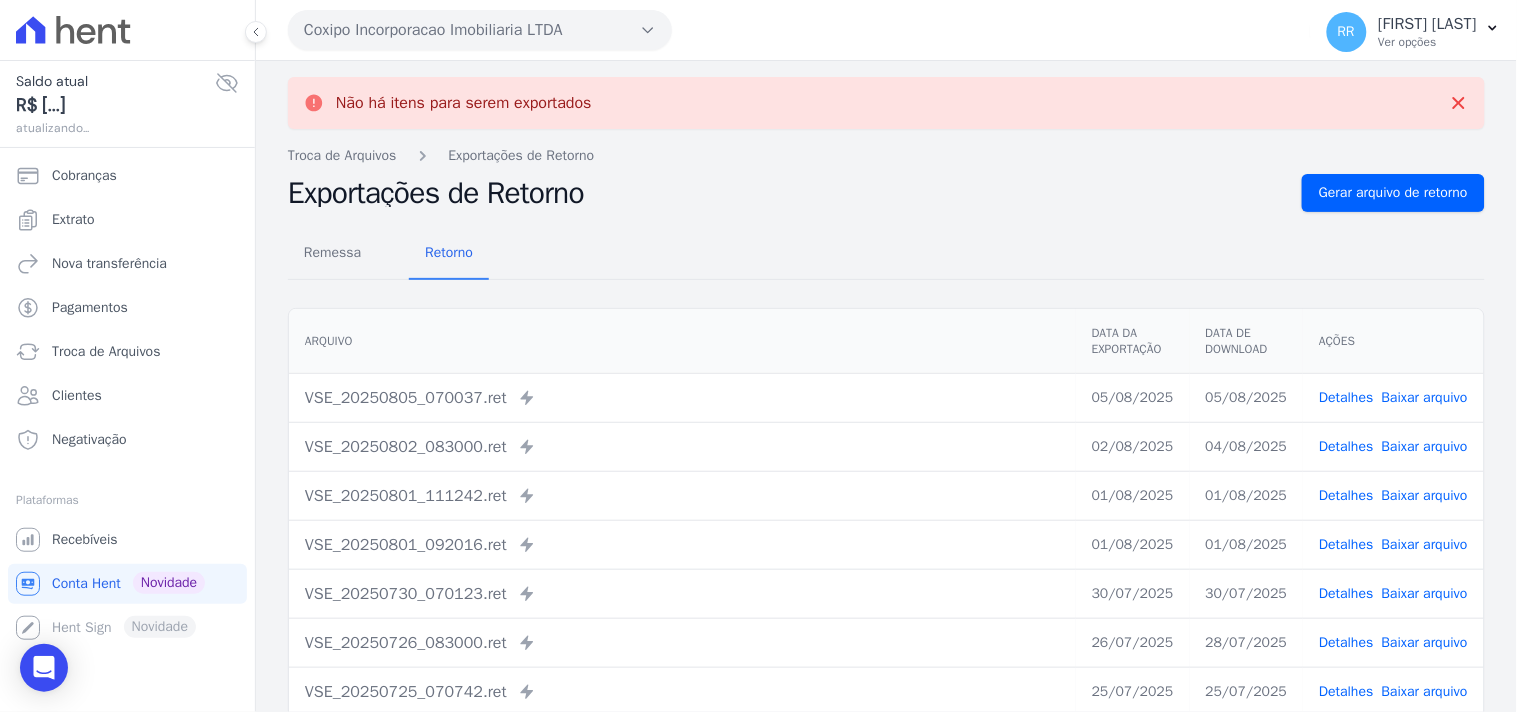 click on "Coxipo Incorporacao Imobiliaria LTDA" at bounding box center (480, 30) 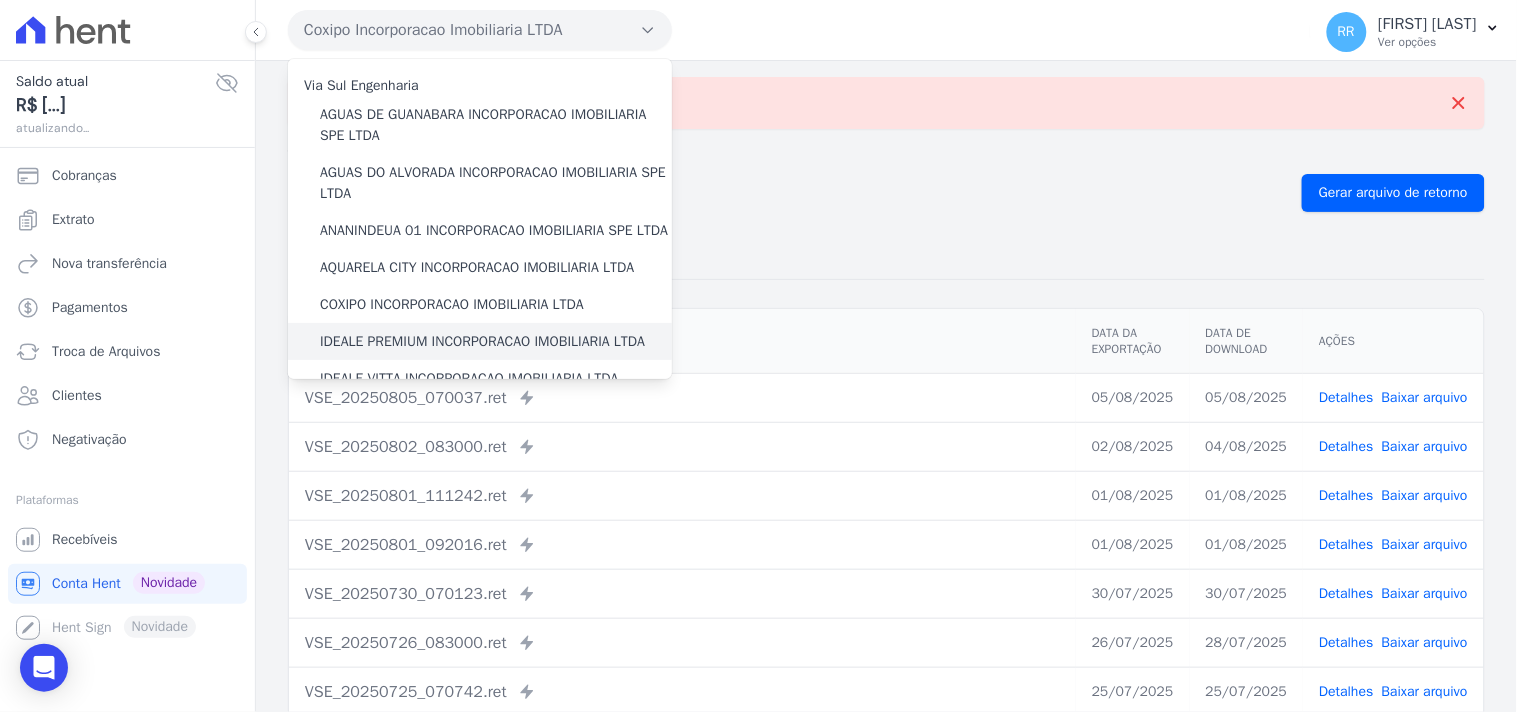 click on "IDEALE PREMIUM INCORPORACAO IMOBILIARIA LTDA" at bounding box center [482, 341] 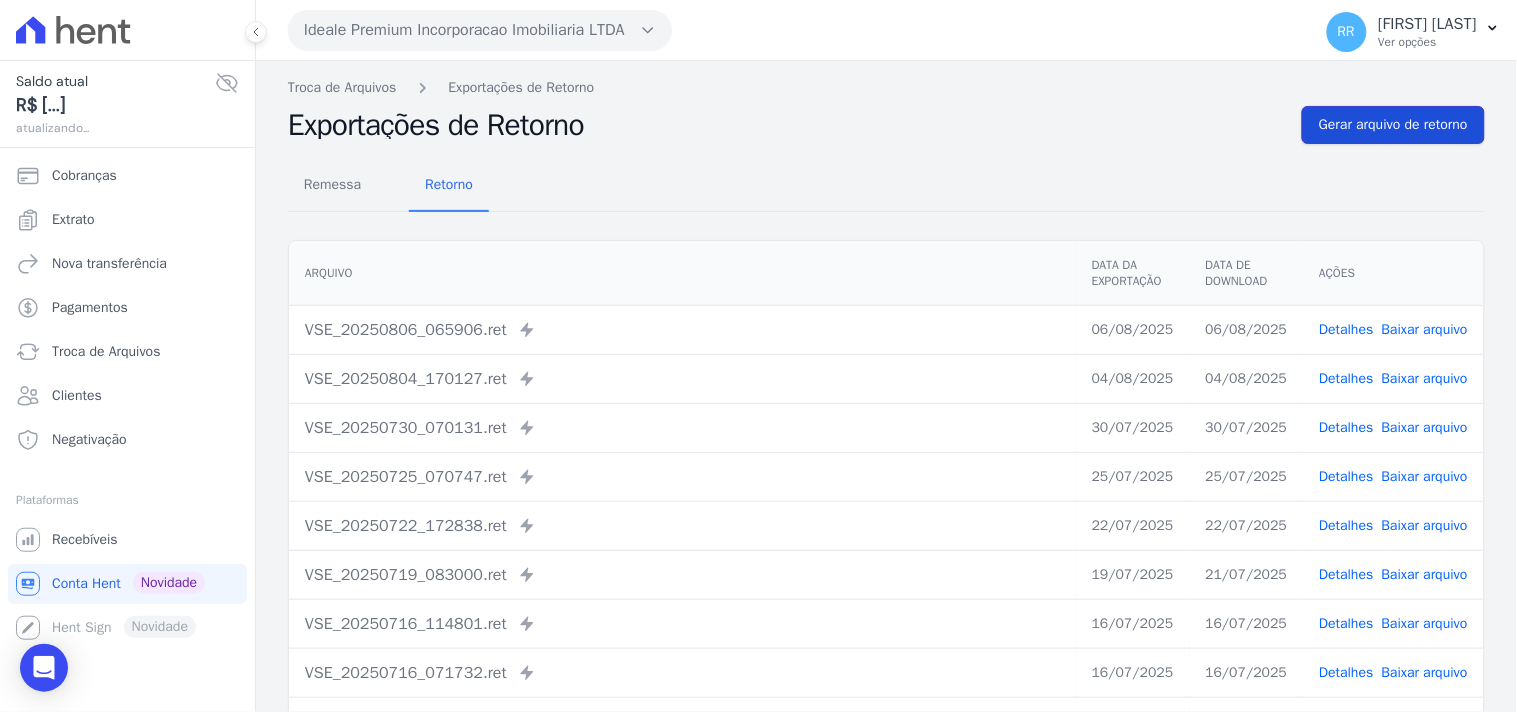 click on "Gerar arquivo de retorno" at bounding box center [1393, 125] 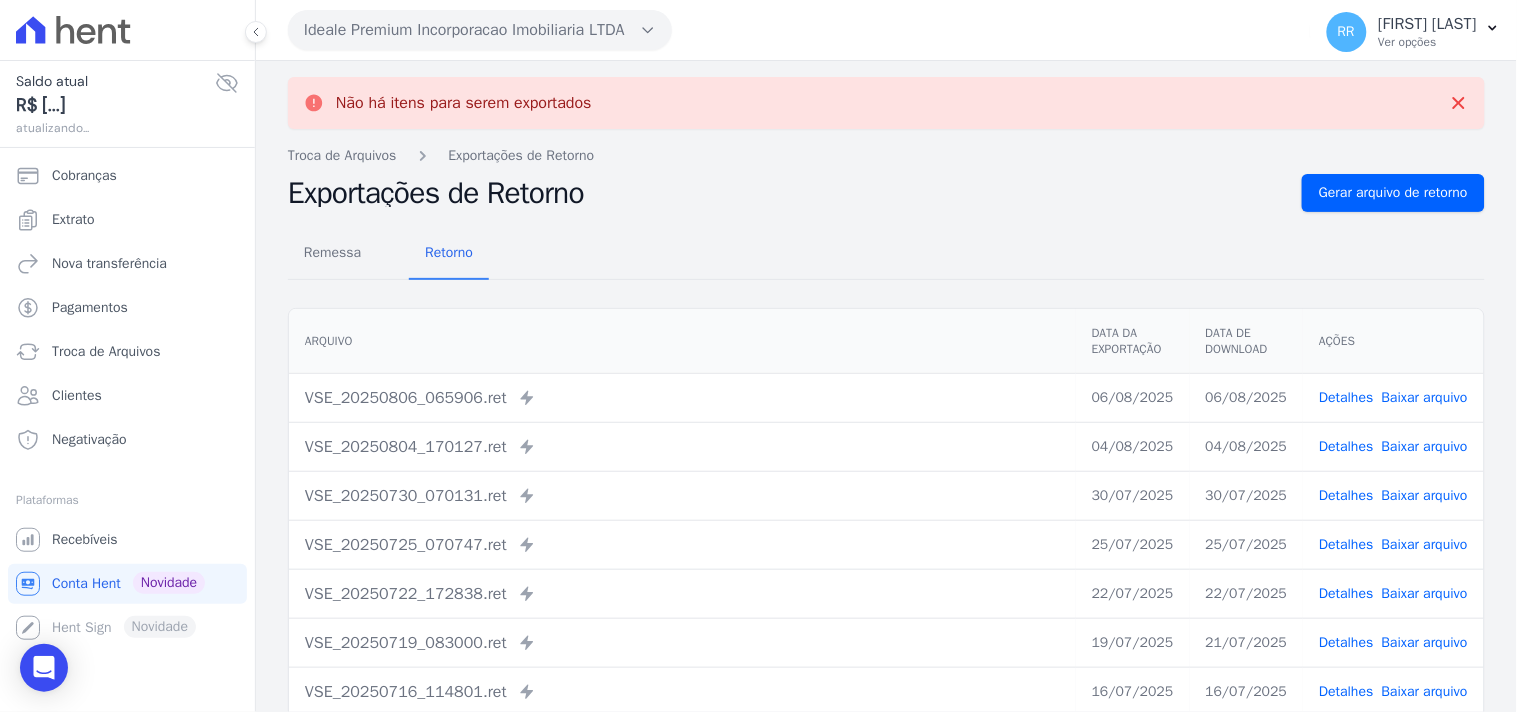 click on "Ideale Premium Incorporacao Imobiliaria LTDA" at bounding box center [480, 30] 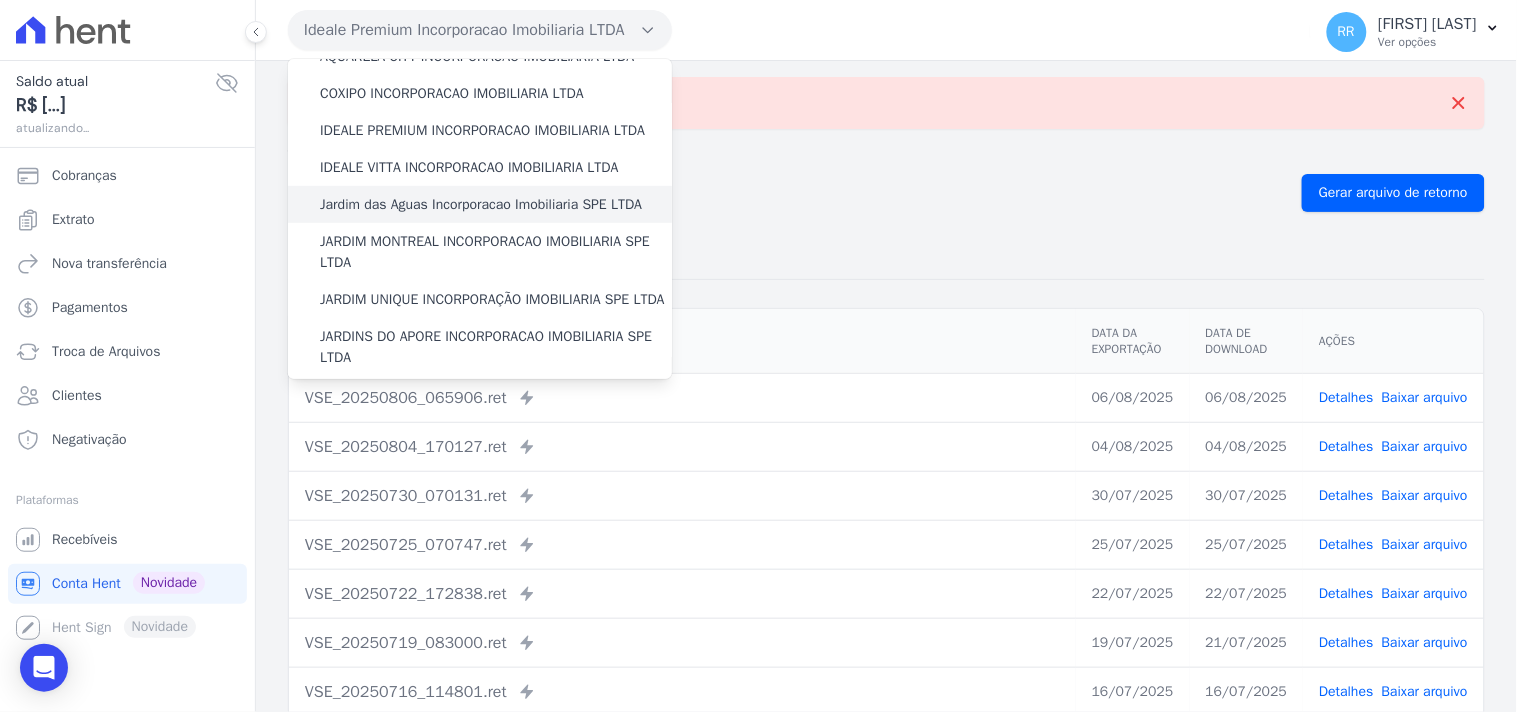 scroll, scrollTop: 222, scrollLeft: 0, axis: vertical 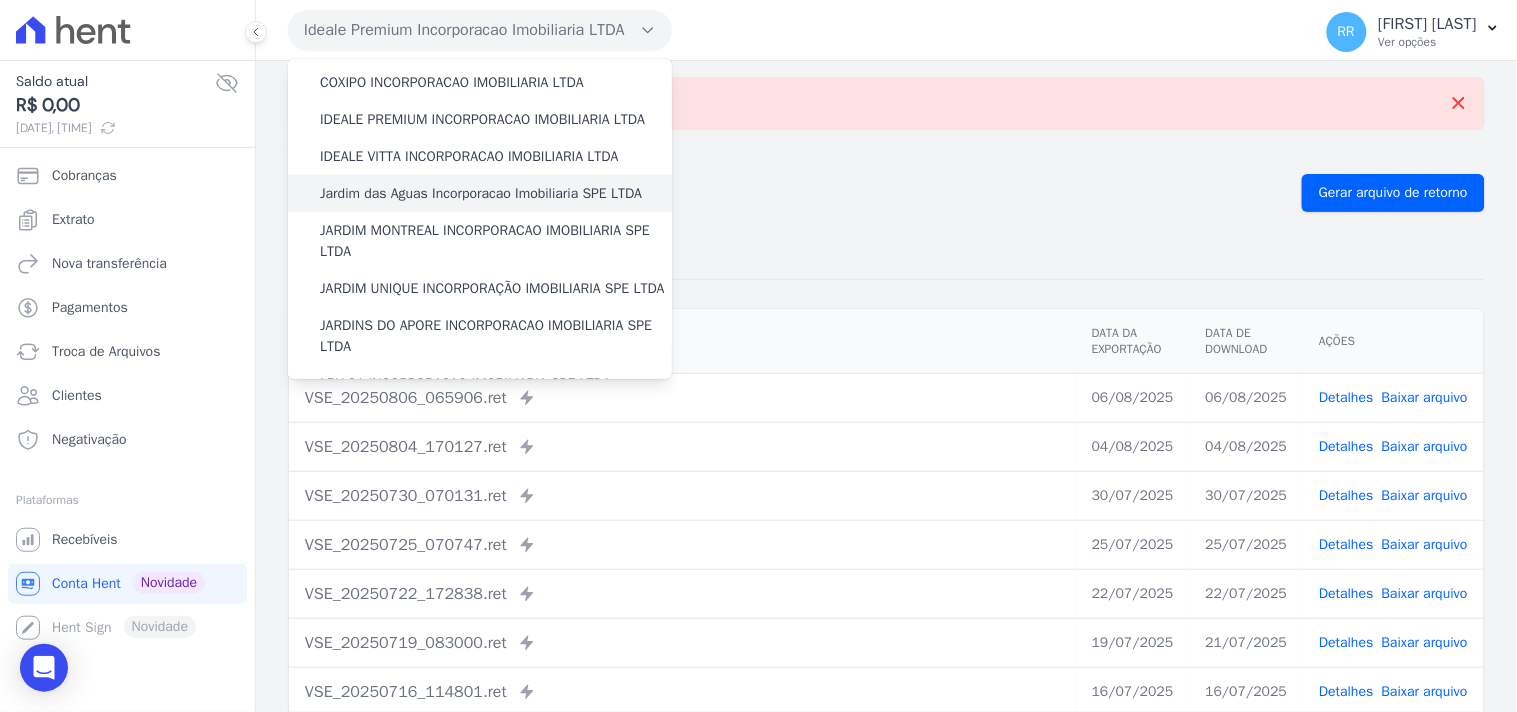 click on "Jardim das Aguas Incorporacao Imobiliaria SPE LTDA" at bounding box center [481, 193] 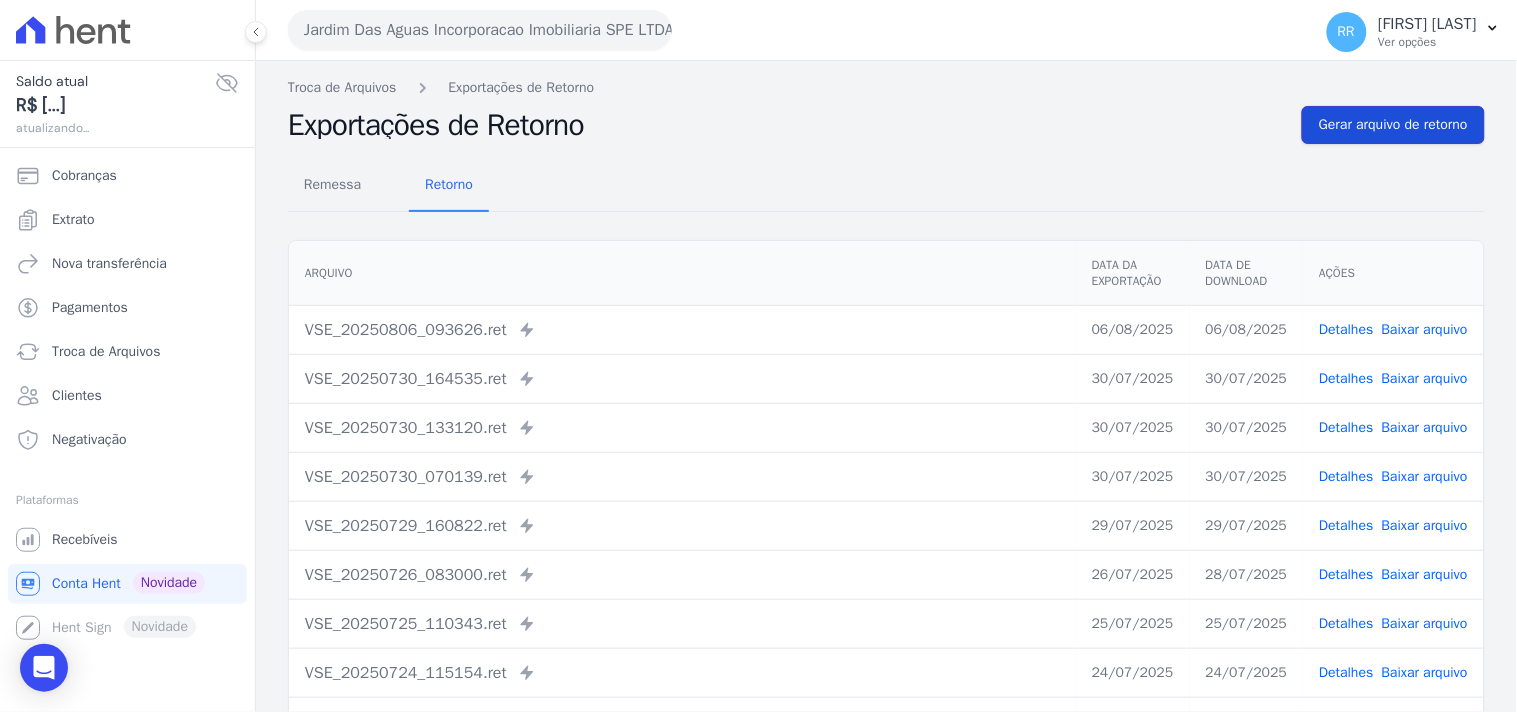 click on "Gerar arquivo de retorno" at bounding box center (1393, 125) 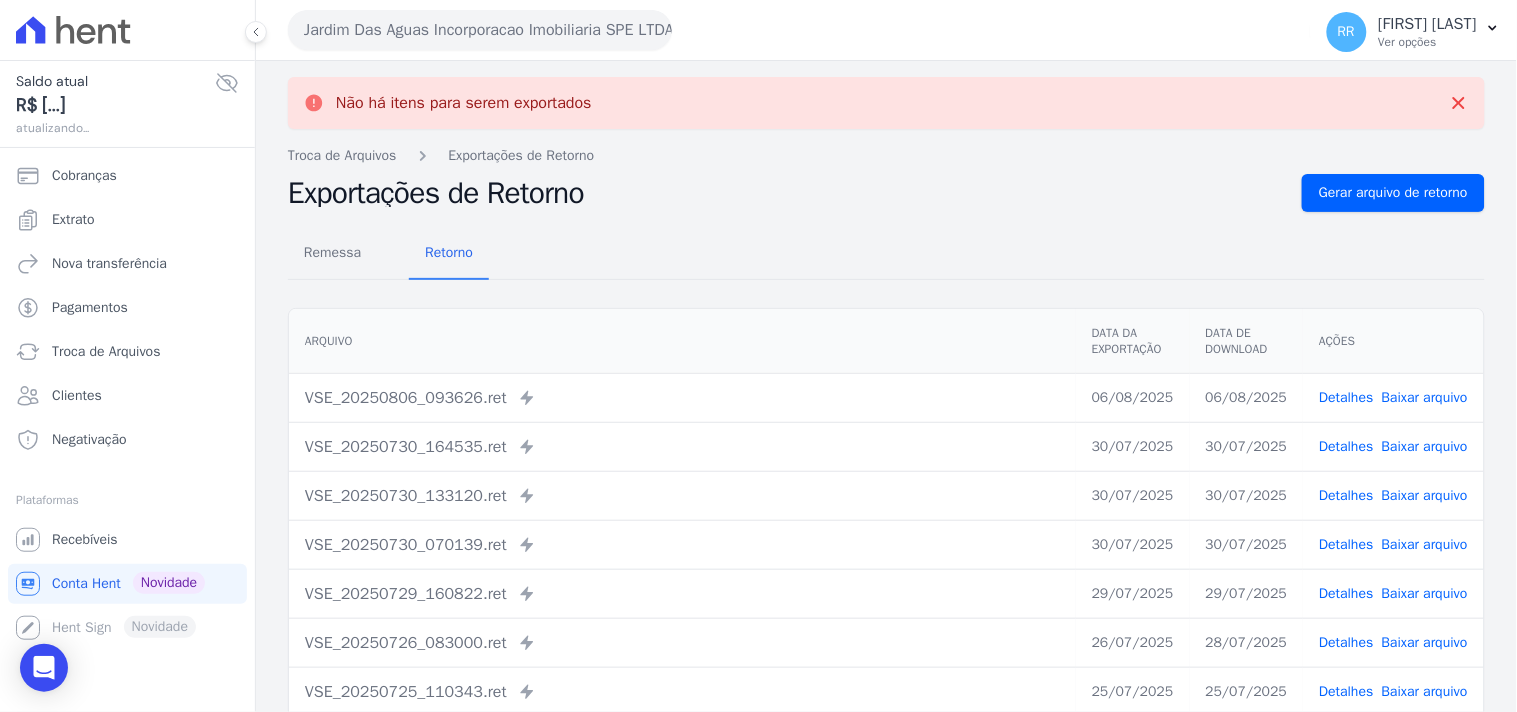 click on "Troca de Arquivos
Exportações de Retorno" at bounding box center (886, 155) 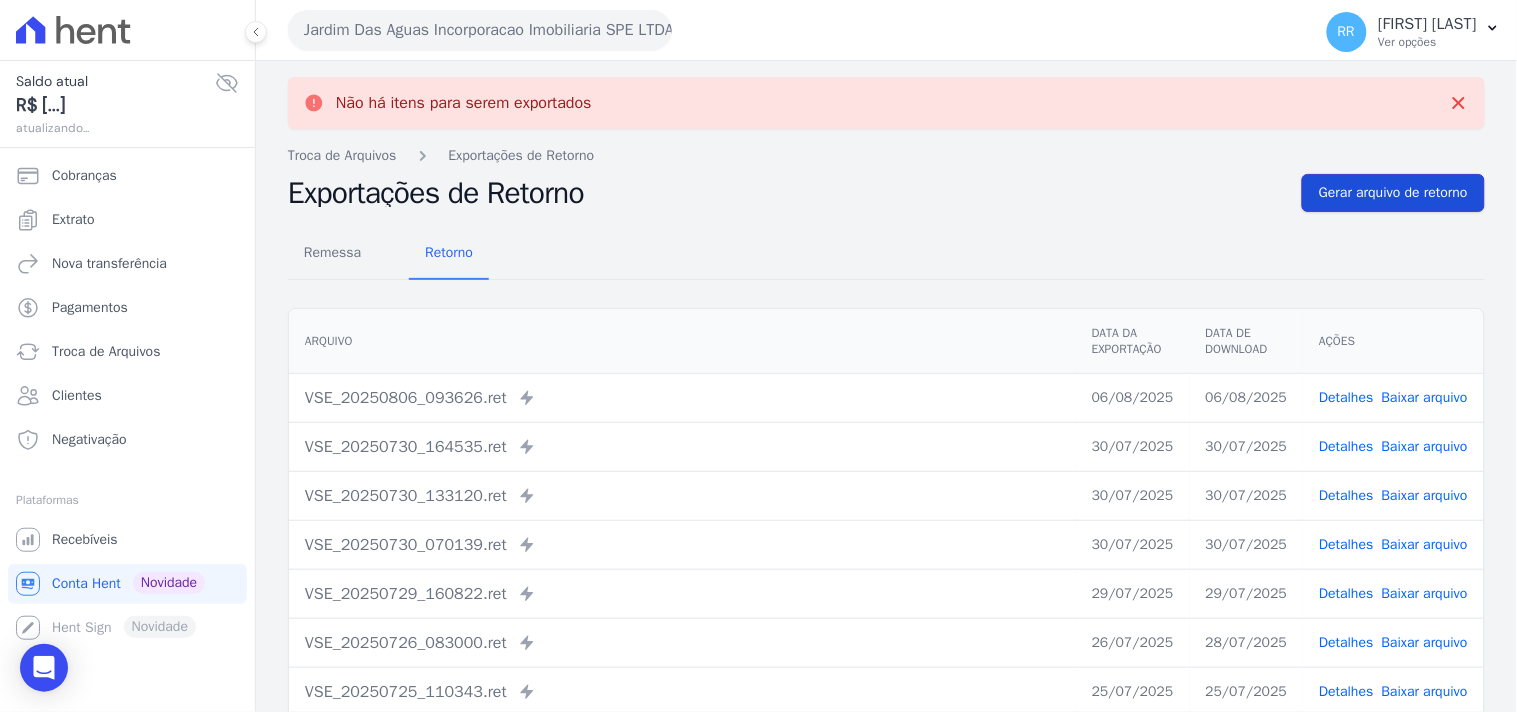 click on "Gerar arquivo de retorno" at bounding box center [1393, 193] 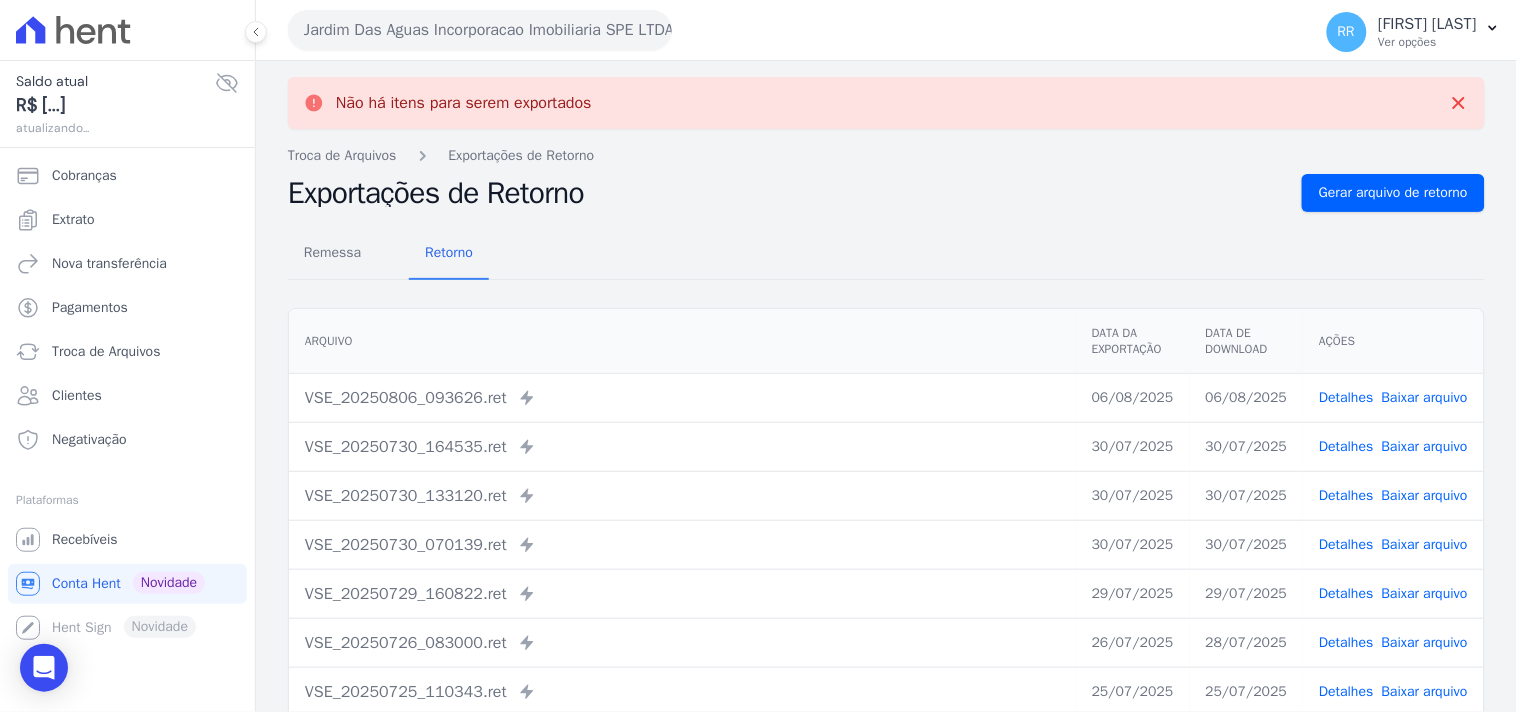 click on "Jardim Das Aguas Incorporacao Imobiliaria SPE LTDA" at bounding box center (480, 30) 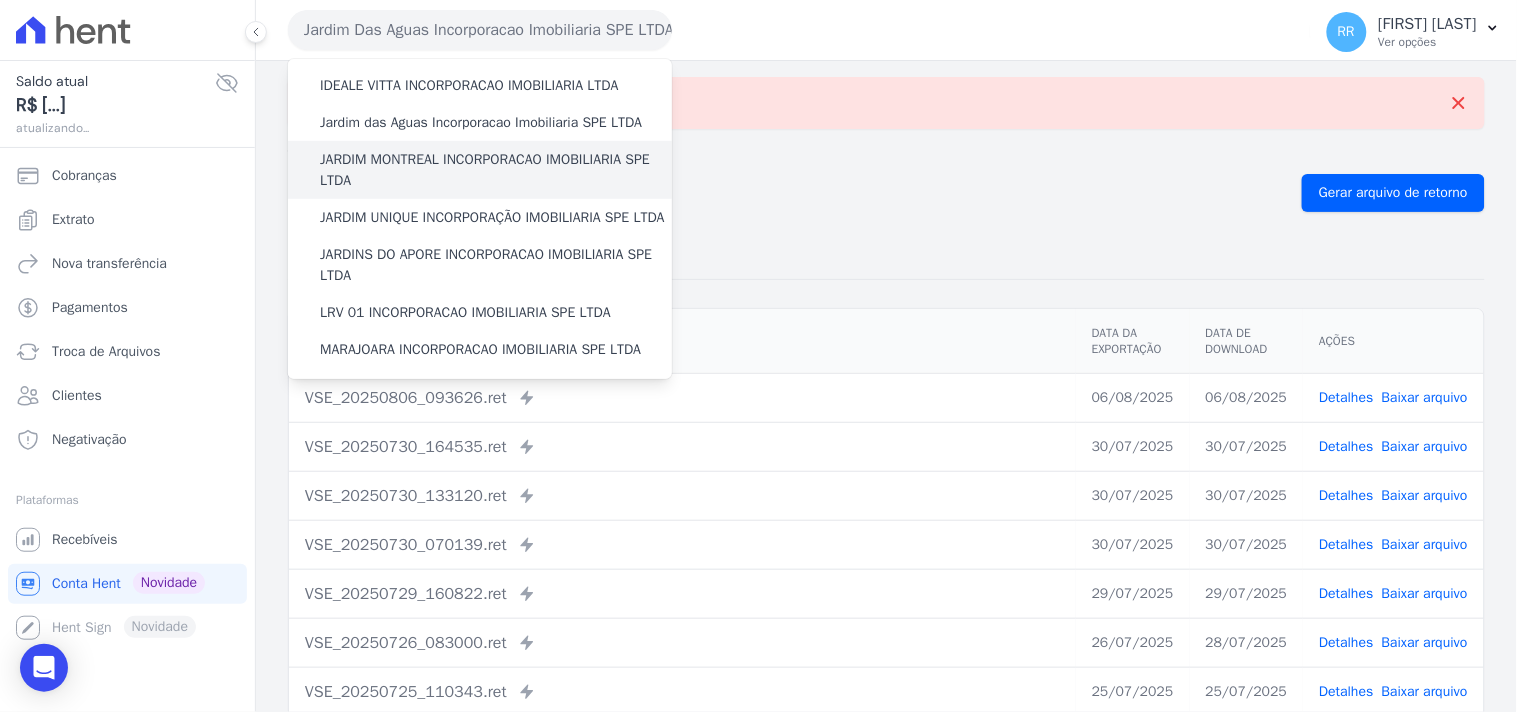 scroll, scrollTop: 296, scrollLeft: 0, axis: vertical 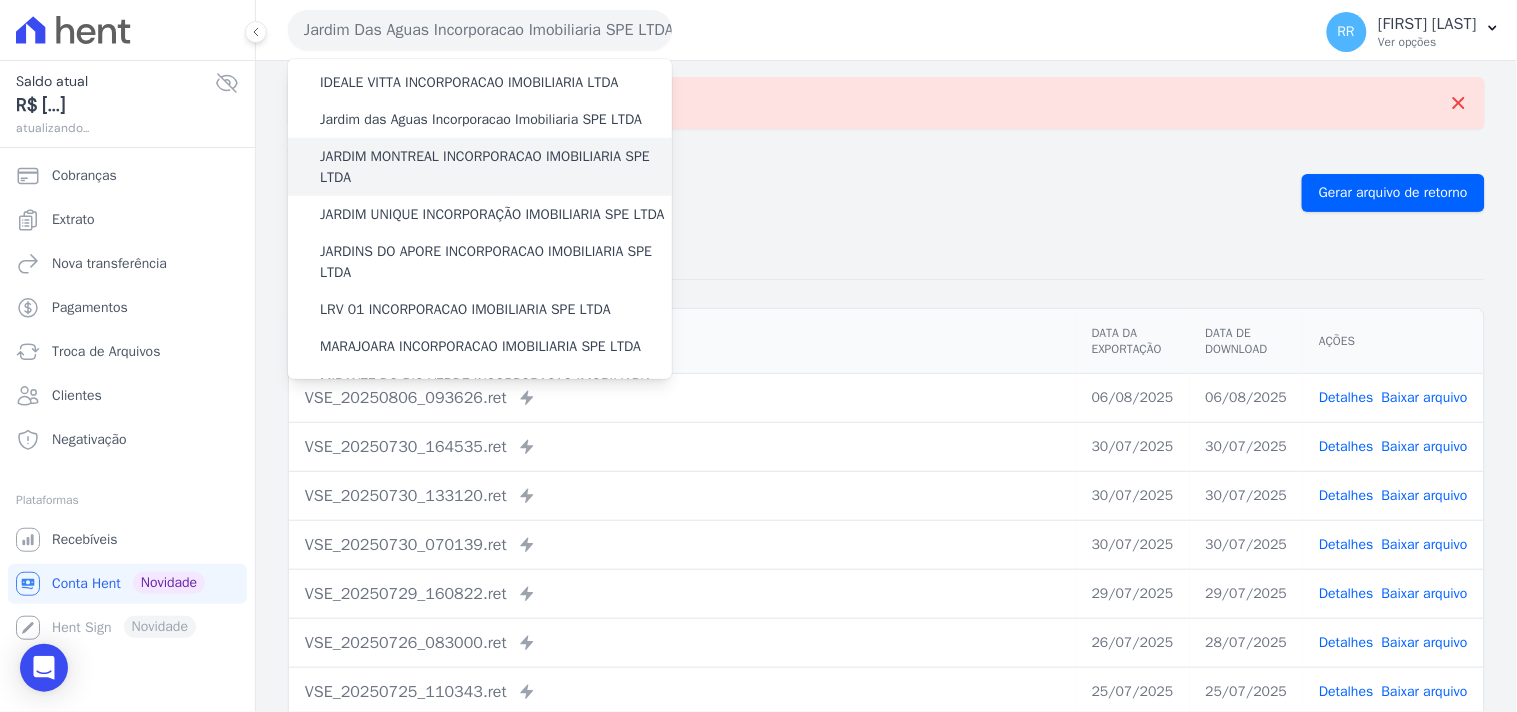click on "JARDIM MONTREAL INCORPORACAO IMOBILIARIA SPE LTDA" at bounding box center [496, 167] 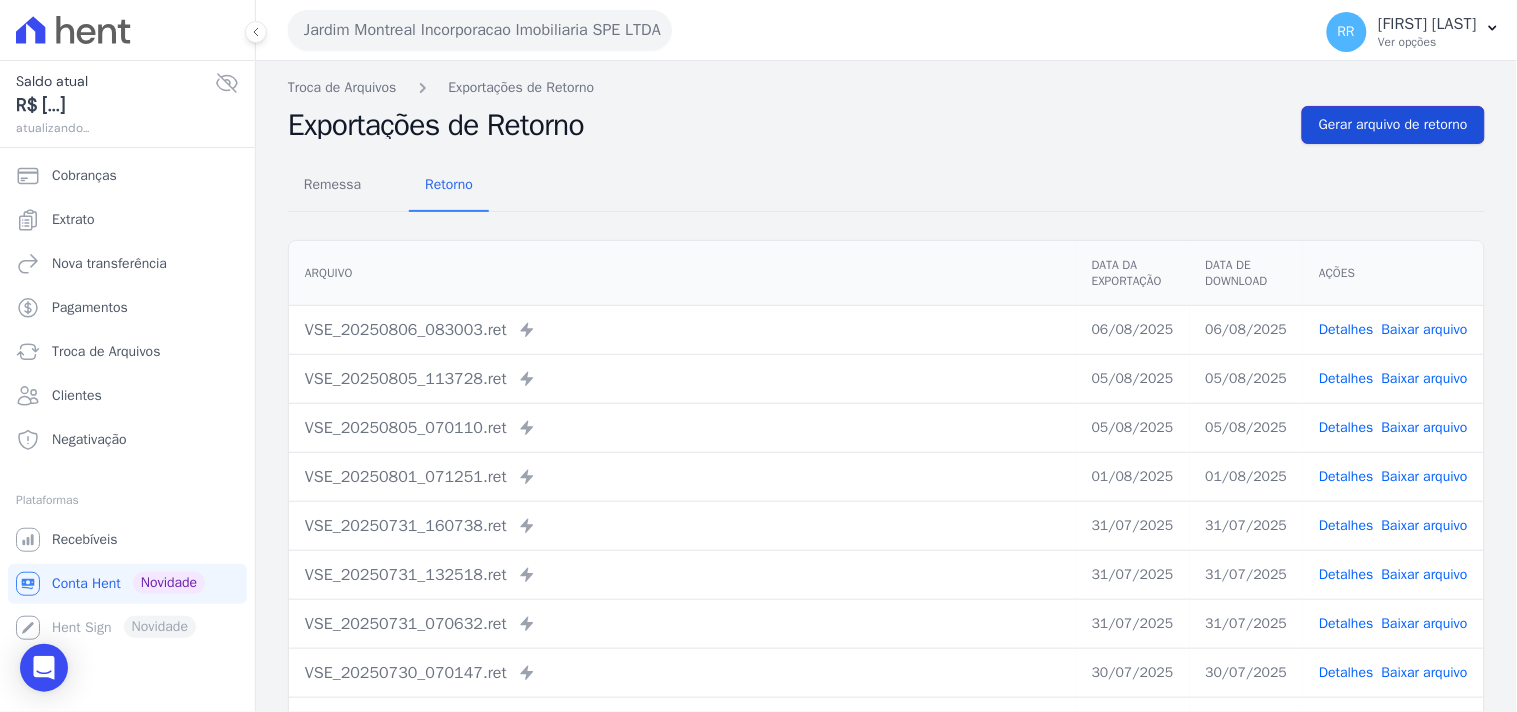 click on "Gerar arquivo de retorno" at bounding box center [1393, 125] 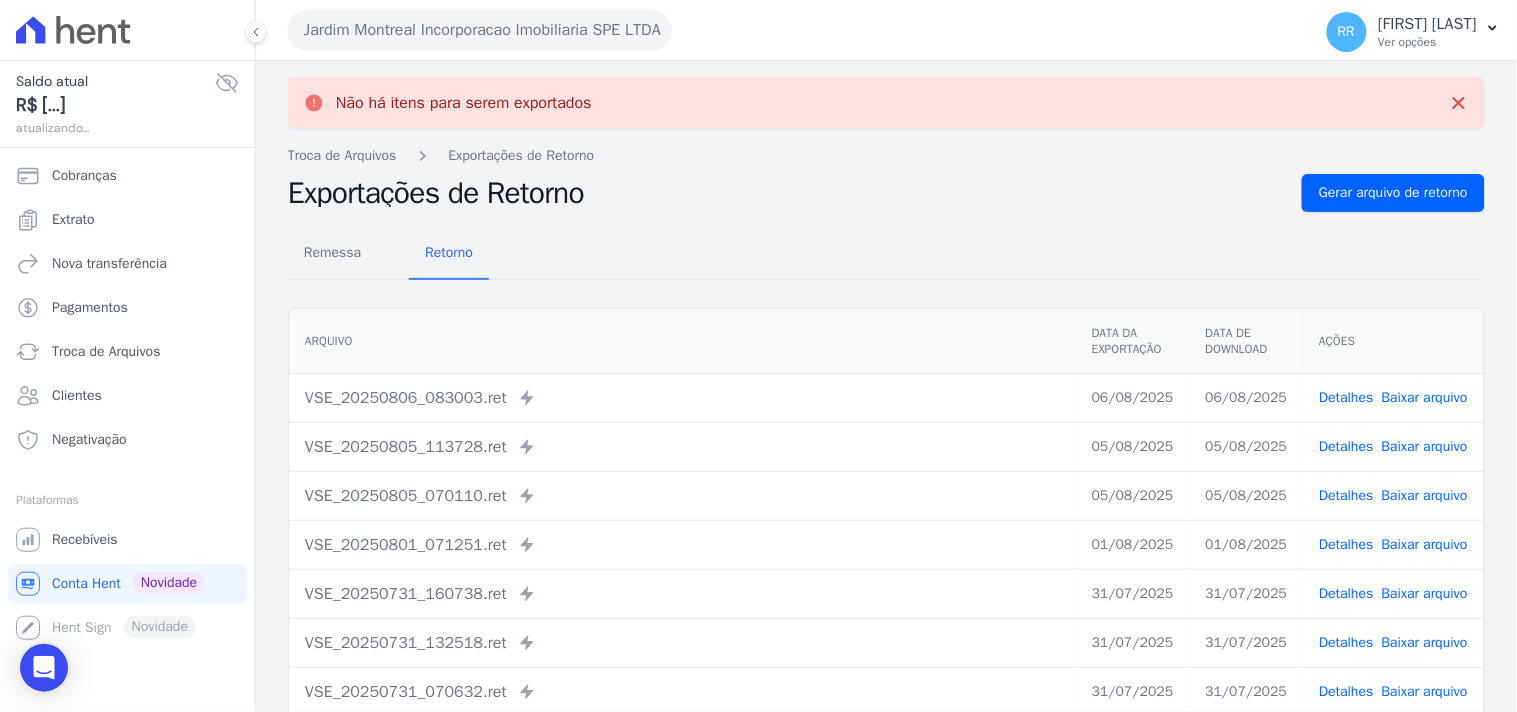 click on "Jardim Montreal Incorporacao Imobiliaria SPE LTDA" at bounding box center (480, 30) 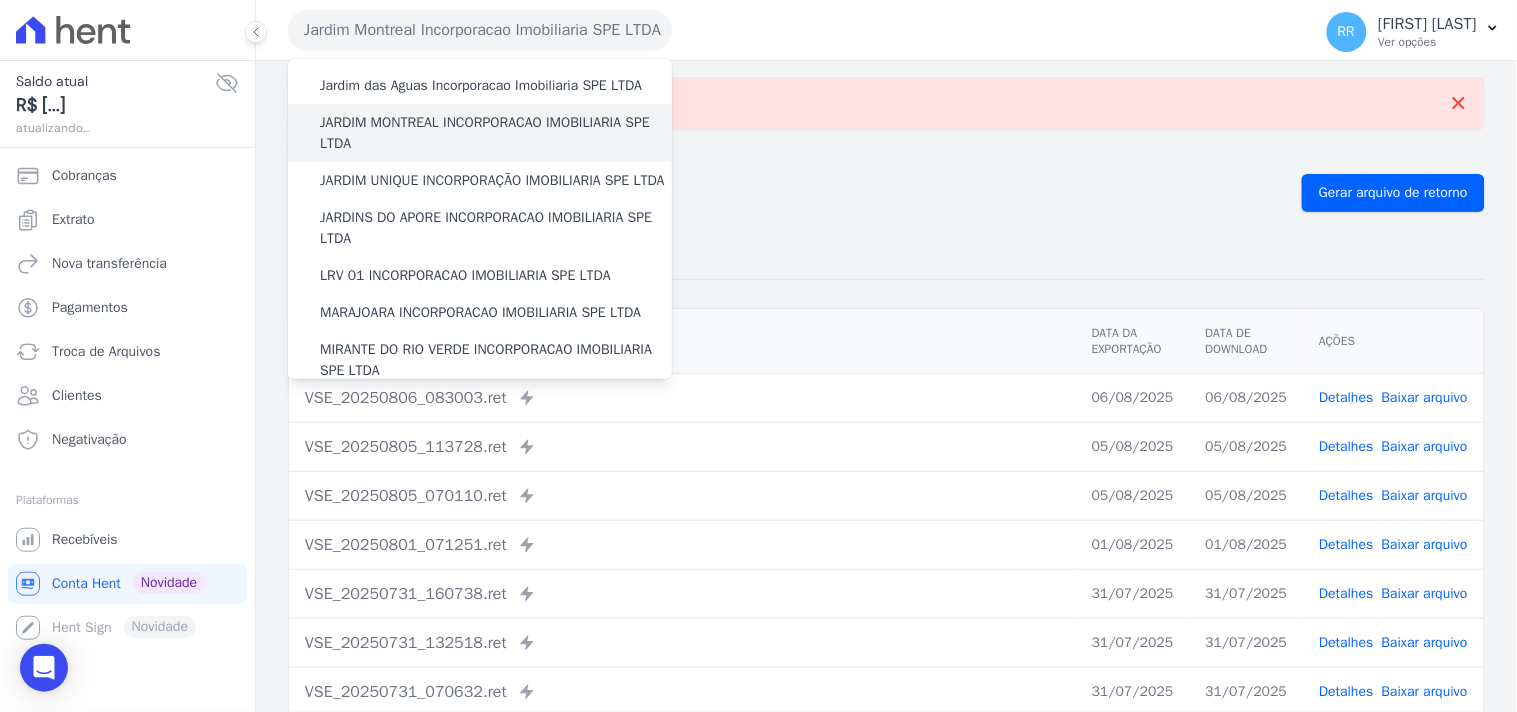 scroll, scrollTop: 333, scrollLeft: 0, axis: vertical 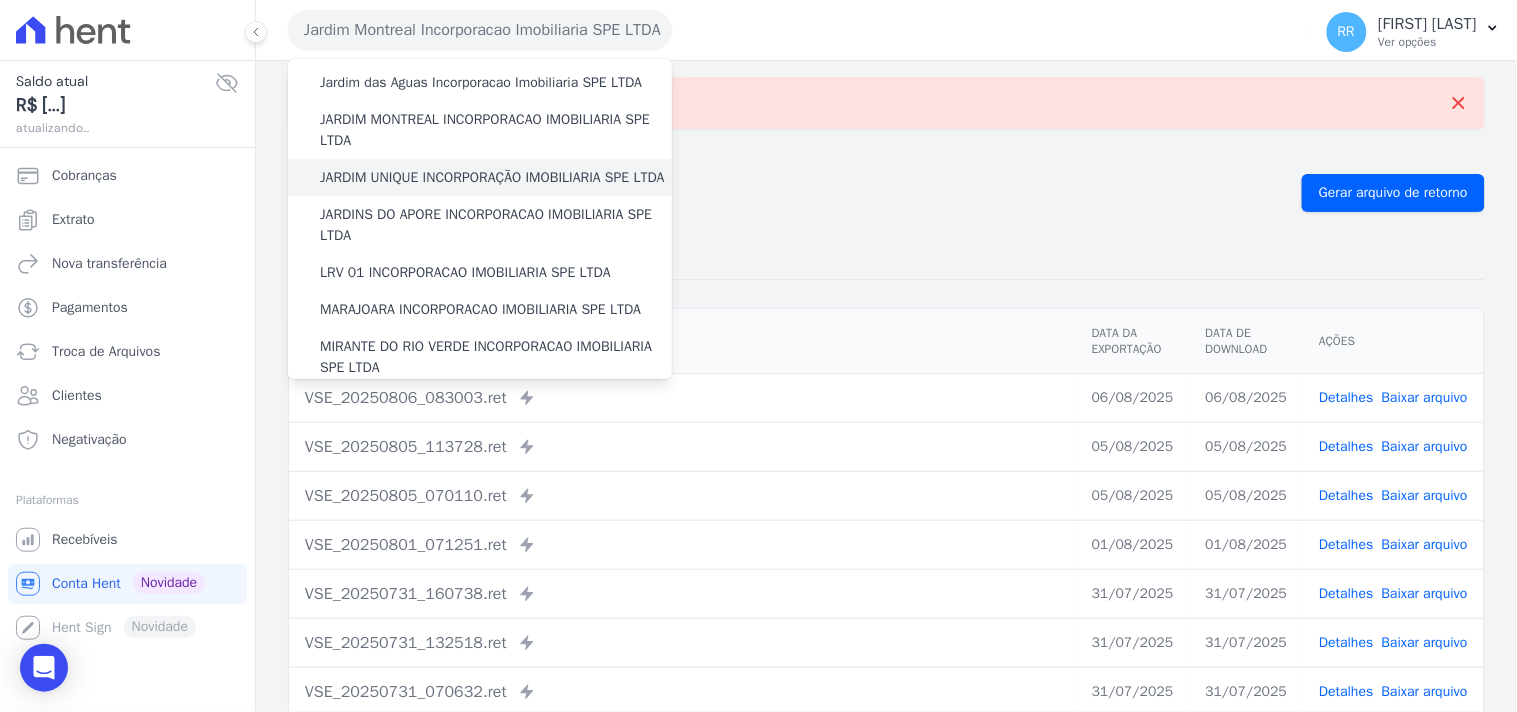 click on "JARDIM UNIQUE INCORPORAÇÃO IMOBILIARIA SPE LTDA" at bounding box center [480, 177] 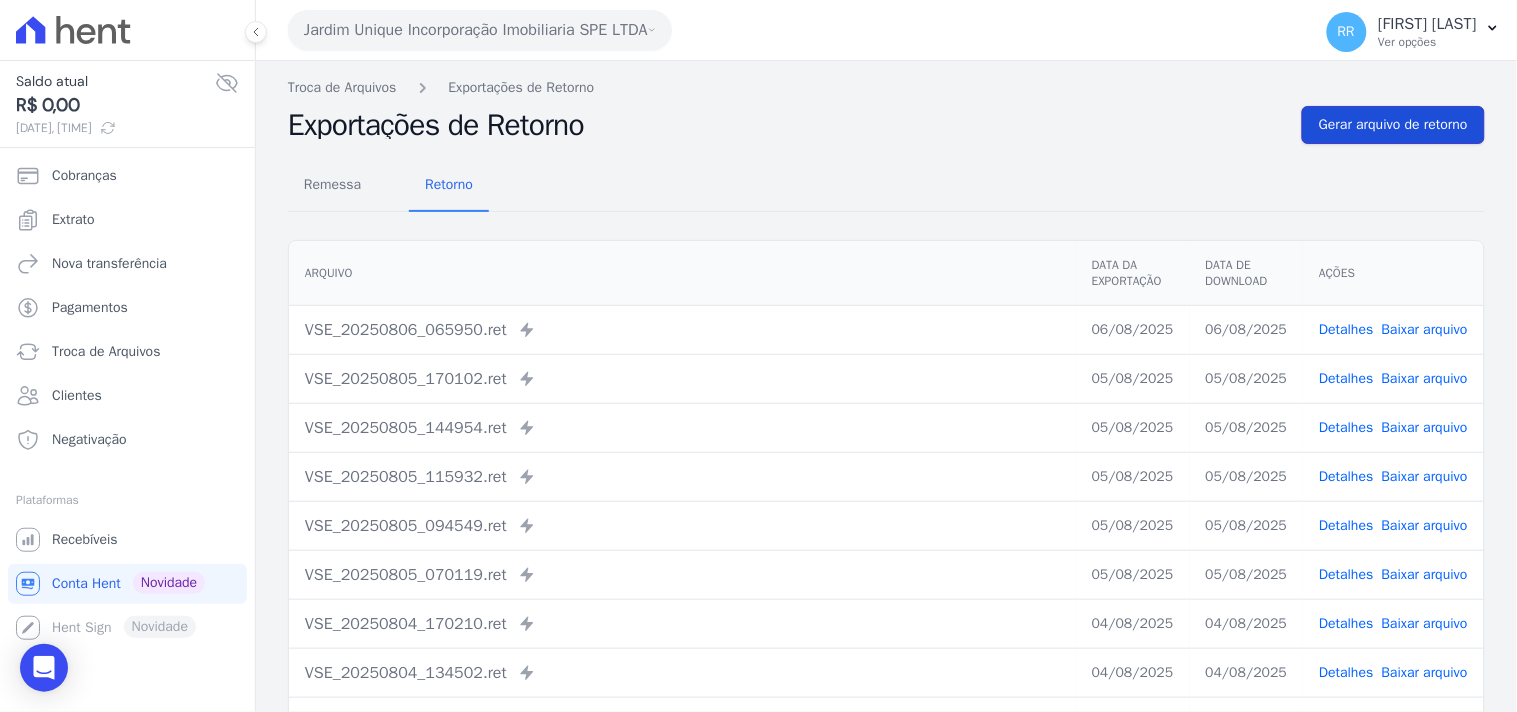 click on "Gerar arquivo de retorno" at bounding box center (1393, 125) 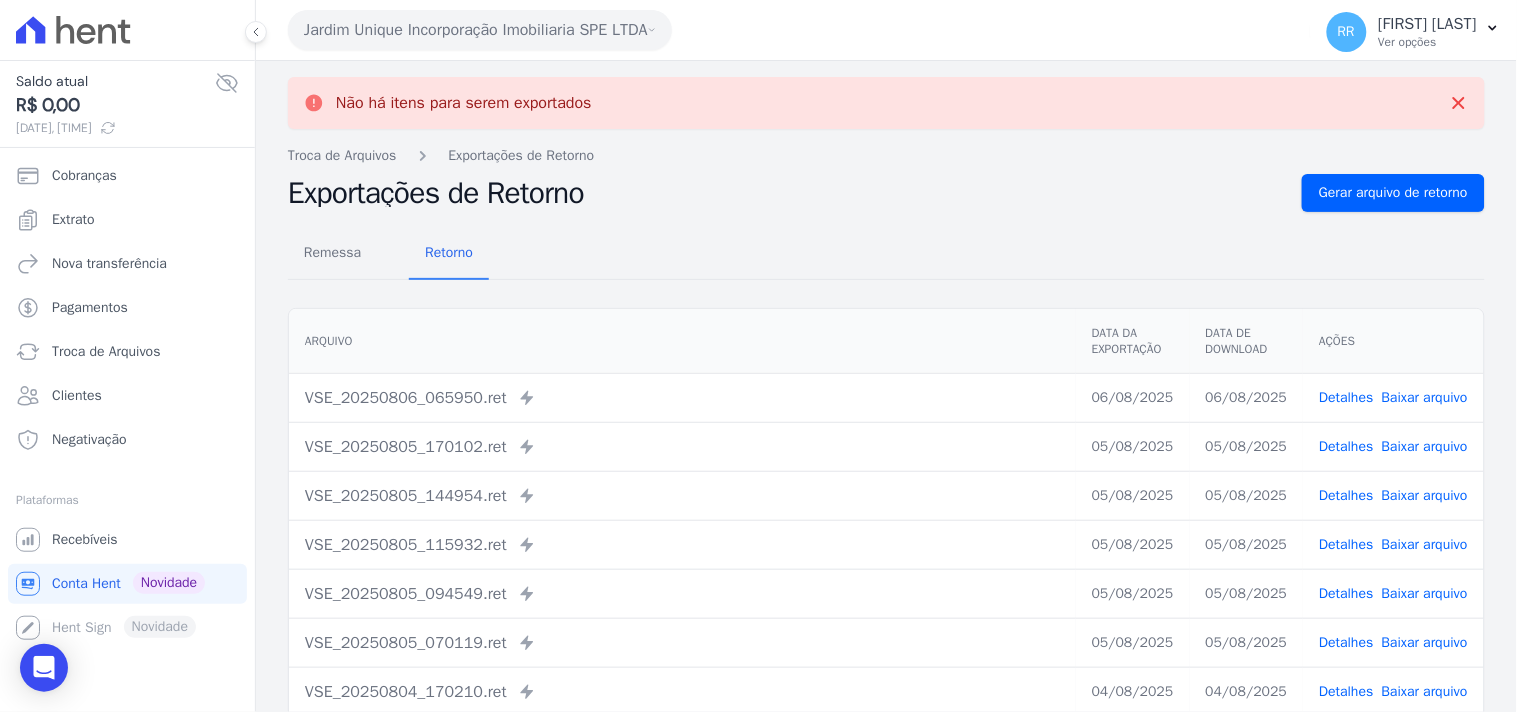 click on "Jardim Unique Incorporação Imobiliaria SPE LTDA" at bounding box center [480, 30] 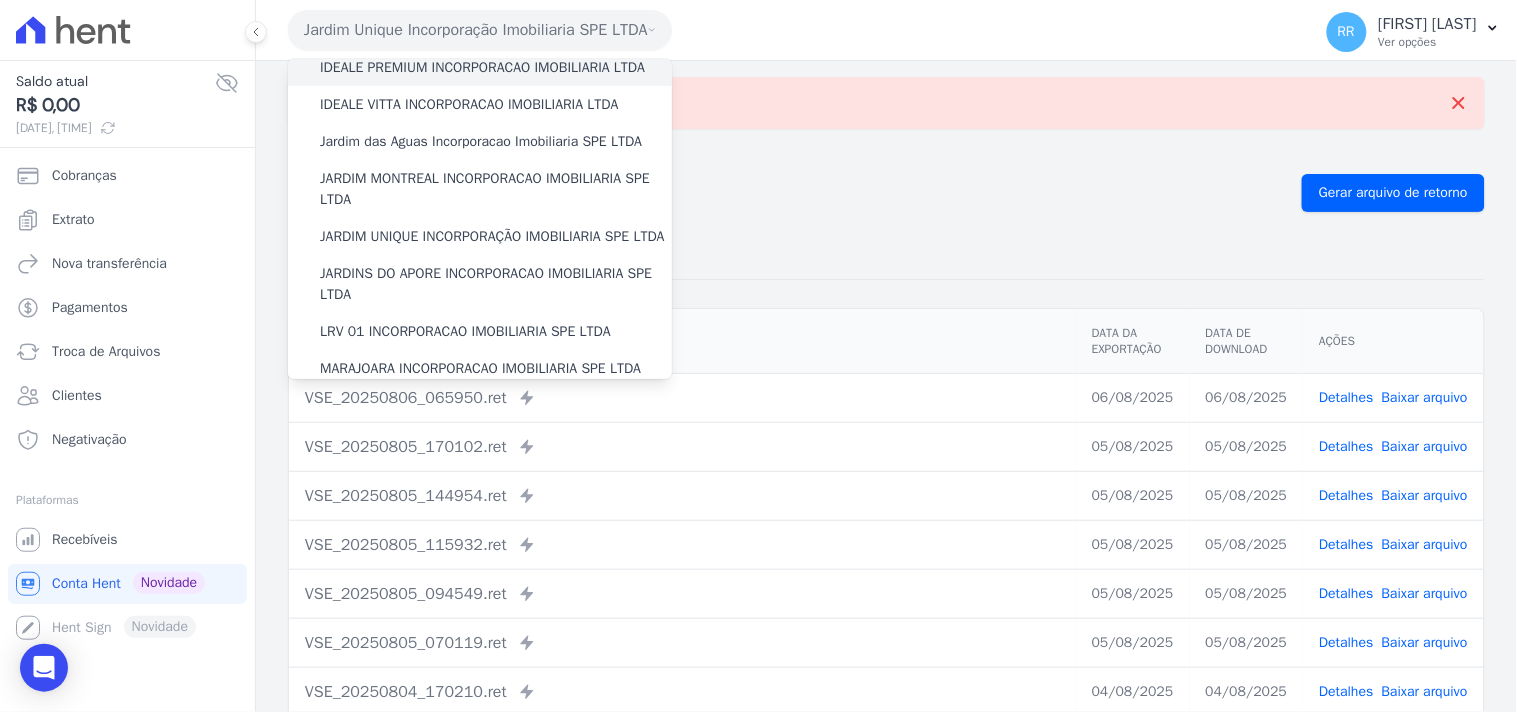 scroll, scrollTop: 370, scrollLeft: 0, axis: vertical 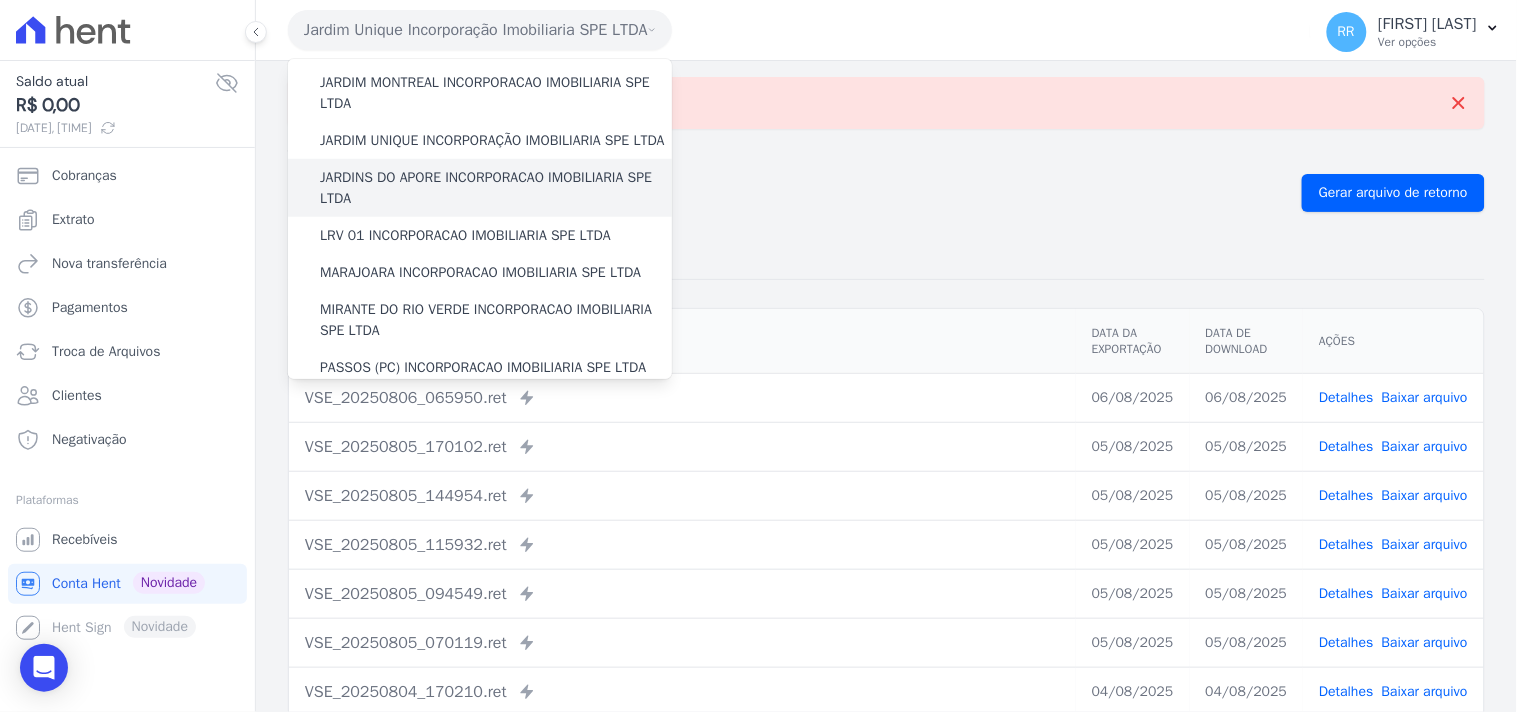 click on "JARDINS DO APORE INCORPORACAO IMOBILIARIA SPE LTDA" at bounding box center (496, 188) 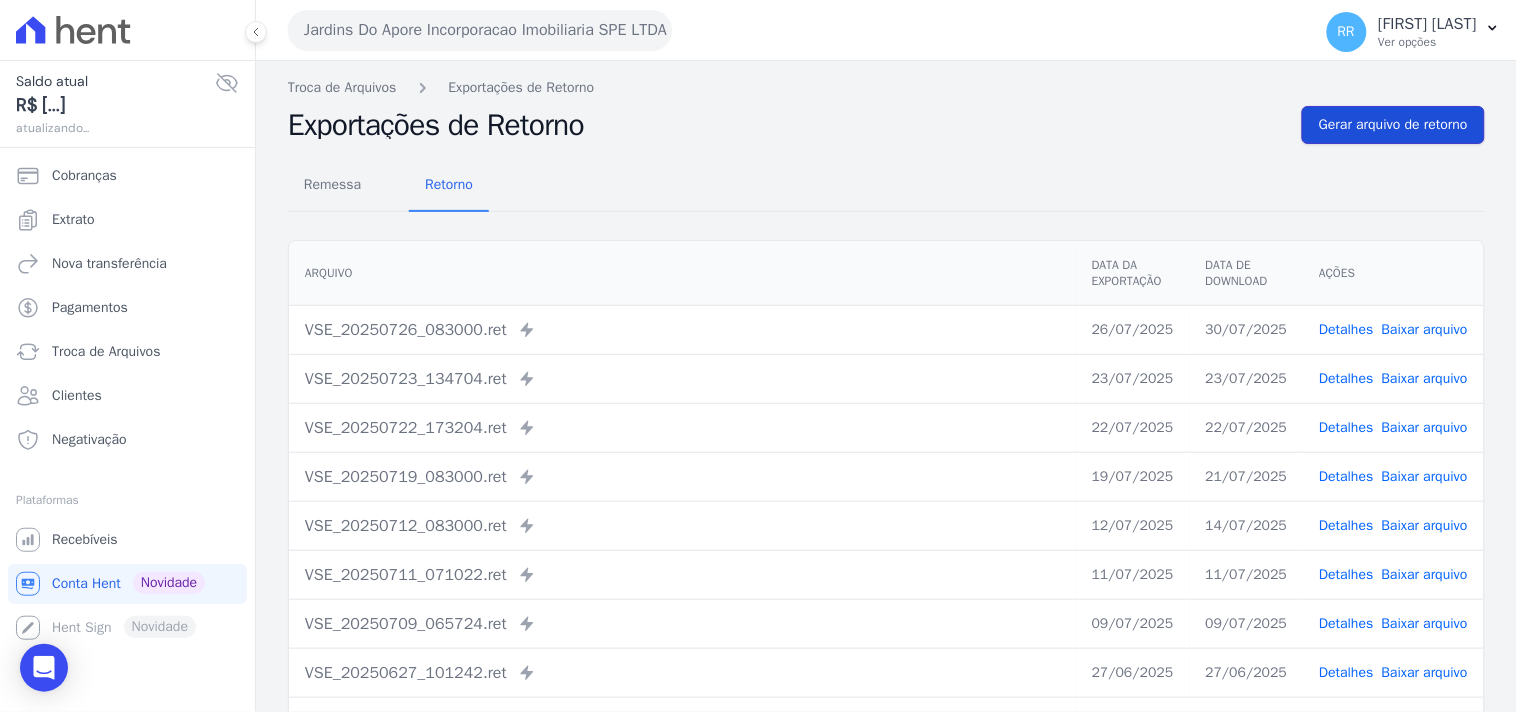 click on "Gerar arquivo de retorno" at bounding box center [1393, 125] 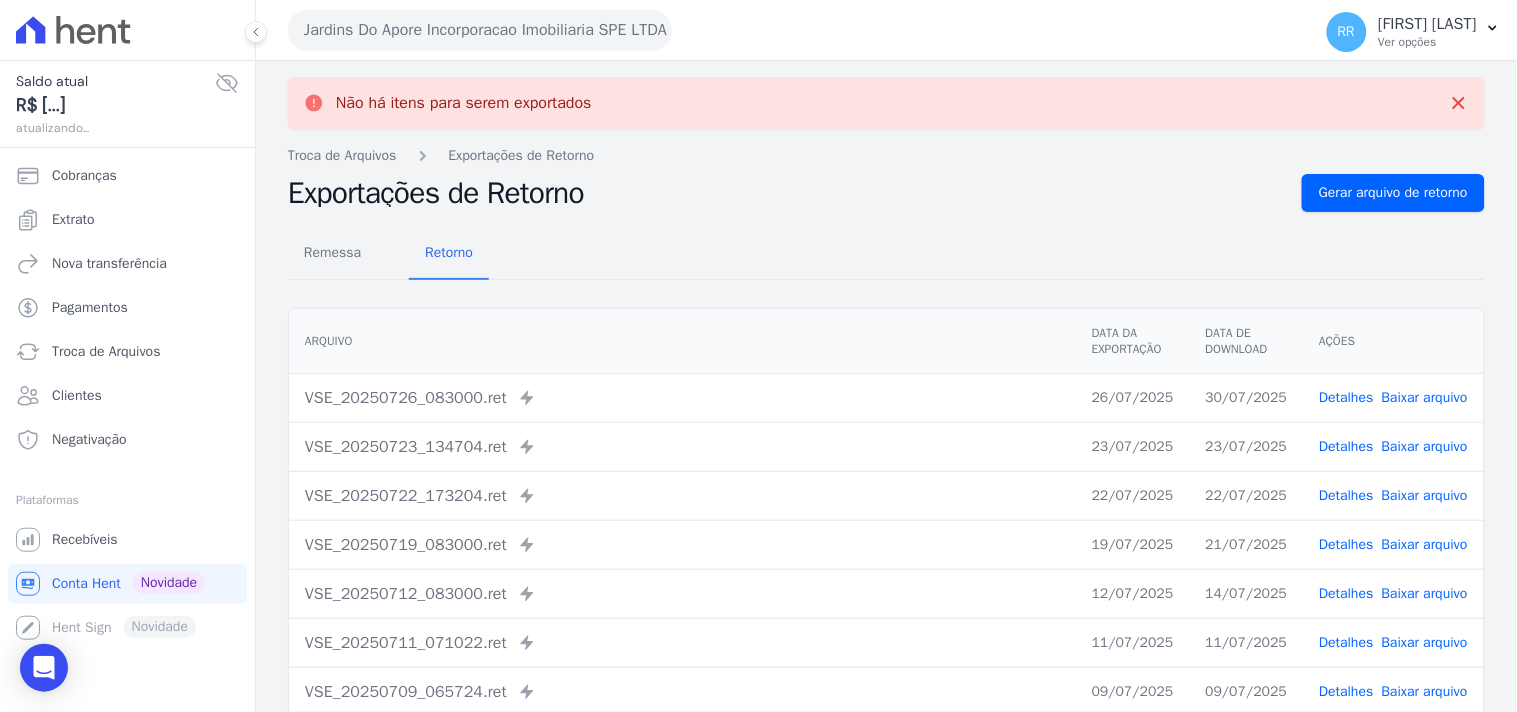 click on "Jardins Do Apore Incorporacao Imobiliaria SPE LTDA" at bounding box center (480, 30) 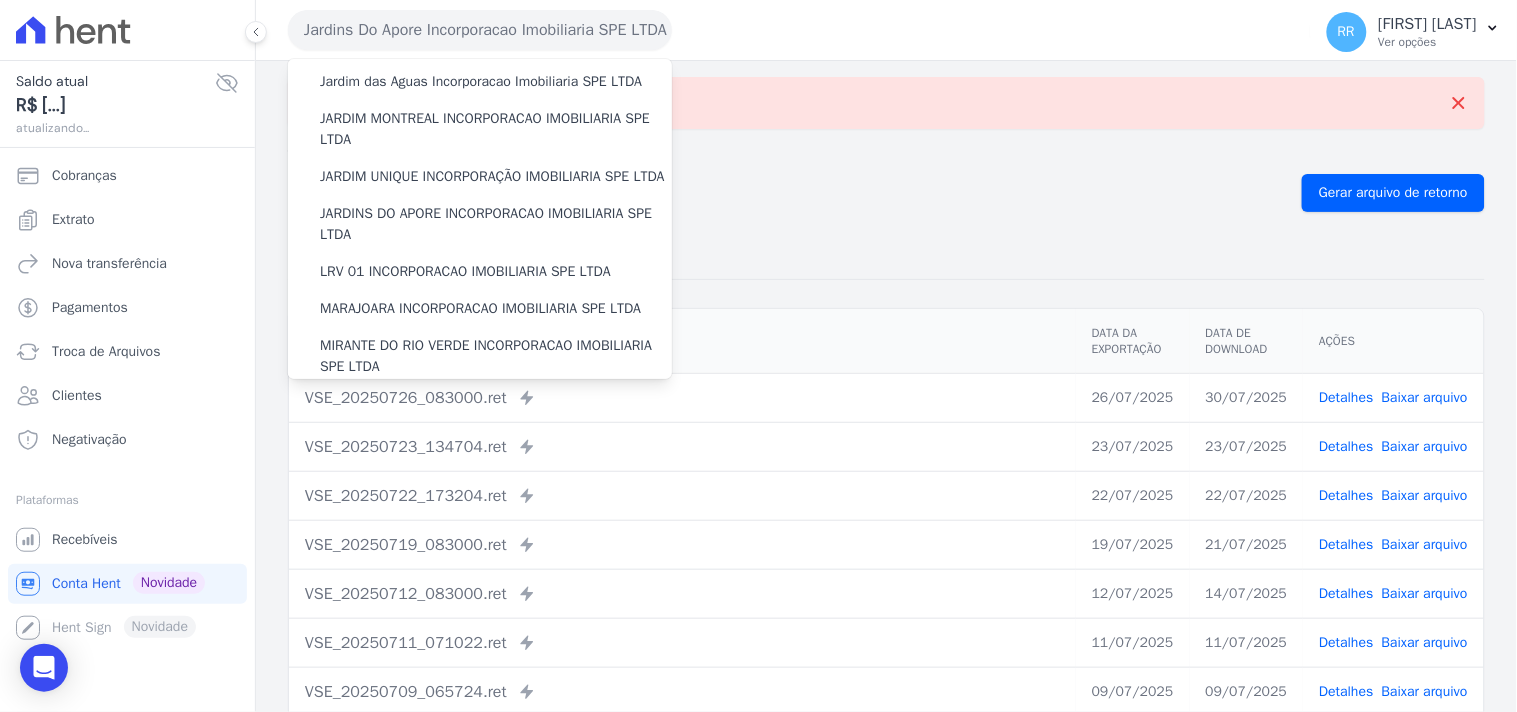 scroll, scrollTop: 407, scrollLeft: 0, axis: vertical 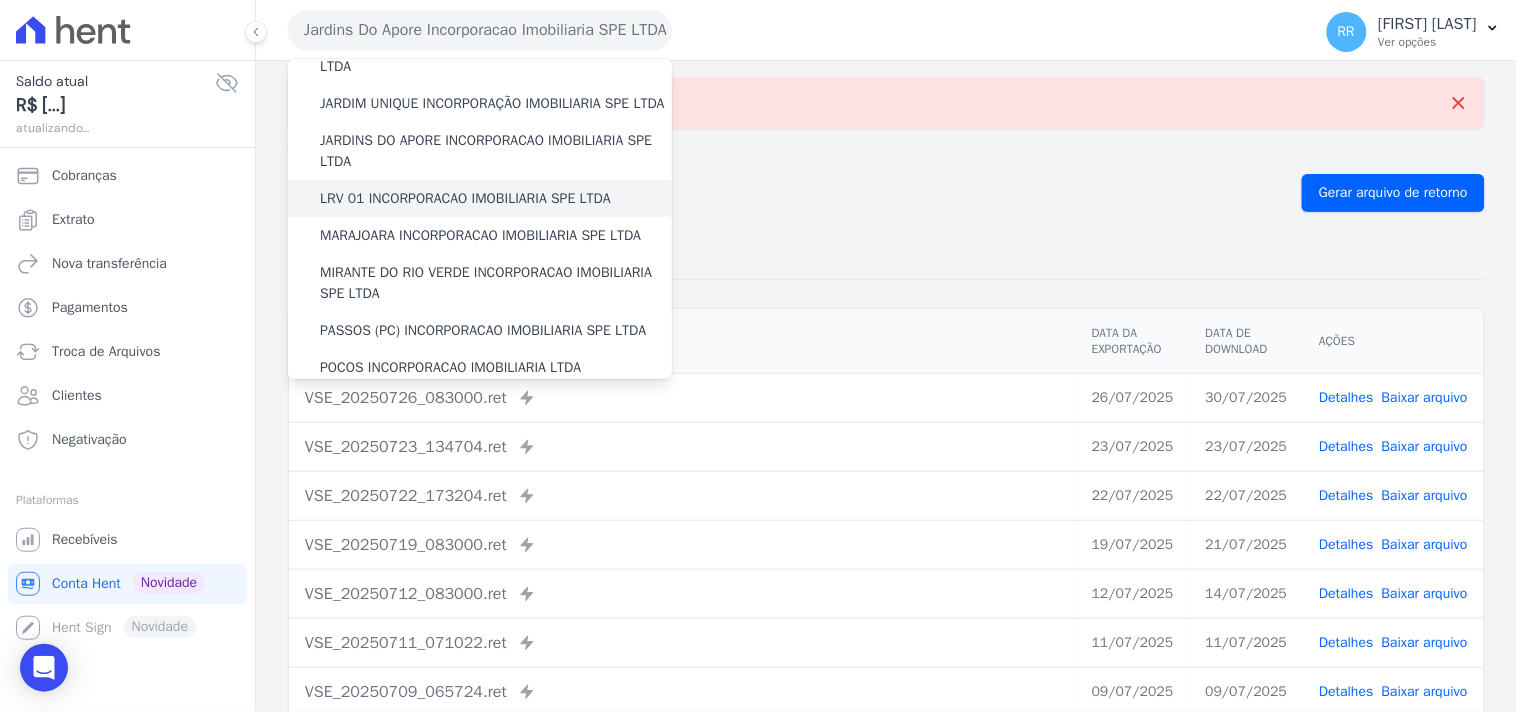 click on "LRV 01 INCORPORACAO IMOBILIARIA SPE LTDA" at bounding box center [465, 198] 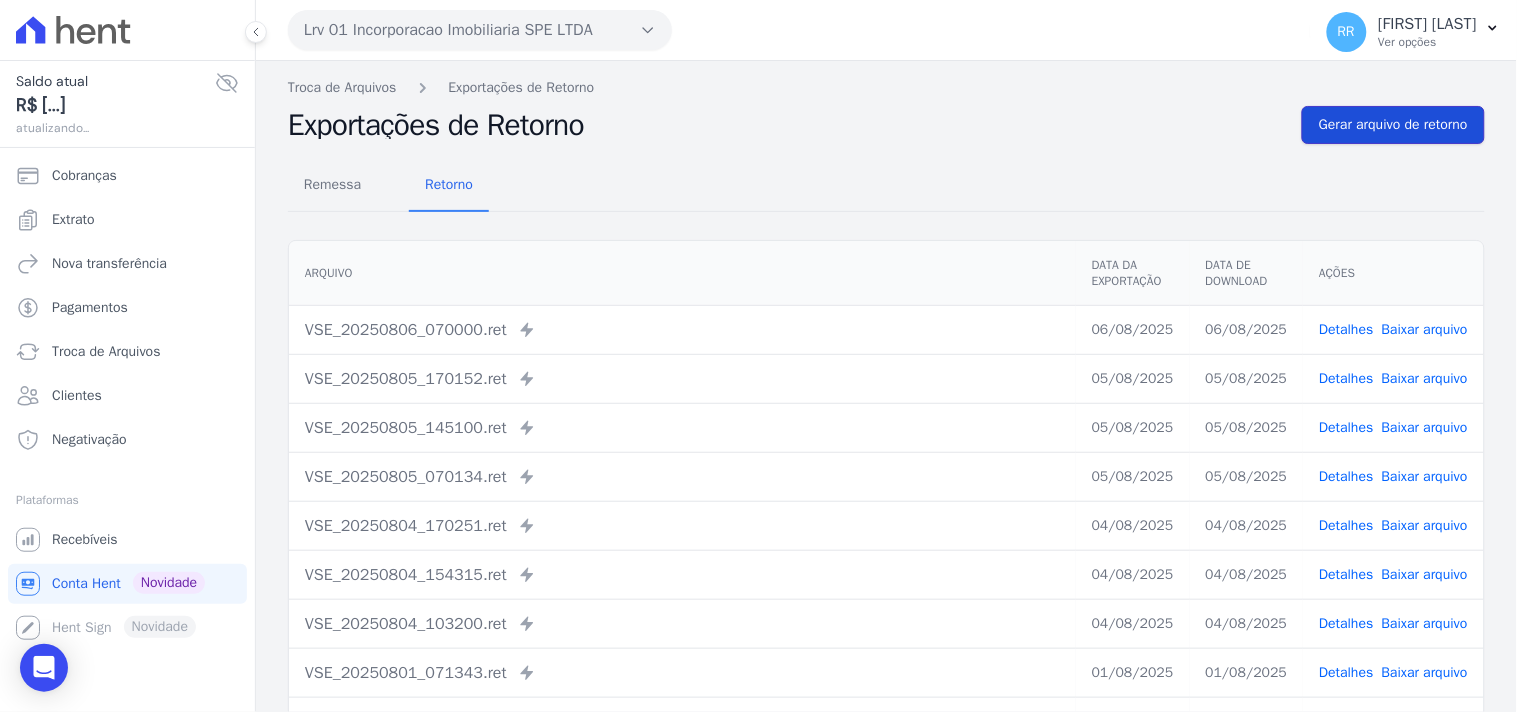 click on "Gerar arquivo de retorno" at bounding box center (1393, 125) 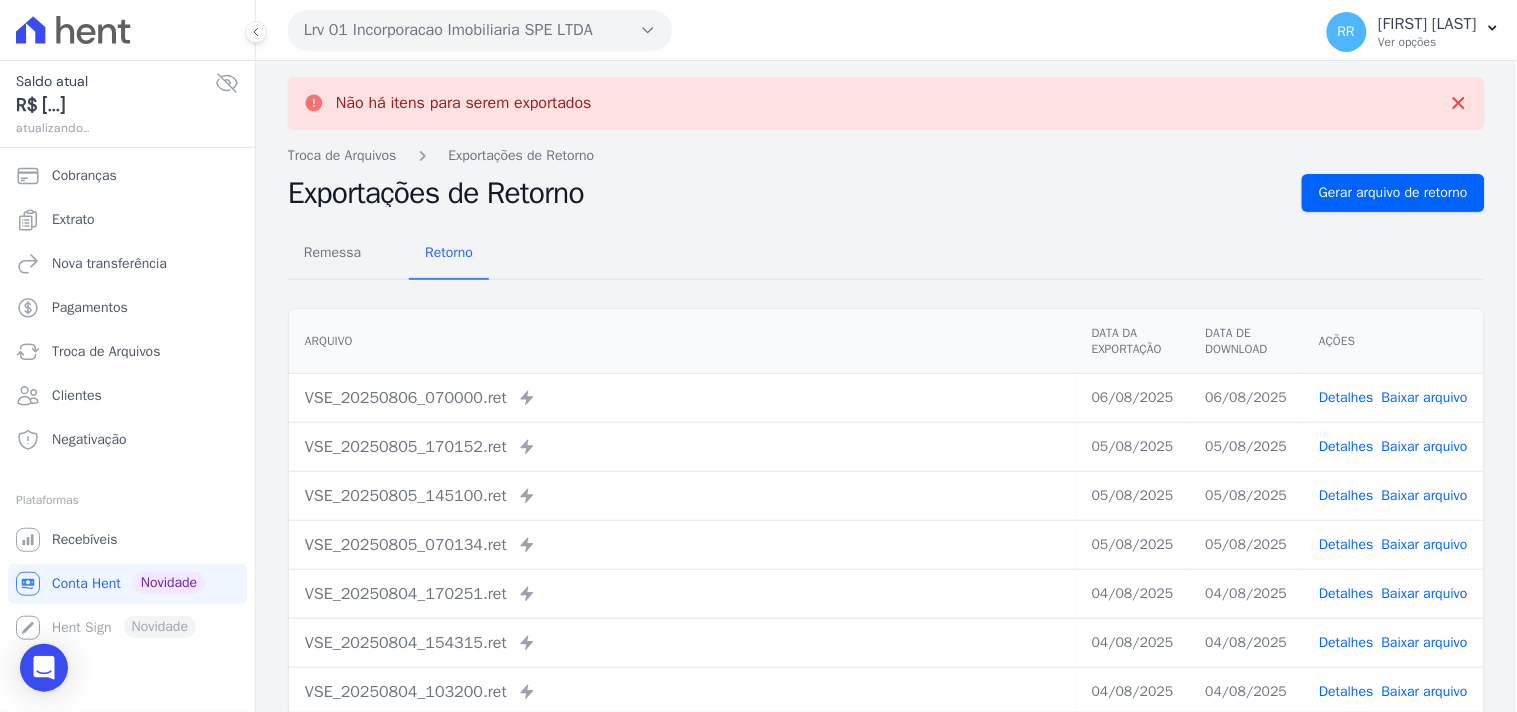 click on "Lrv 01 Incorporacao Imobiliaria SPE LTDA
Via Sul Engenharia
AGUAS DE GUANABARA INCORPORACAO IMOBILIARIA SPE LTDA
AGUAS DO ALVORADA INCORPORACAO IMOBILIARIA SPE LTDA
ANANINDEUA 01 INCORPORACAO IMOBILIARIA SPE LTDA
AQUARELA CITY INCORPORACAO IMOBILIARIA LTDA" at bounding box center [795, 30] 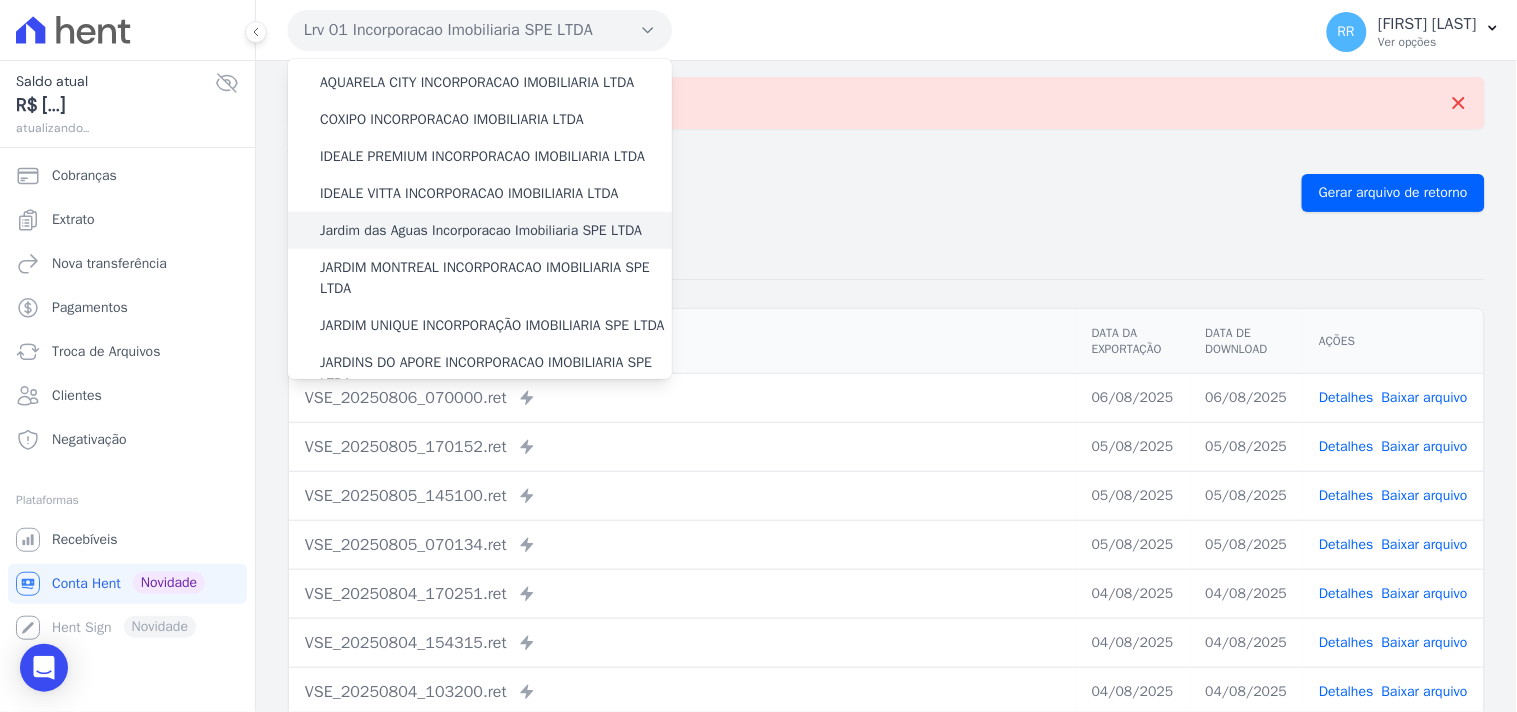 scroll, scrollTop: 370, scrollLeft: 0, axis: vertical 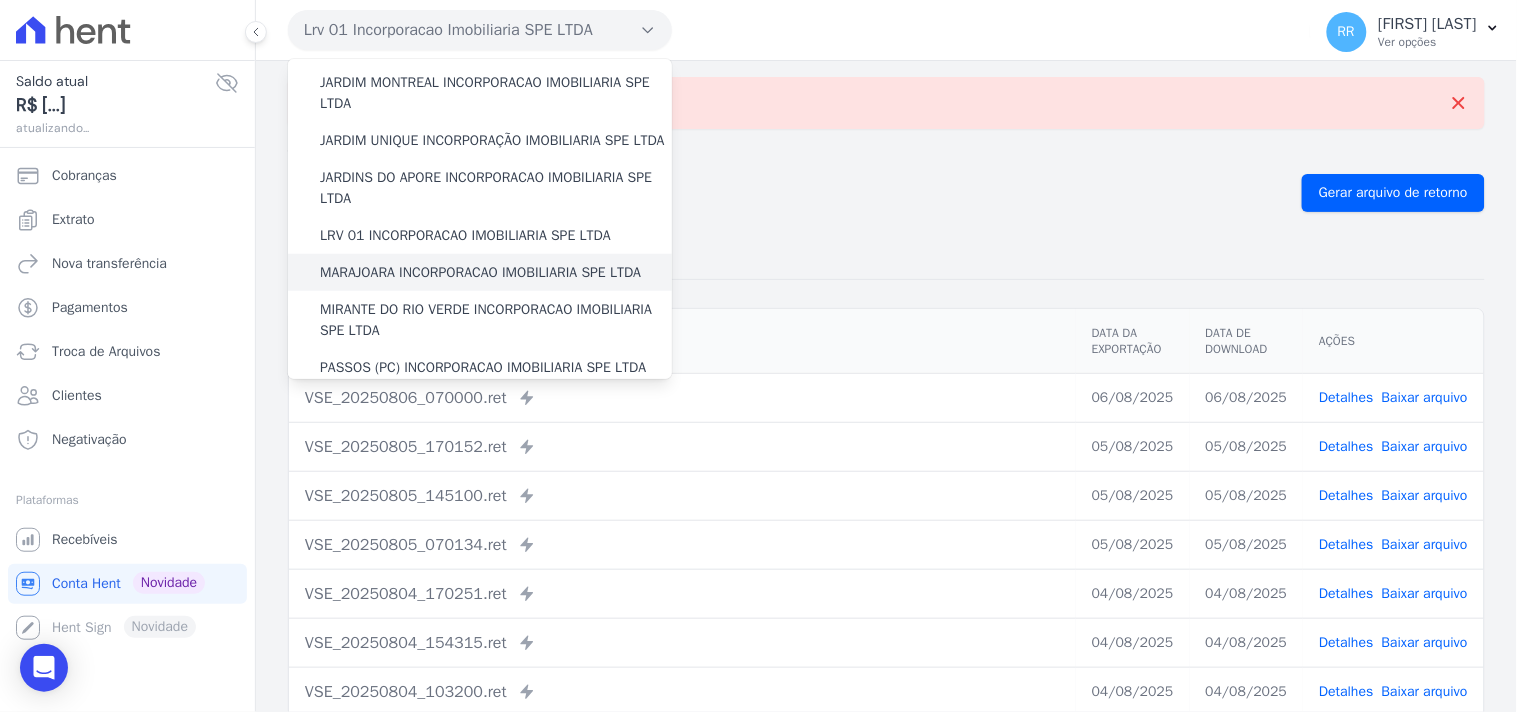 click on "MARAJOARA INCORPORACAO IMOBILIARIA SPE LTDA" at bounding box center [480, 272] 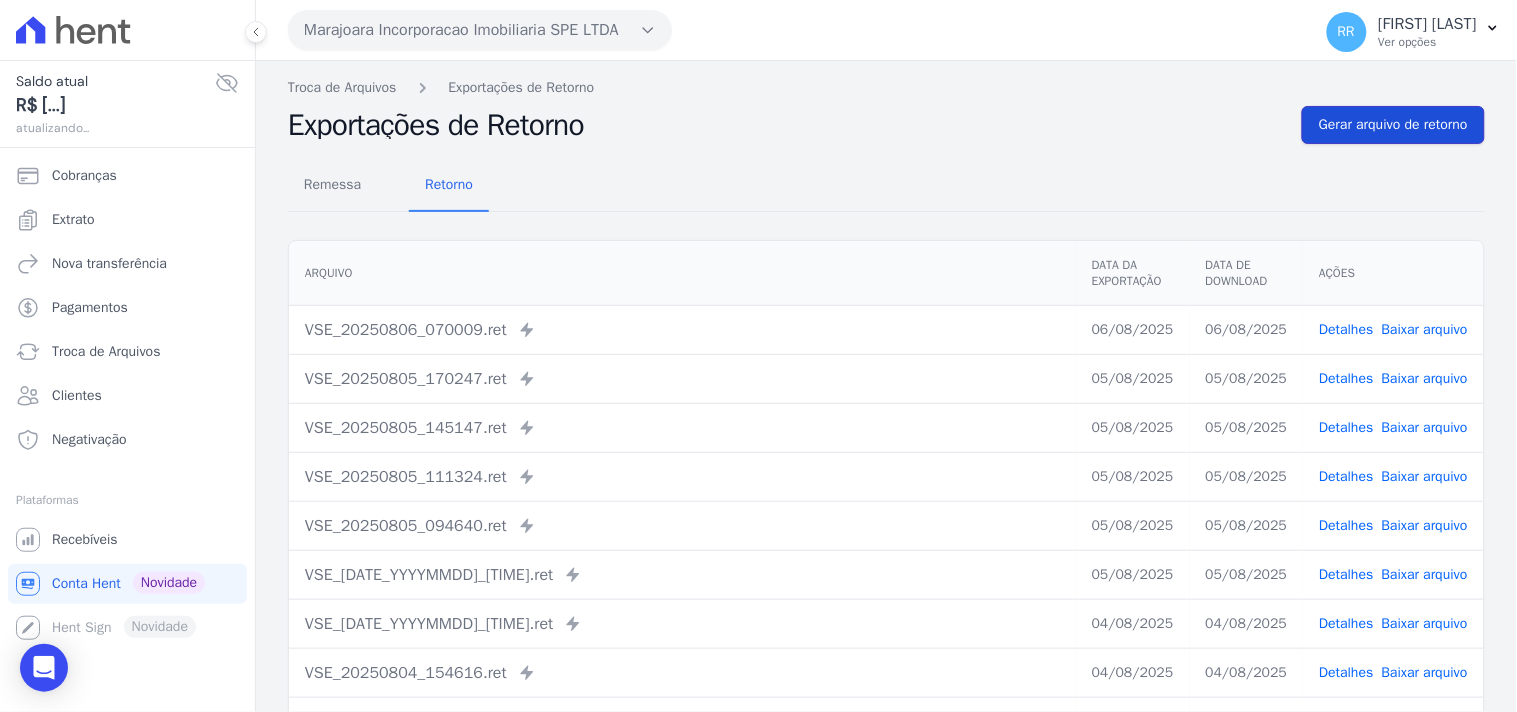 click on "Gerar arquivo de retorno" at bounding box center (1393, 125) 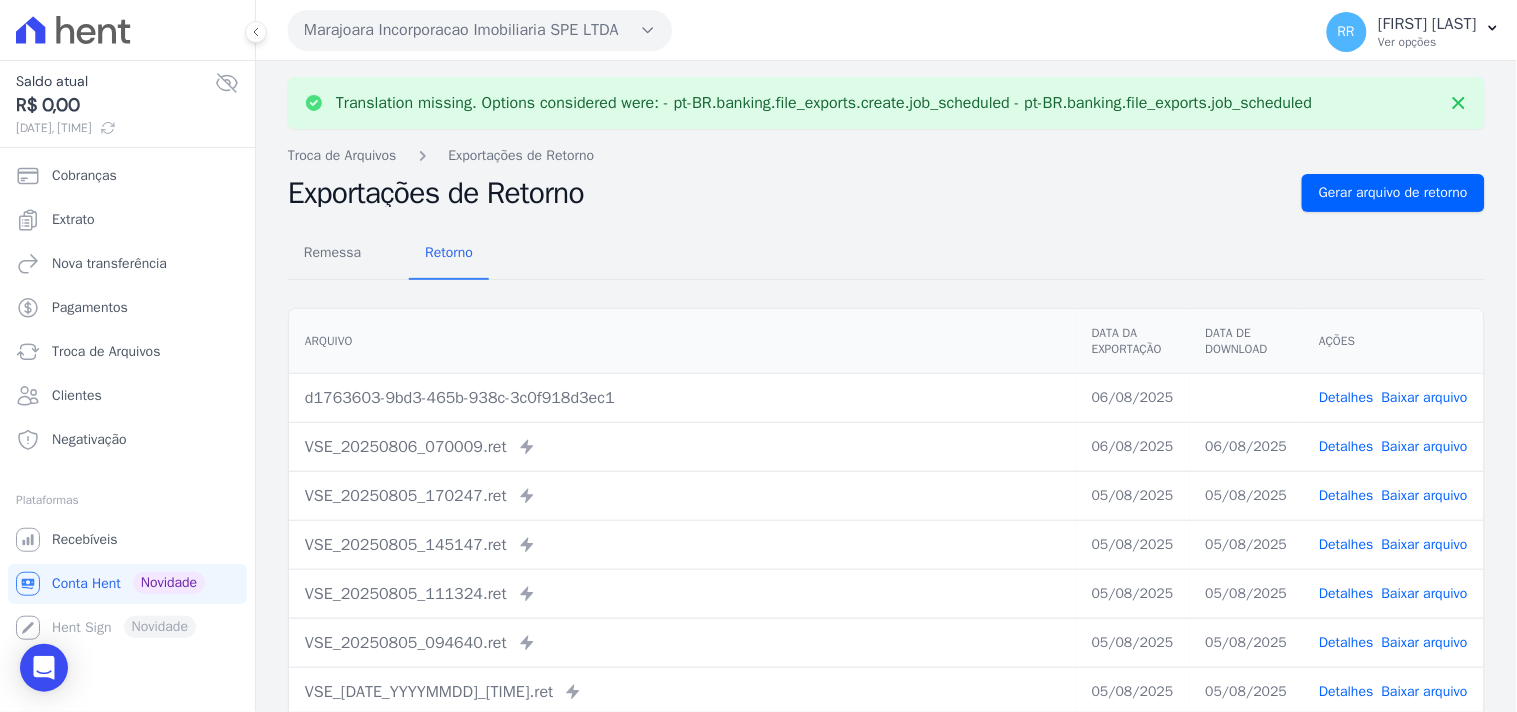 click on "Baixar arquivo" at bounding box center [1425, 397] 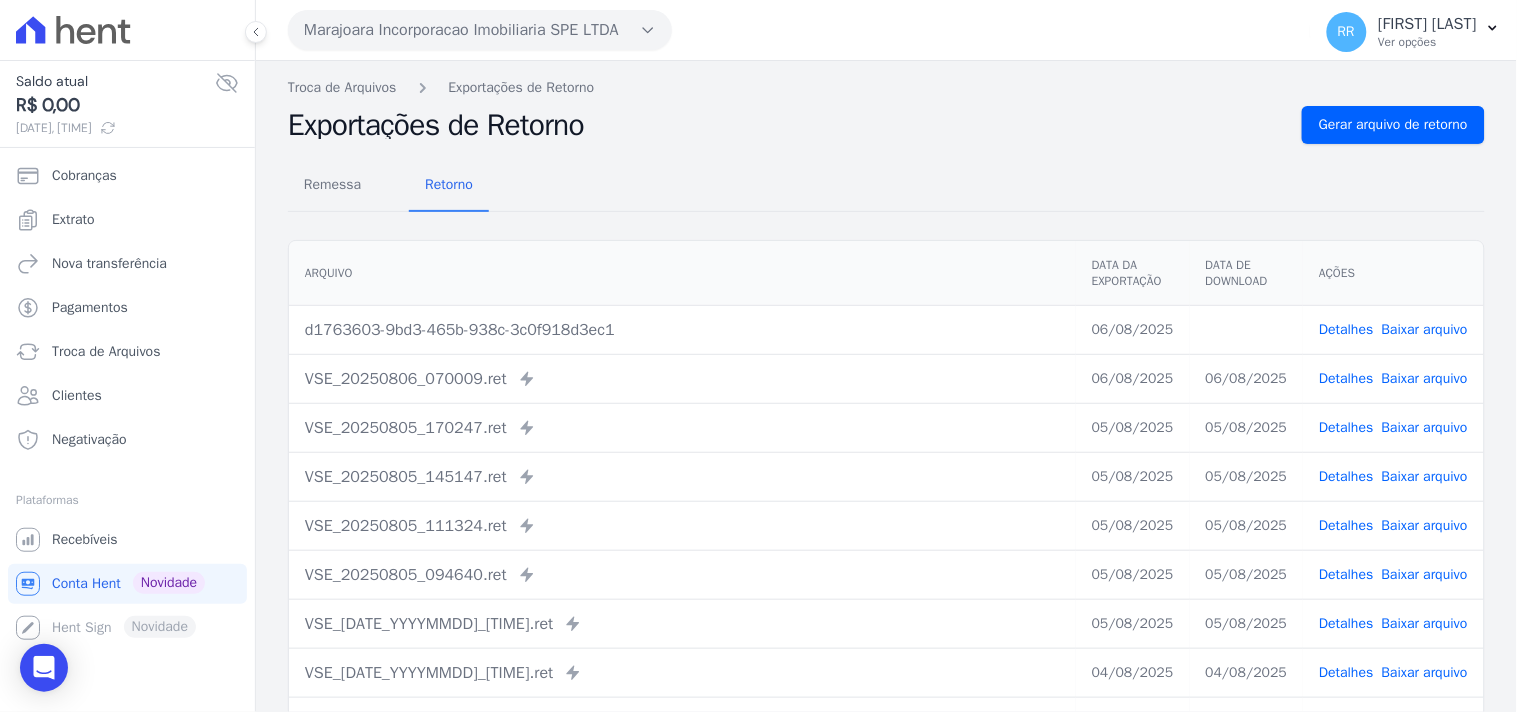 drag, startPoint x: 794, startPoint y: 250, endPoint x: 693, endPoint y: 172, distance: 127.61269 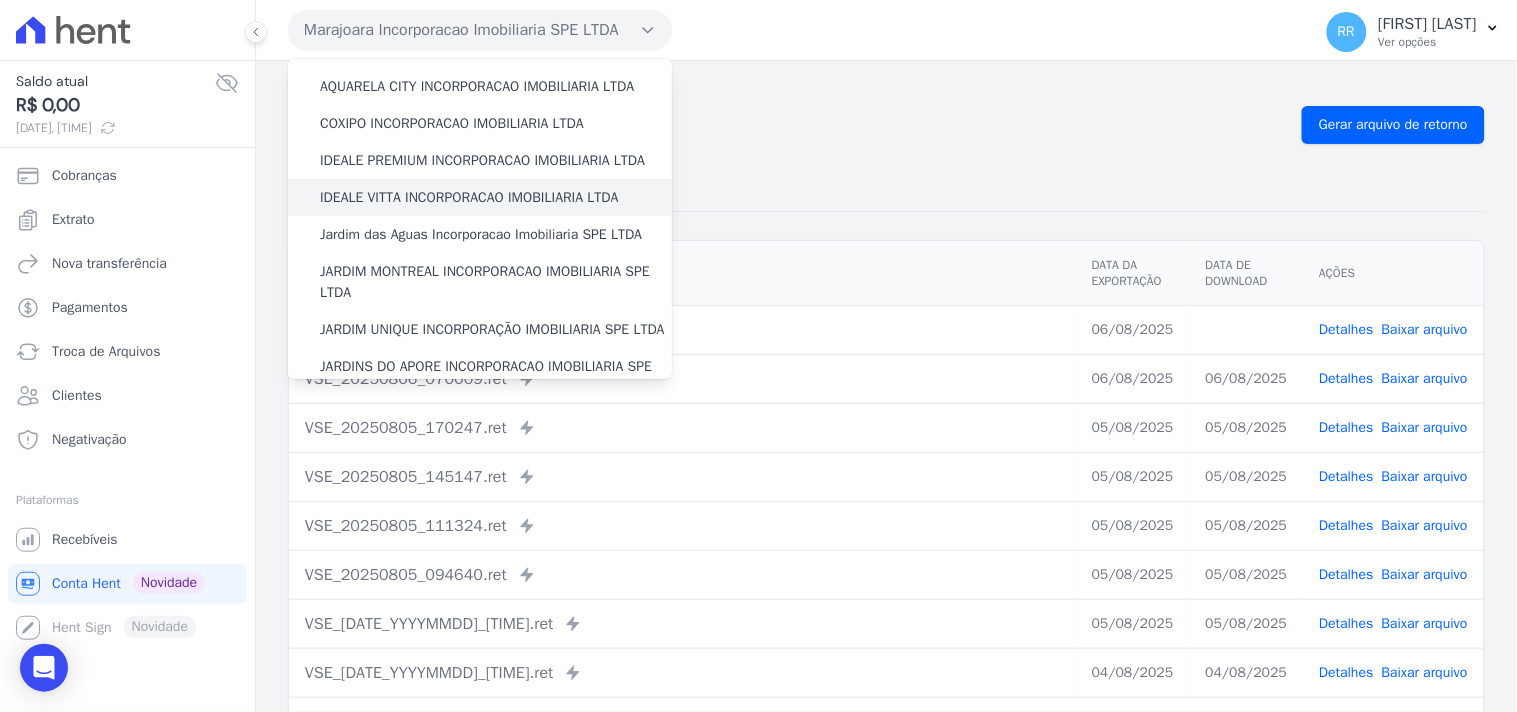 scroll, scrollTop: 185, scrollLeft: 0, axis: vertical 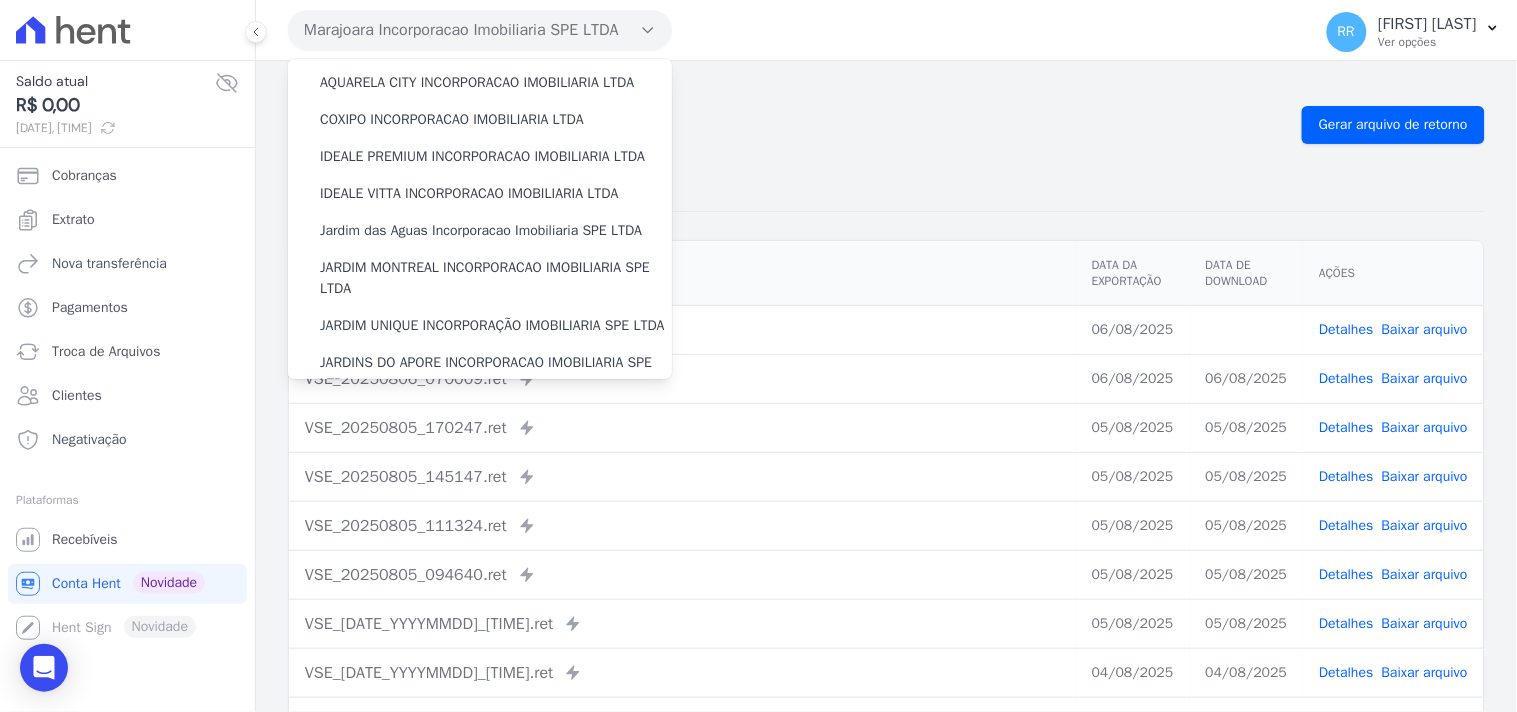 click on "Remessa
Retorno
Arquivo
Data da Exportação
Data de Download
Ações
d1763603-9bd3-465b-938c-3c0f918d3ec1
[DATE]
Detalhes
Baixar arquivo" at bounding box center [886, 505] 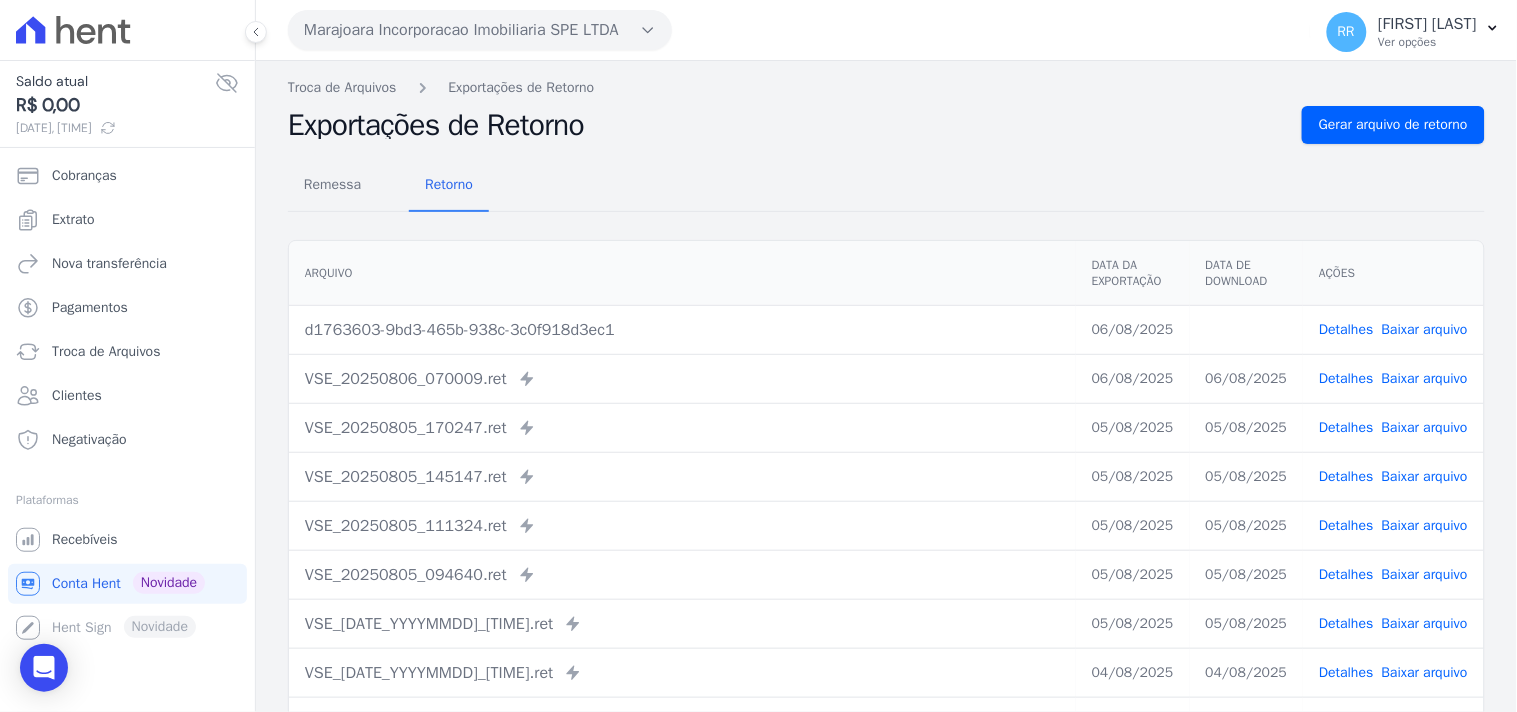 click on "Marajoara Incorporacao Imobiliaria SPE LTDA" at bounding box center (480, 30) 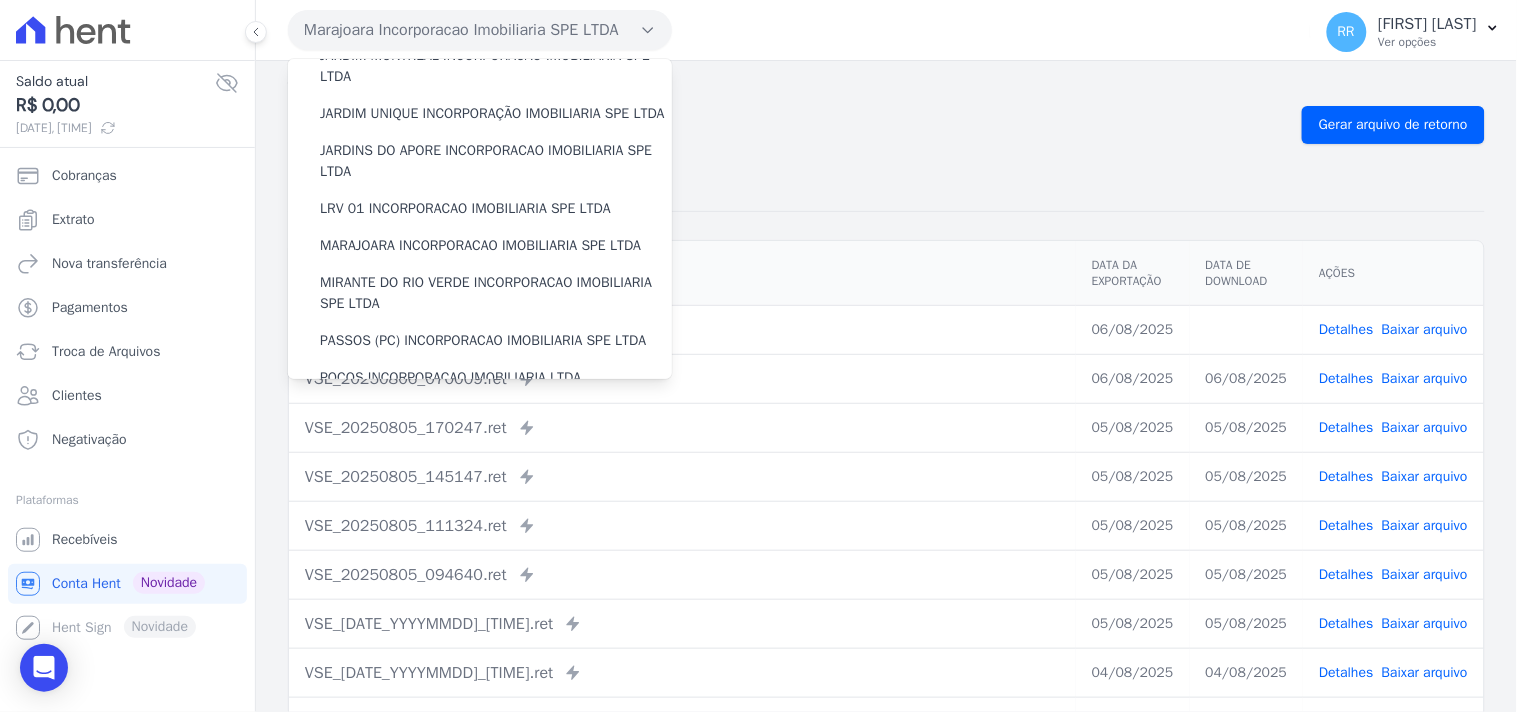 scroll, scrollTop: 518, scrollLeft: 0, axis: vertical 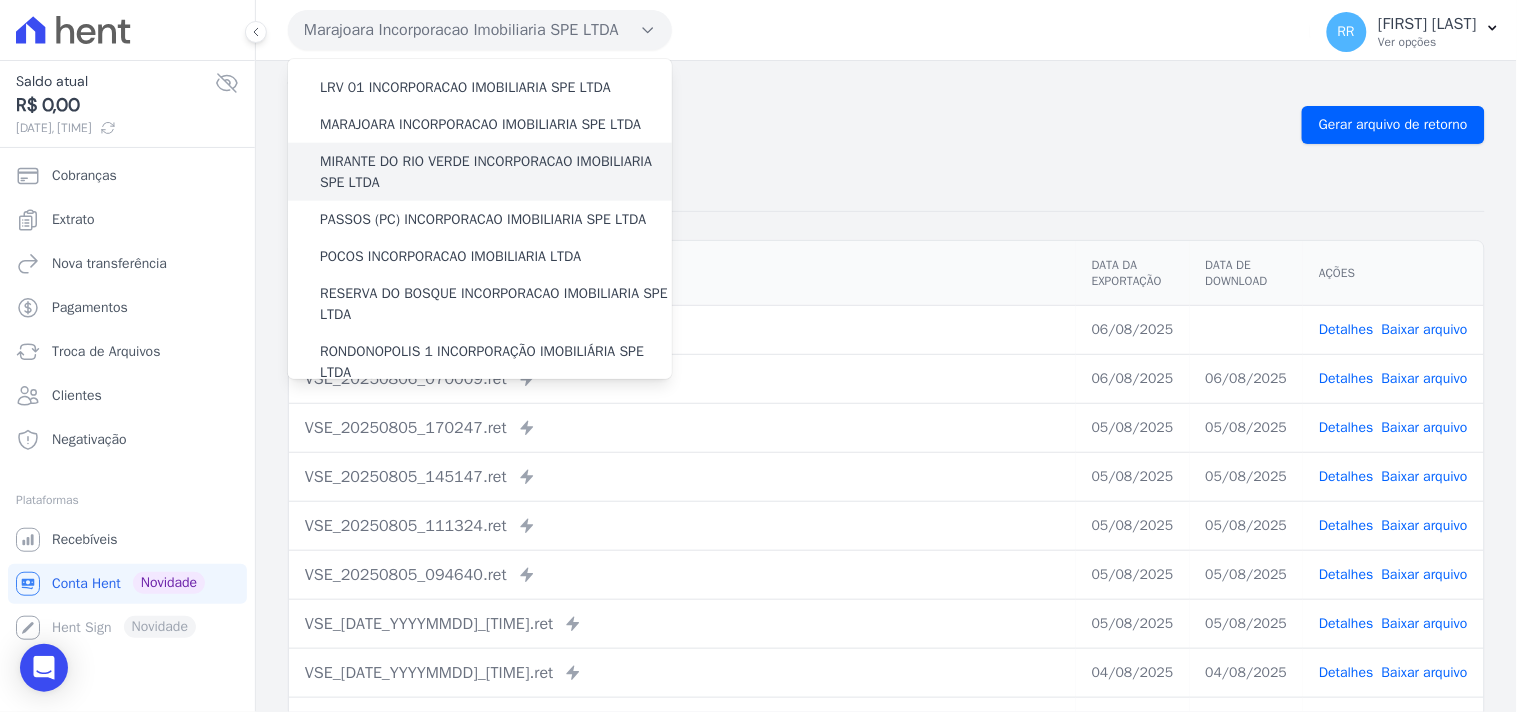 click on "MIRANTE DO RIO VERDE INCORPORACAO IMOBILIARIA SPE LTDA" at bounding box center (496, 172) 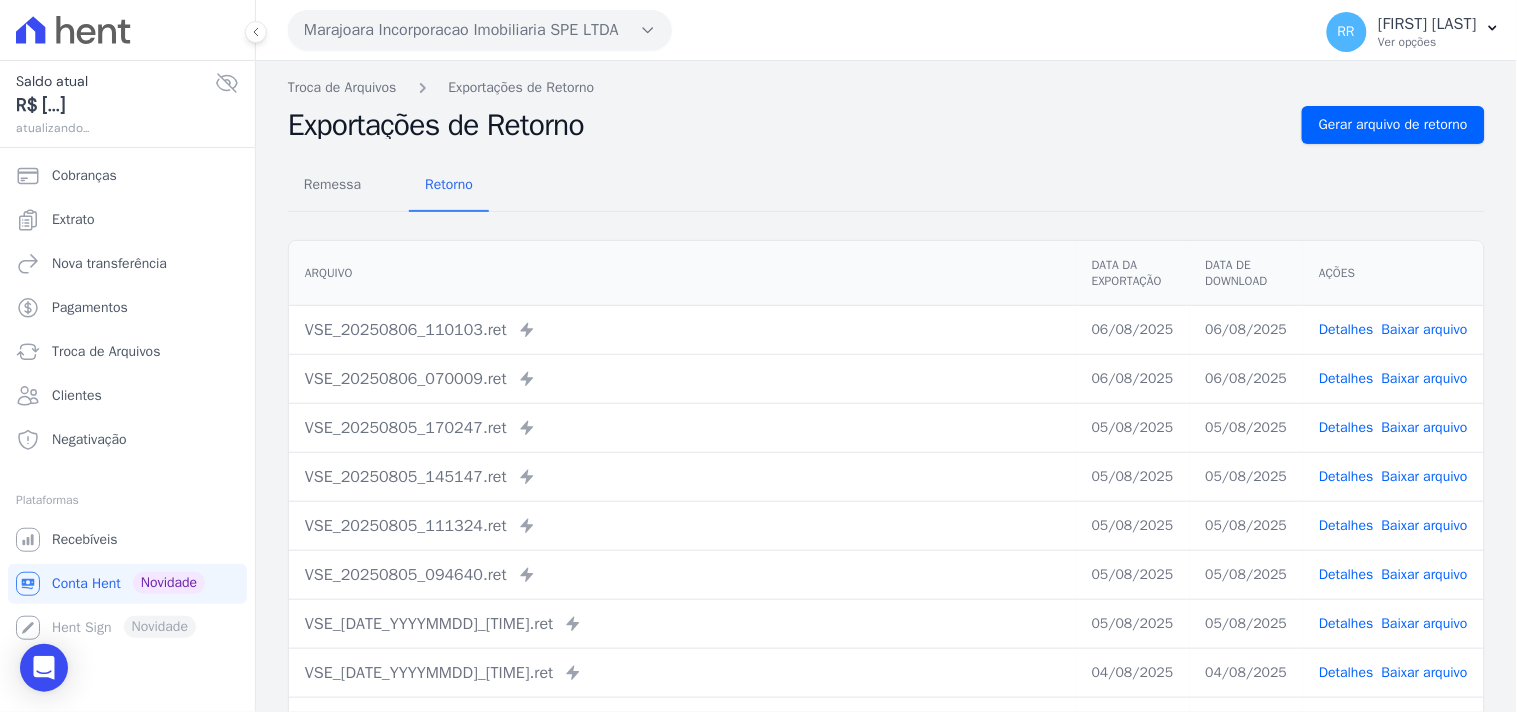 click on "Marajoara Incorporacao Imobiliaria SPE LTDA" at bounding box center (480, 30) 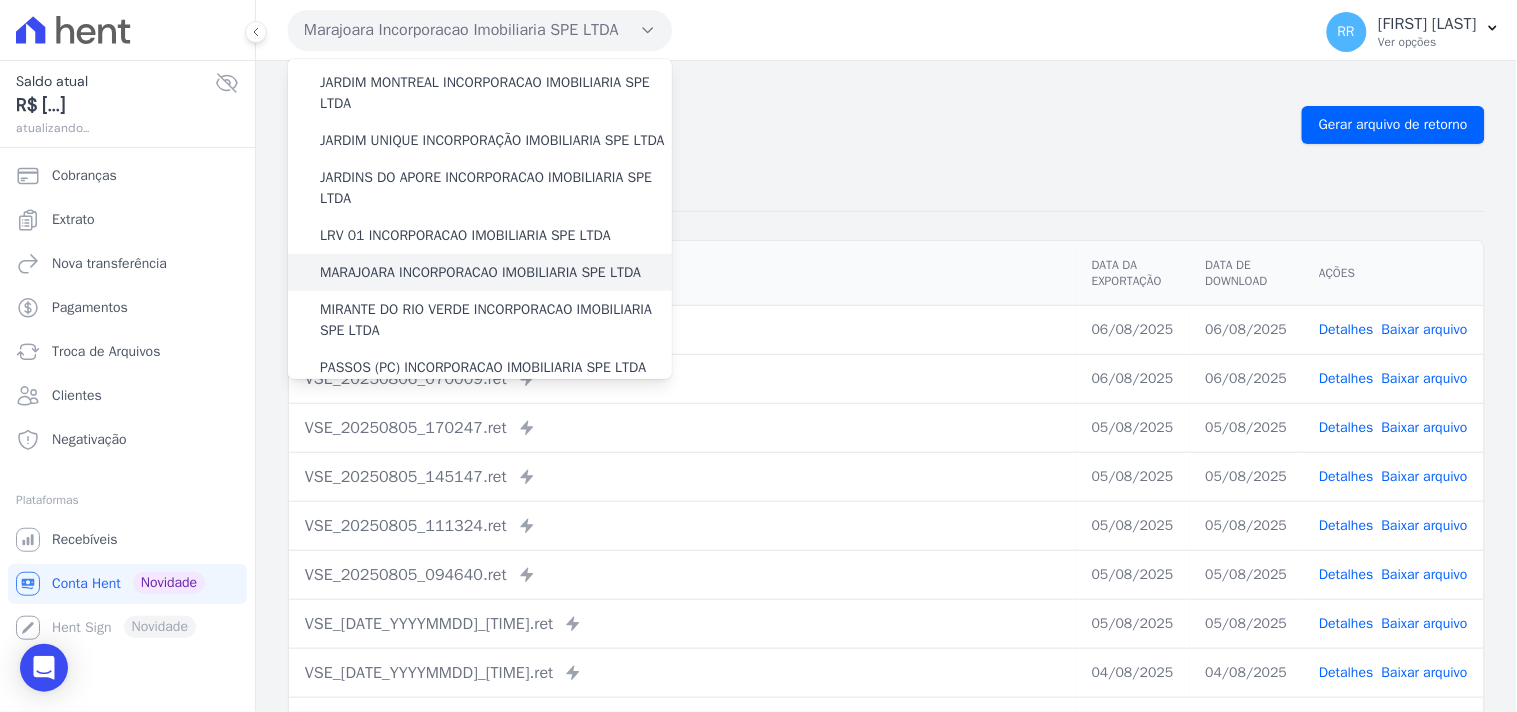 scroll, scrollTop: 444, scrollLeft: 0, axis: vertical 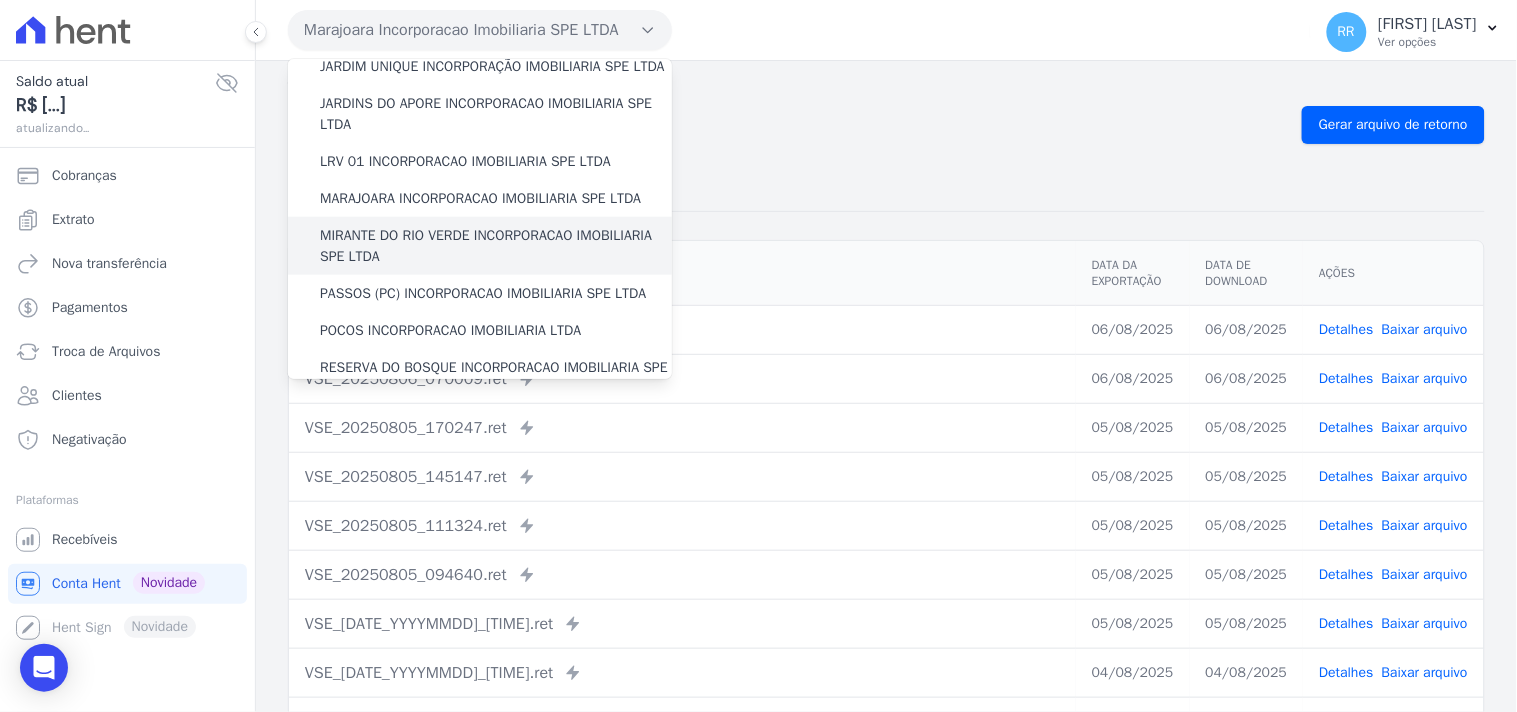 click on "MIRANTE DO RIO VERDE INCORPORACAO IMOBILIARIA SPE LTDA" at bounding box center (496, 246) 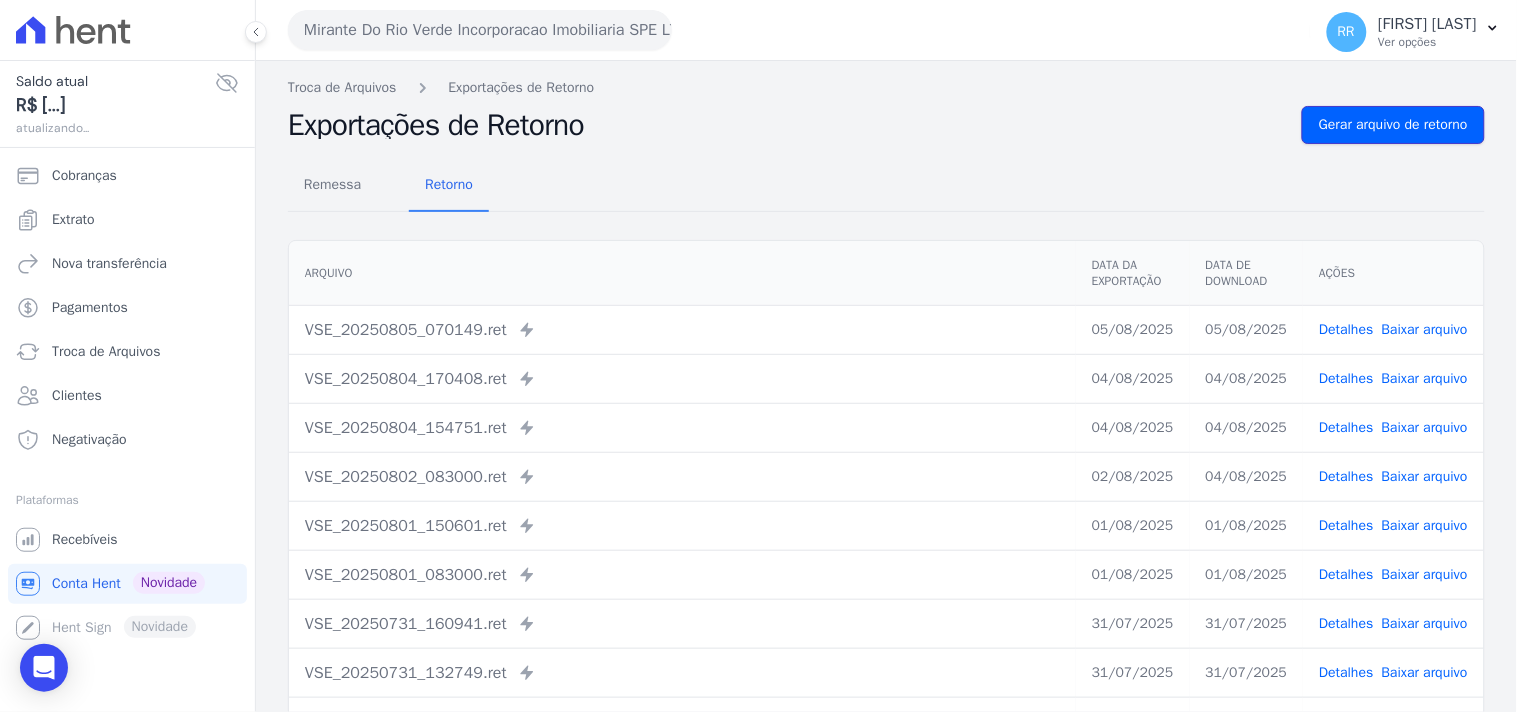 click on "Gerar arquivo de retorno" at bounding box center (1393, 125) 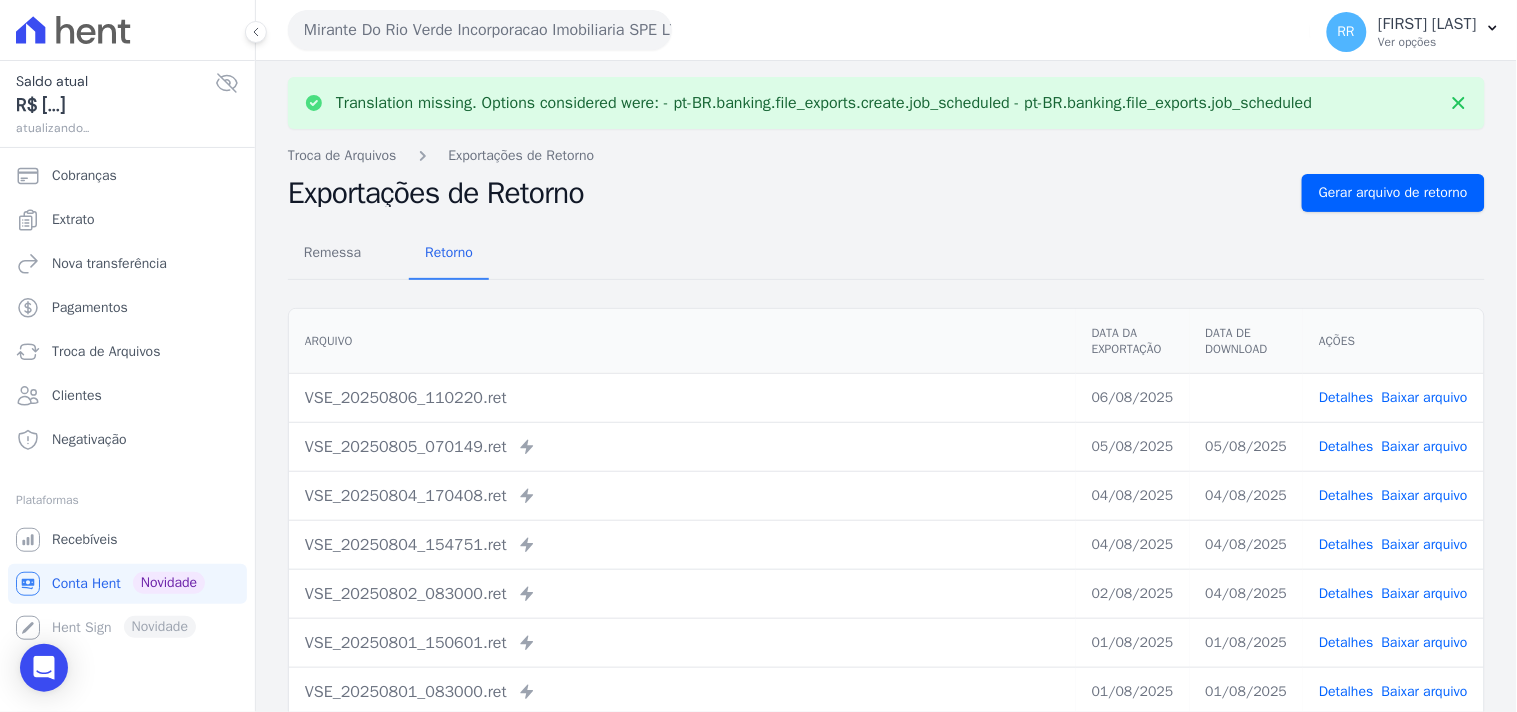 click on "Baixar arquivo" at bounding box center [1425, 397] 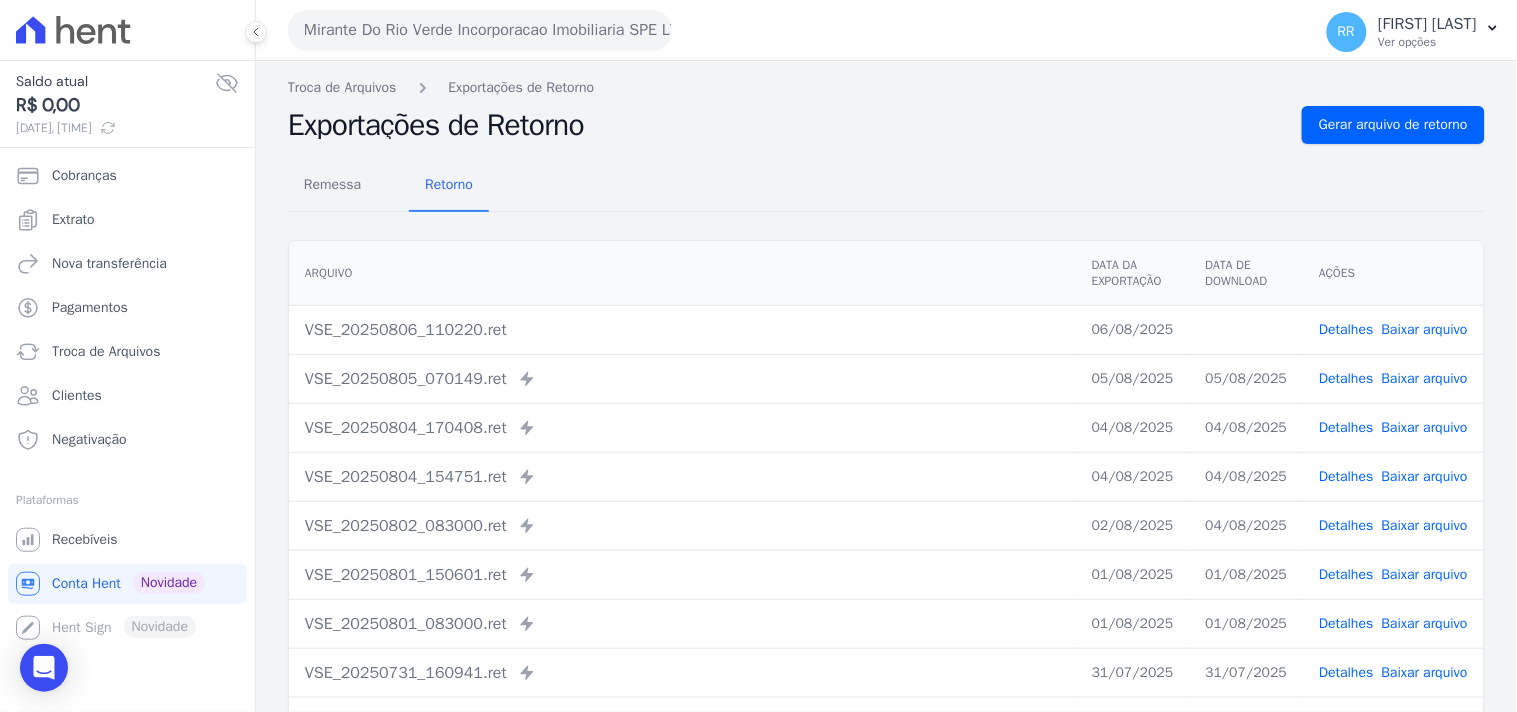 click on "Remessa
Retorno" at bounding box center (886, 186) 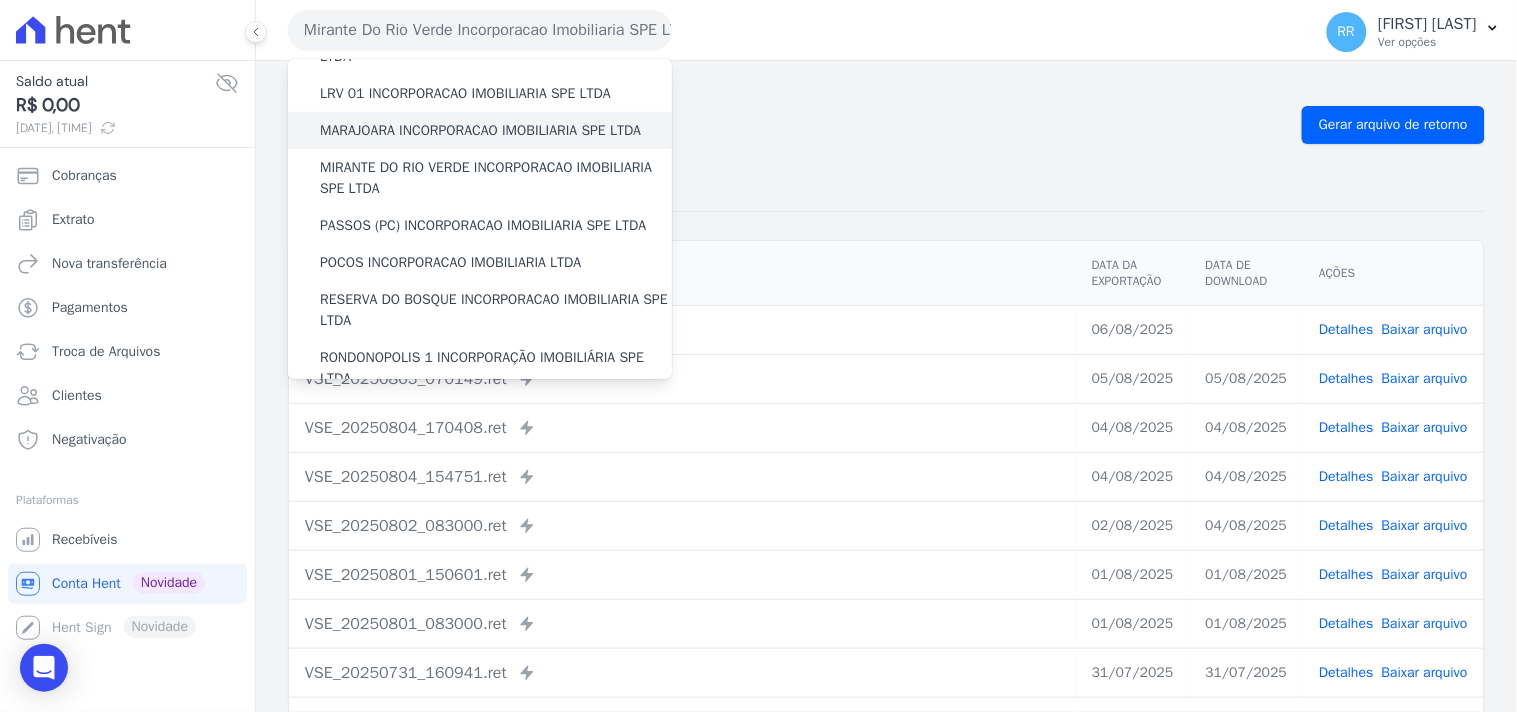 scroll, scrollTop: 518, scrollLeft: 0, axis: vertical 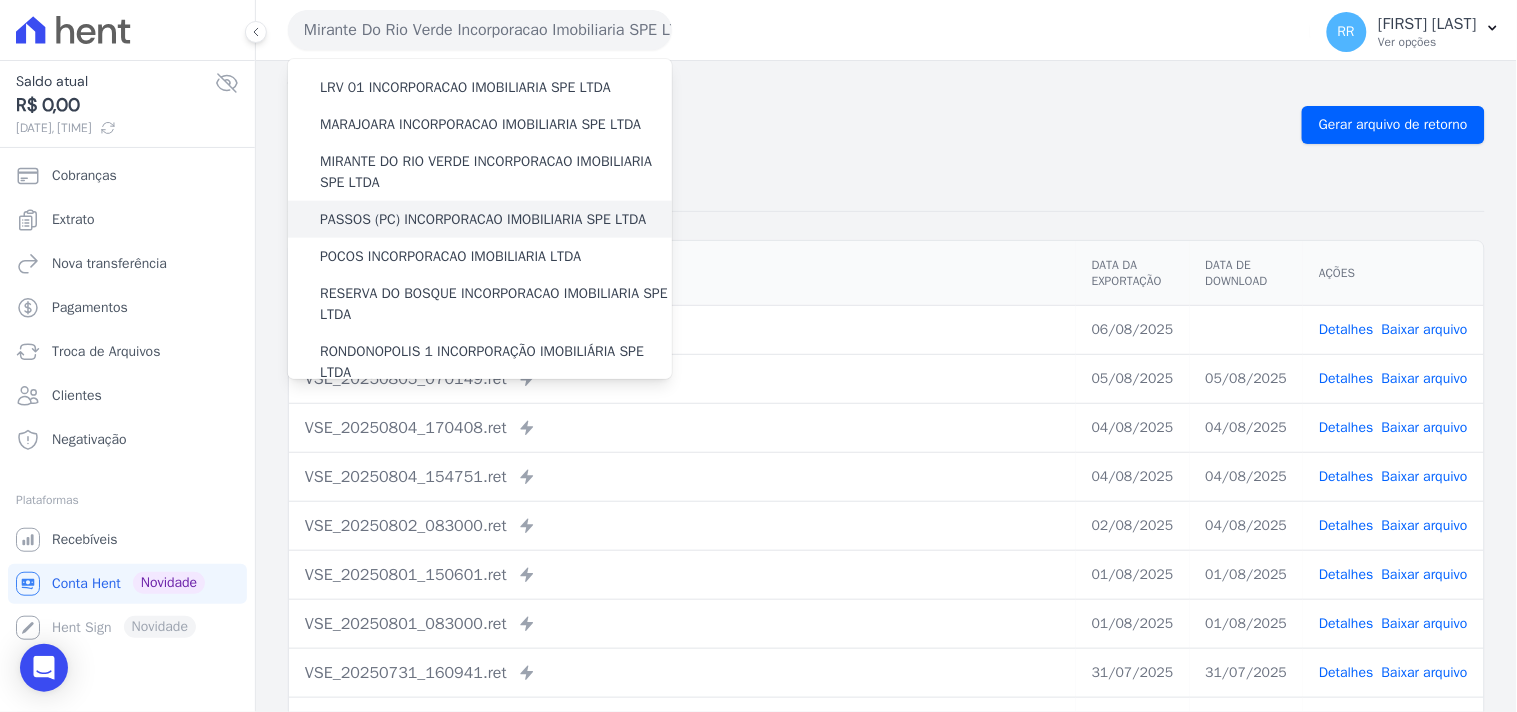 click on "PASSOS (PC) INCORPORACAO IMOBILIARIA SPE LTDA" at bounding box center (483, 219) 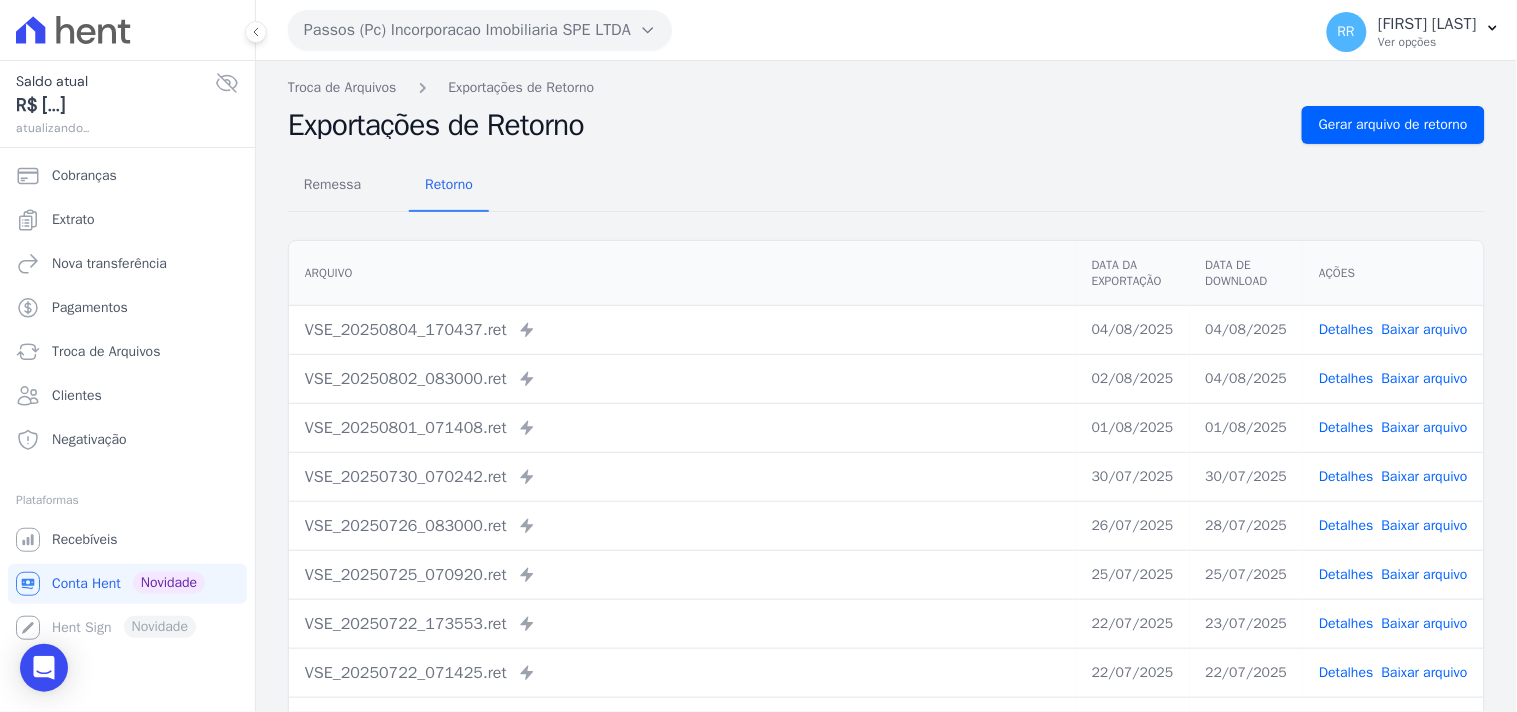 click on "Troca de Arquivos
Exportações de Retorno" at bounding box center (886, 87) 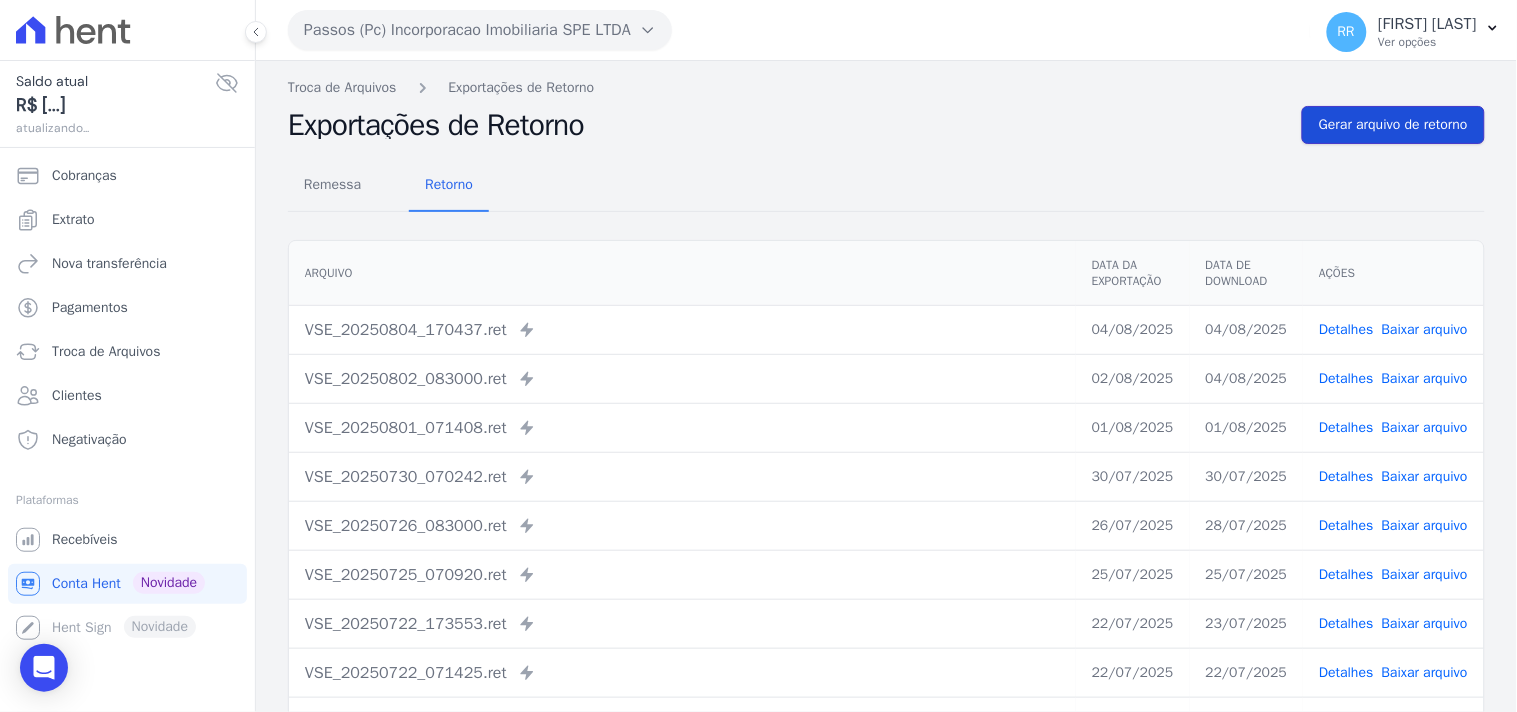 click on "Gerar arquivo de retorno" at bounding box center [1393, 125] 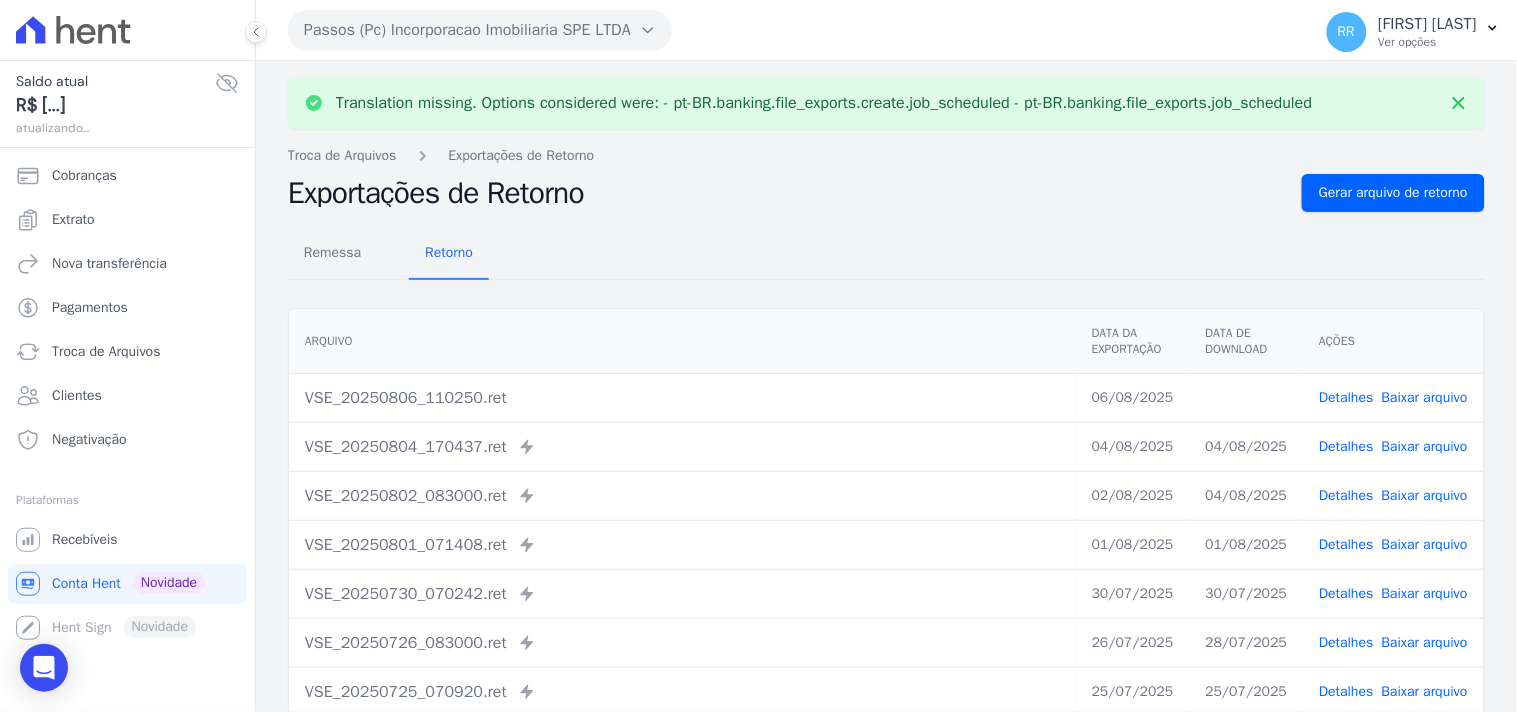 click on "Baixar arquivo" at bounding box center [1425, 397] 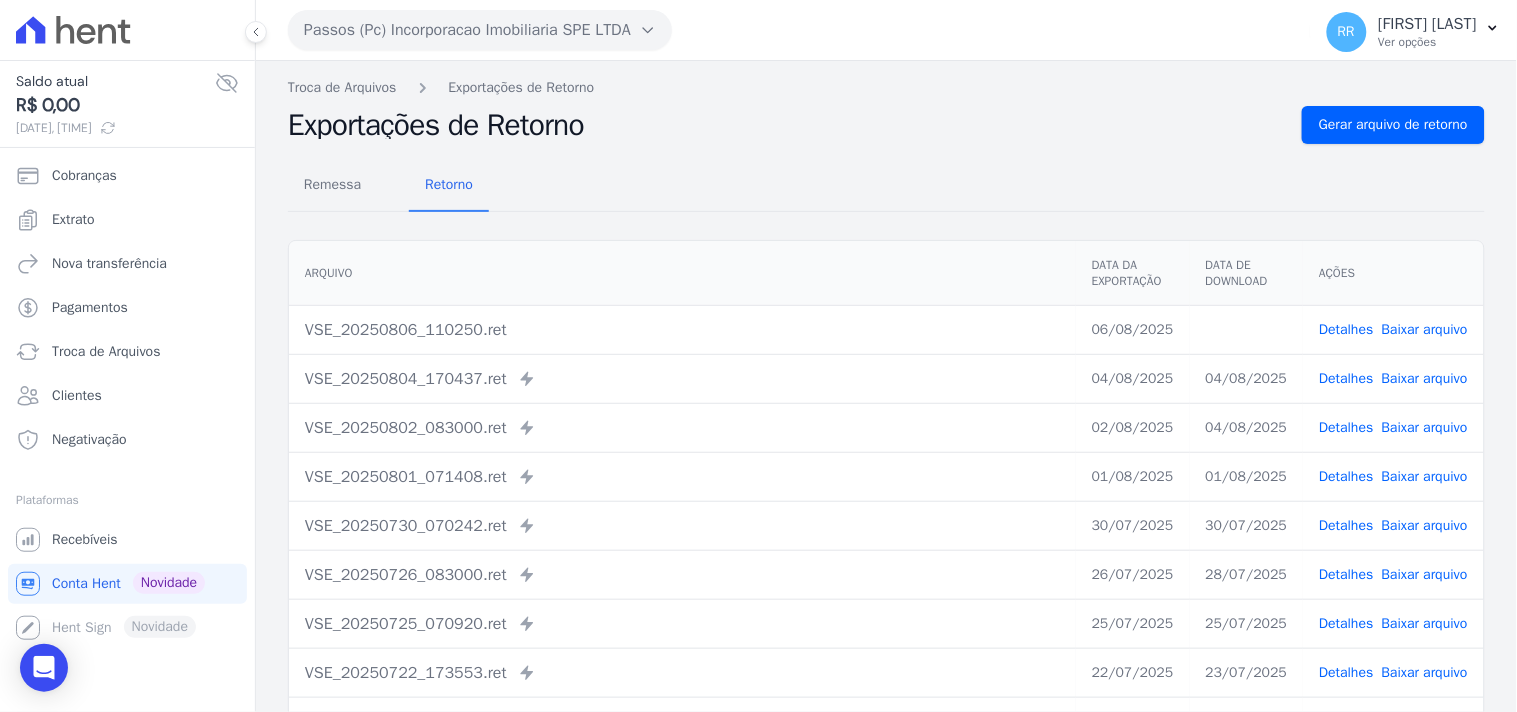 drag, startPoint x: 896, startPoint y: 147, endPoint x: 462, endPoint y: 66, distance: 441.49405 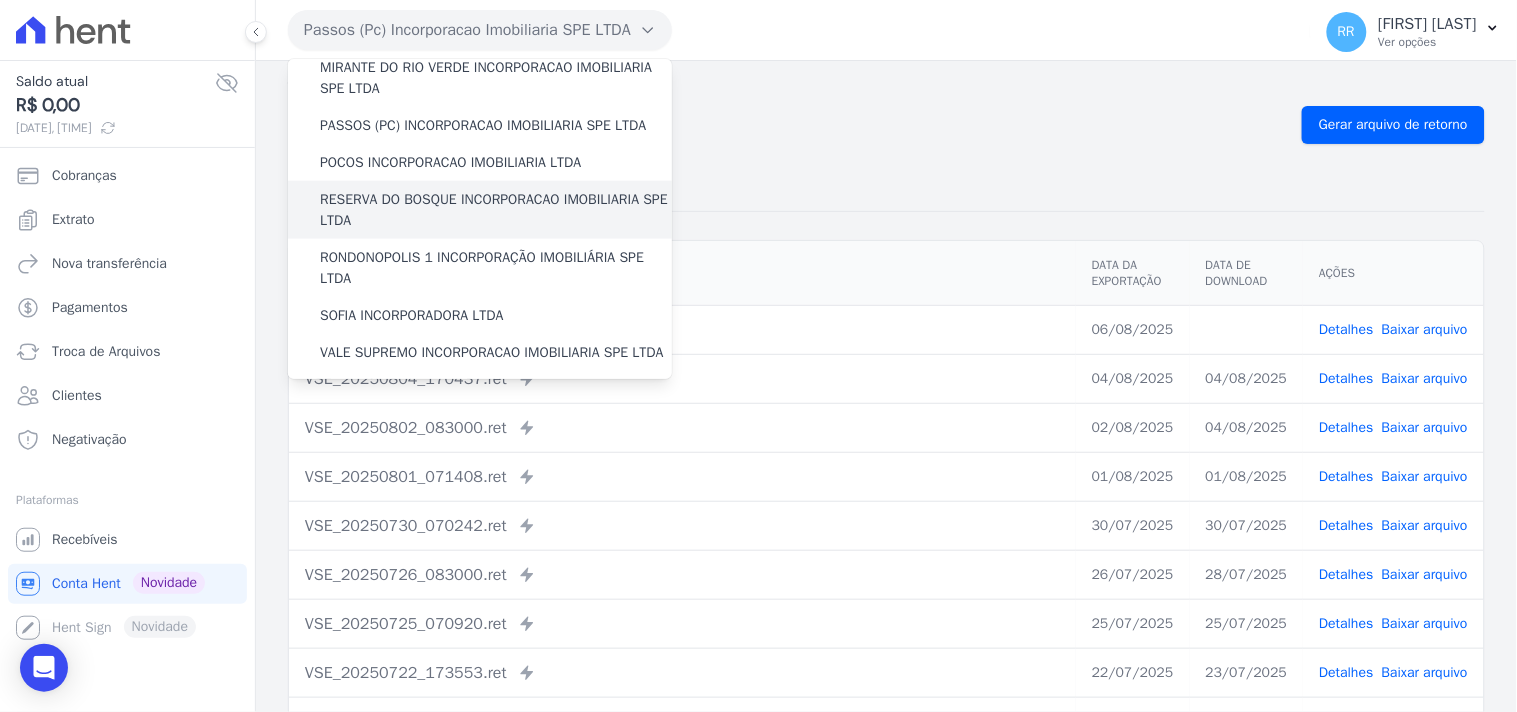 scroll, scrollTop: 630, scrollLeft: 0, axis: vertical 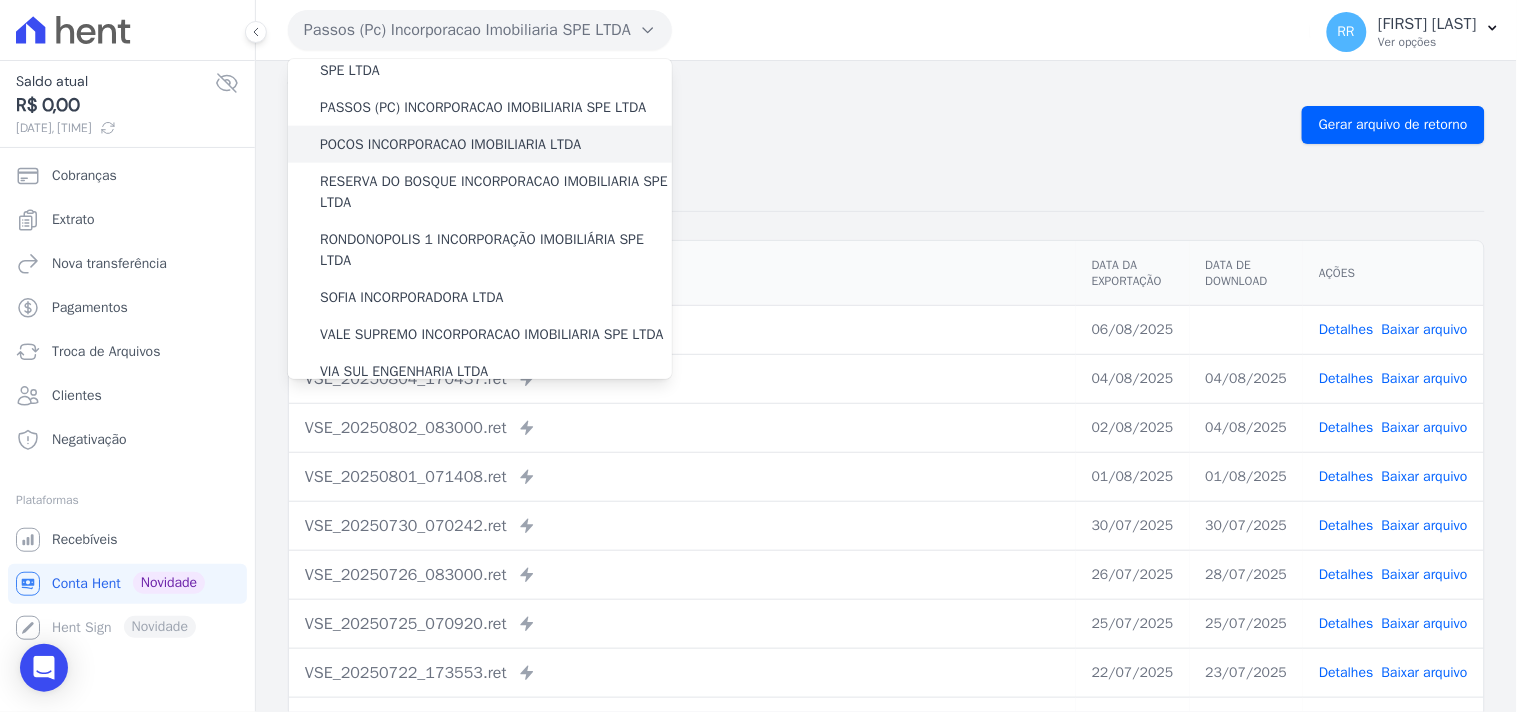 click on "POCOS INCORPORACAO IMOBILIARIA LTDA" at bounding box center (450, 144) 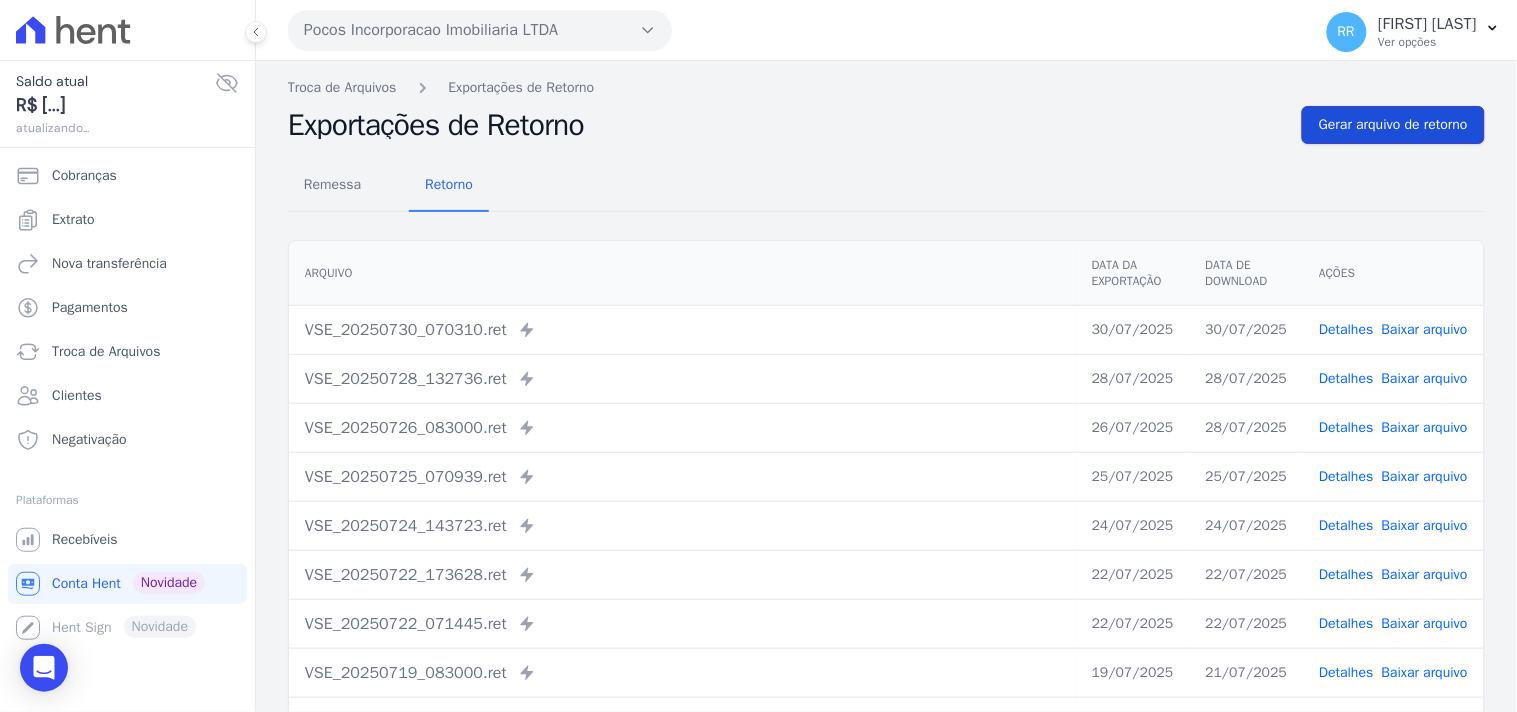click on "Gerar arquivo de retorno" at bounding box center (1393, 125) 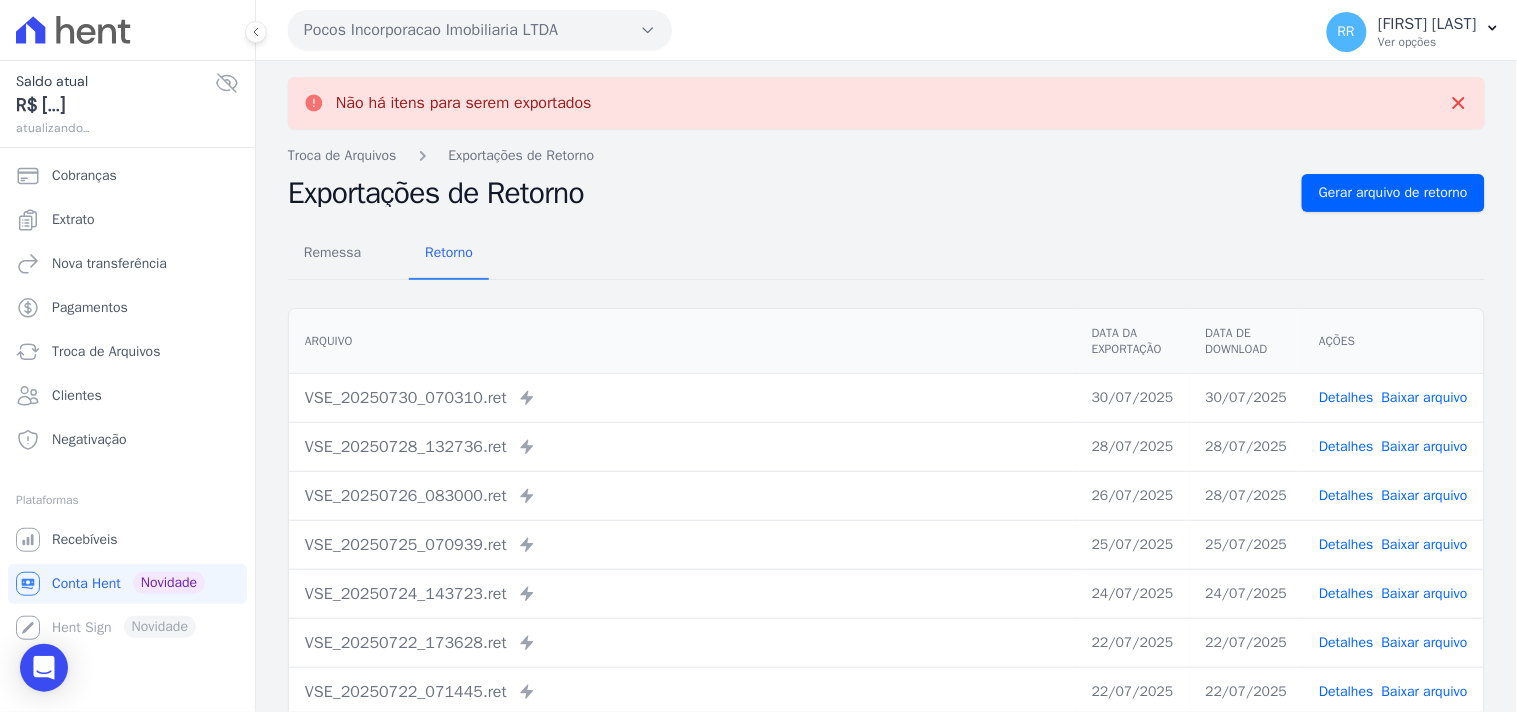 click on "Pocos Incorporacao Imobiliaria LTDA" at bounding box center (480, 30) 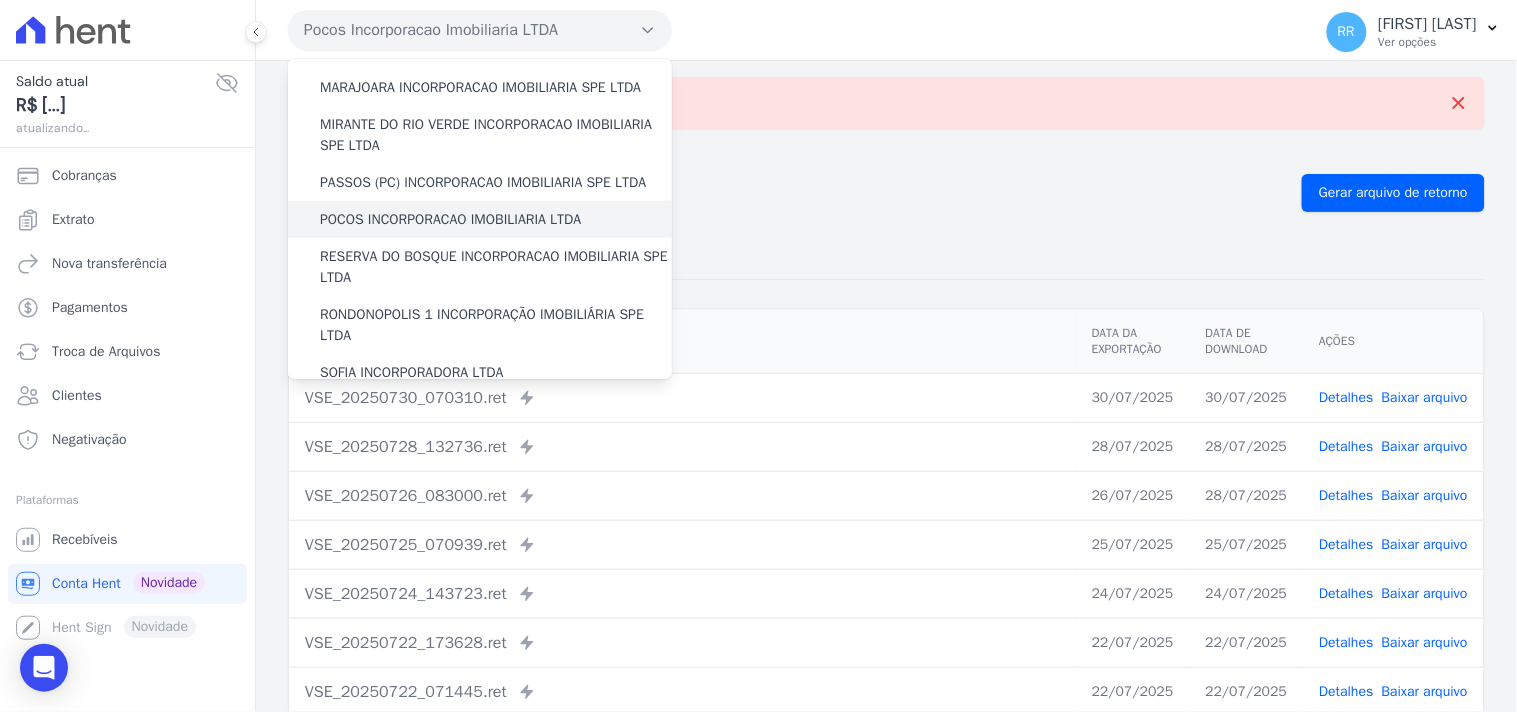 scroll, scrollTop: 666, scrollLeft: 0, axis: vertical 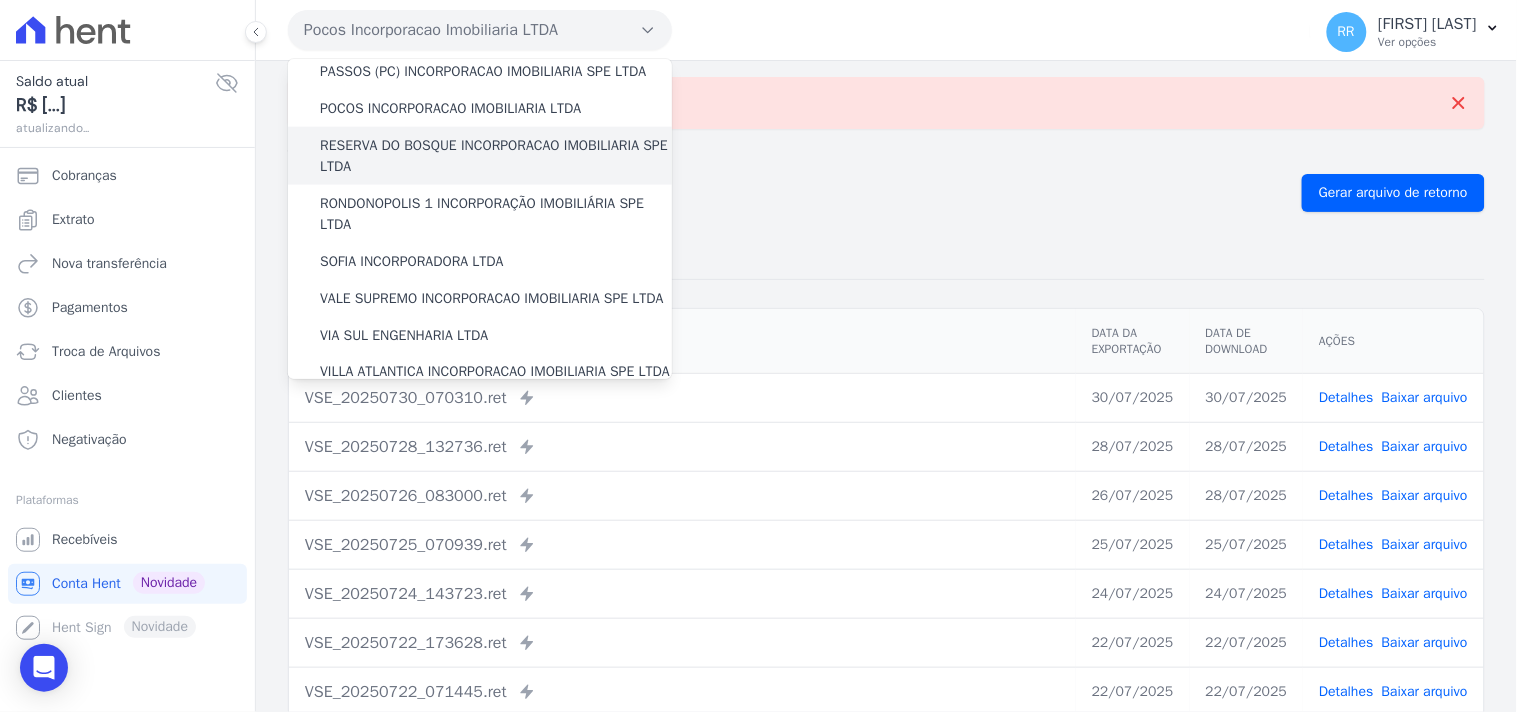 click on "RESERVA DO BOSQUE INCORPORACAO IMOBILIARIA SPE LTDA" at bounding box center [496, 156] 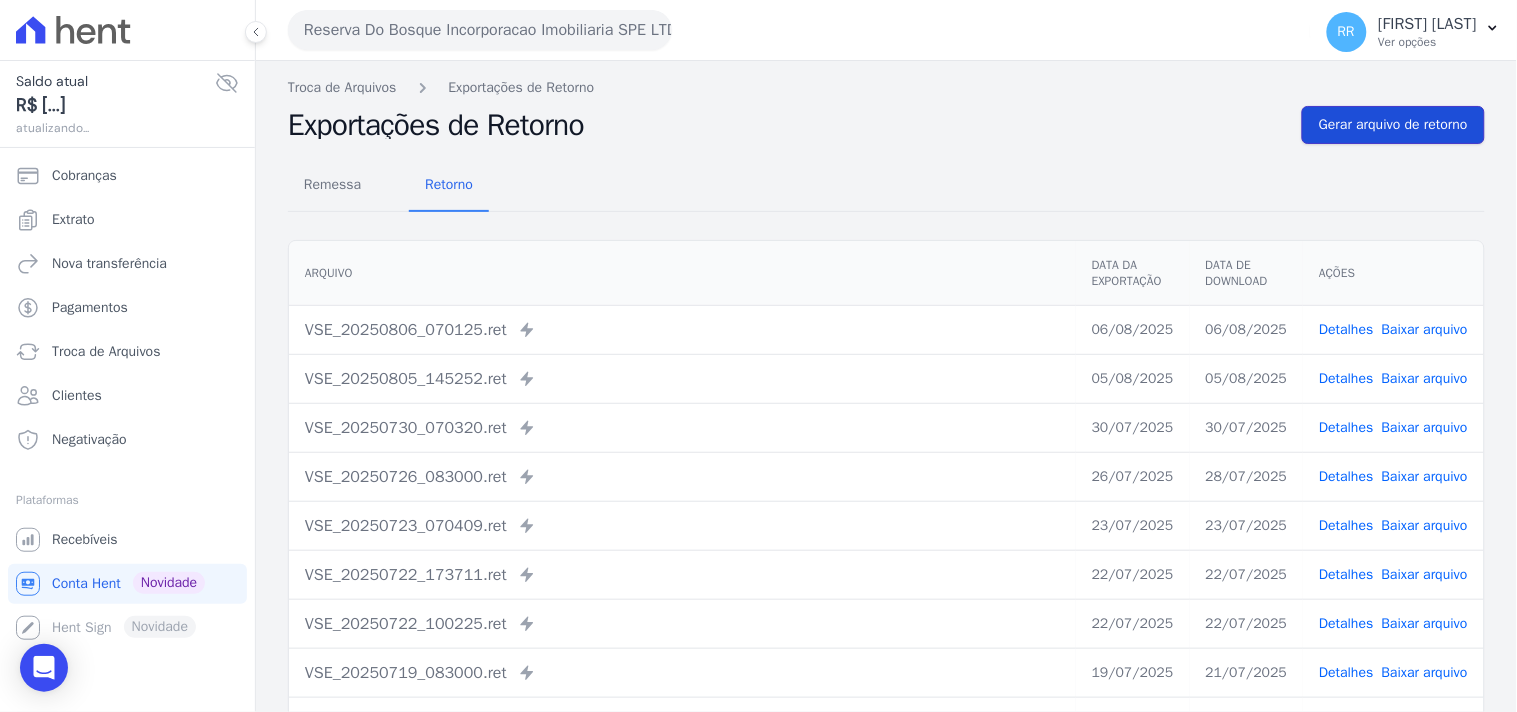 click on "Gerar arquivo de retorno" at bounding box center [1393, 125] 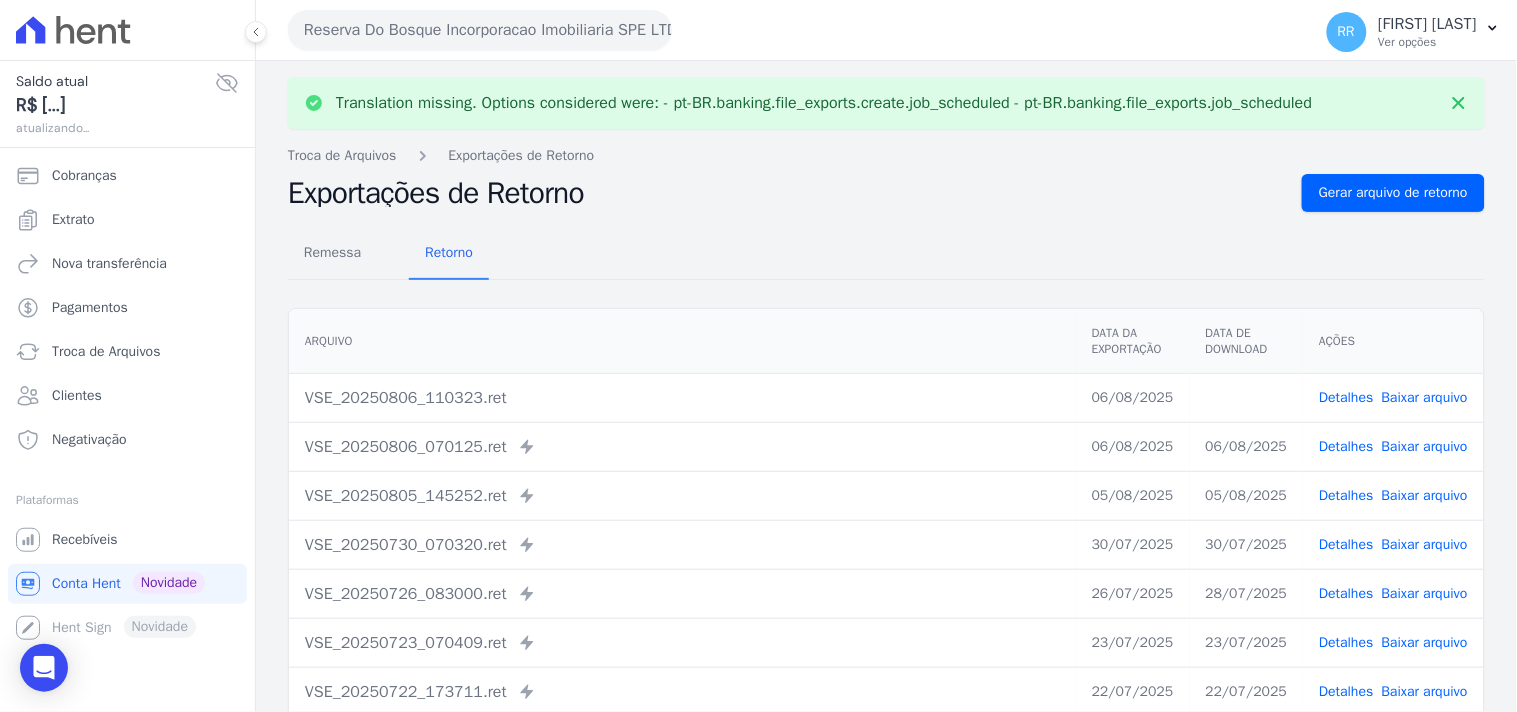 click on "Baixar arquivo" at bounding box center [1425, 397] 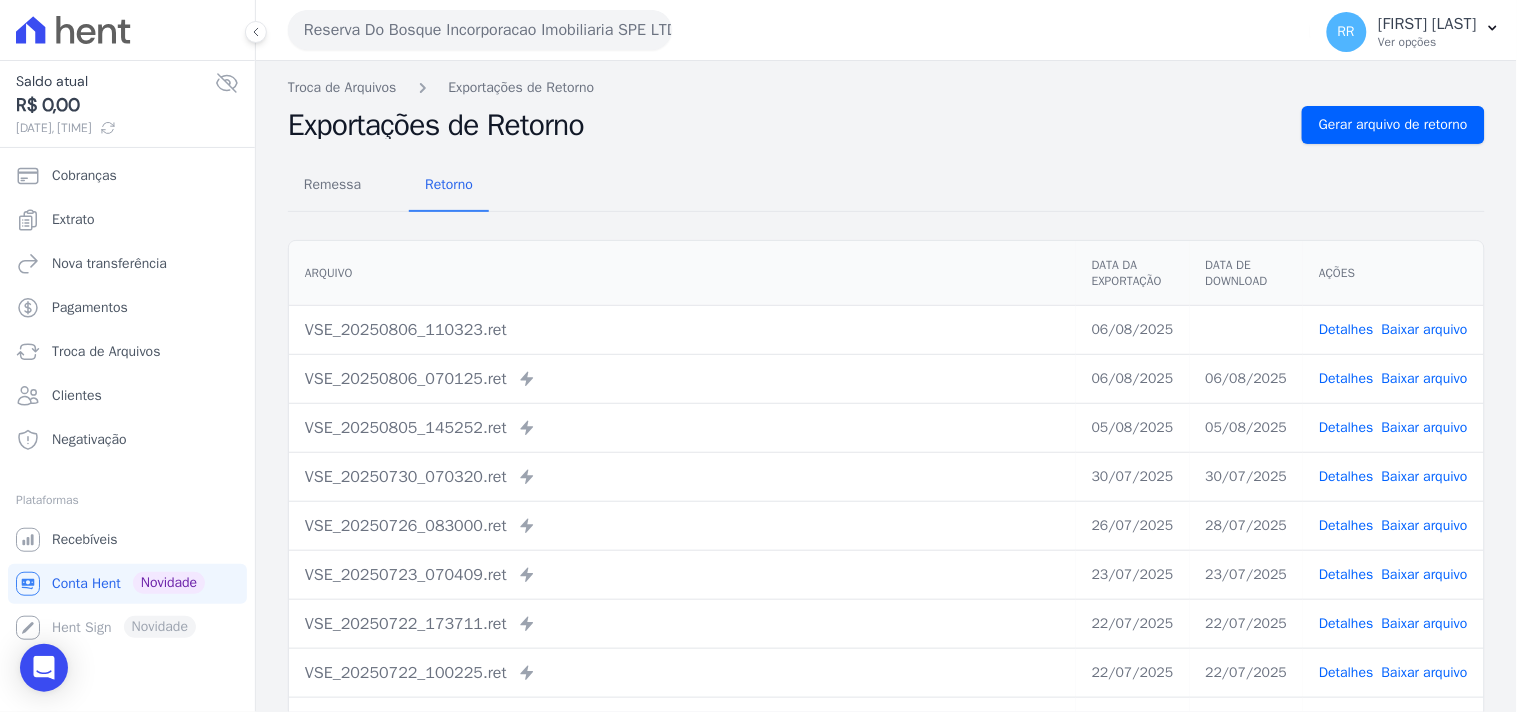 click on "Remessa
Retorno" at bounding box center (886, 186) 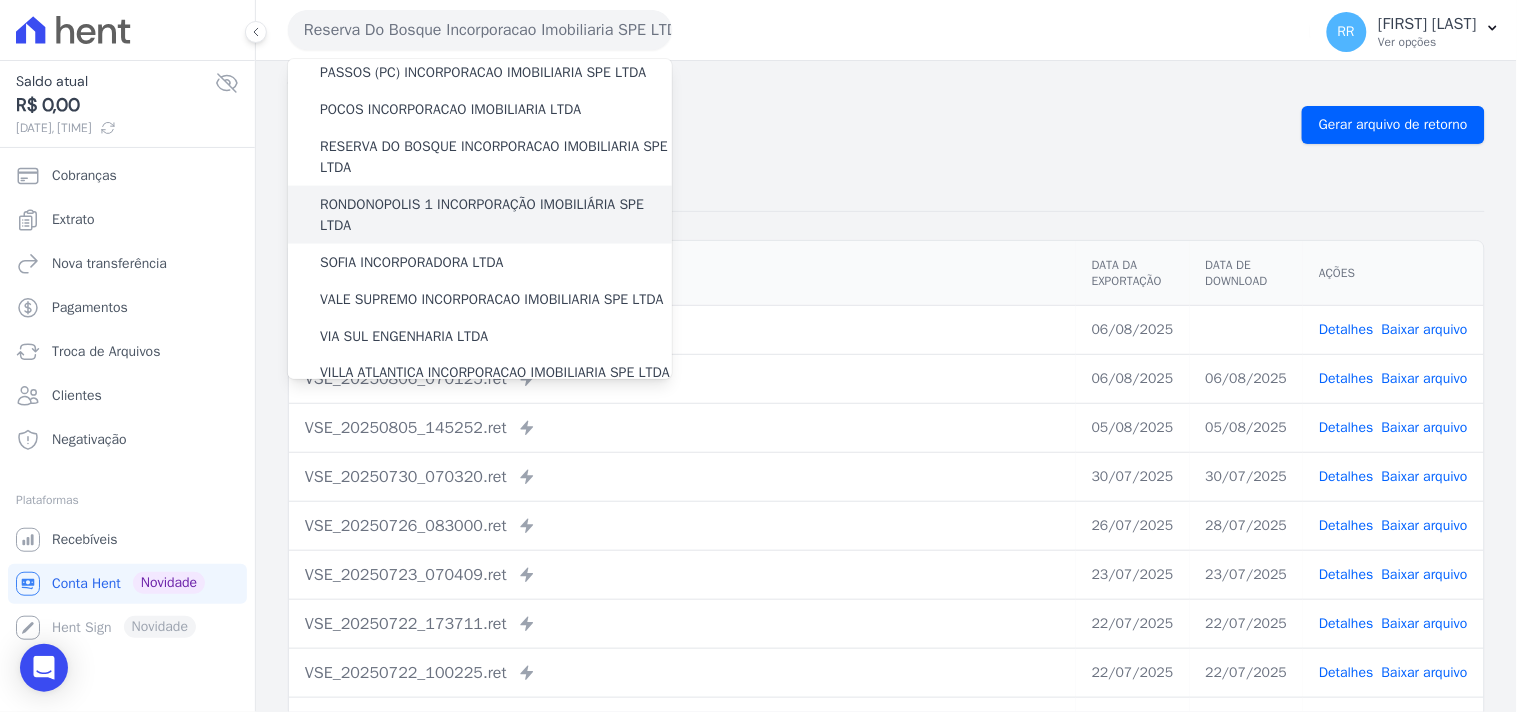 scroll, scrollTop: 666, scrollLeft: 0, axis: vertical 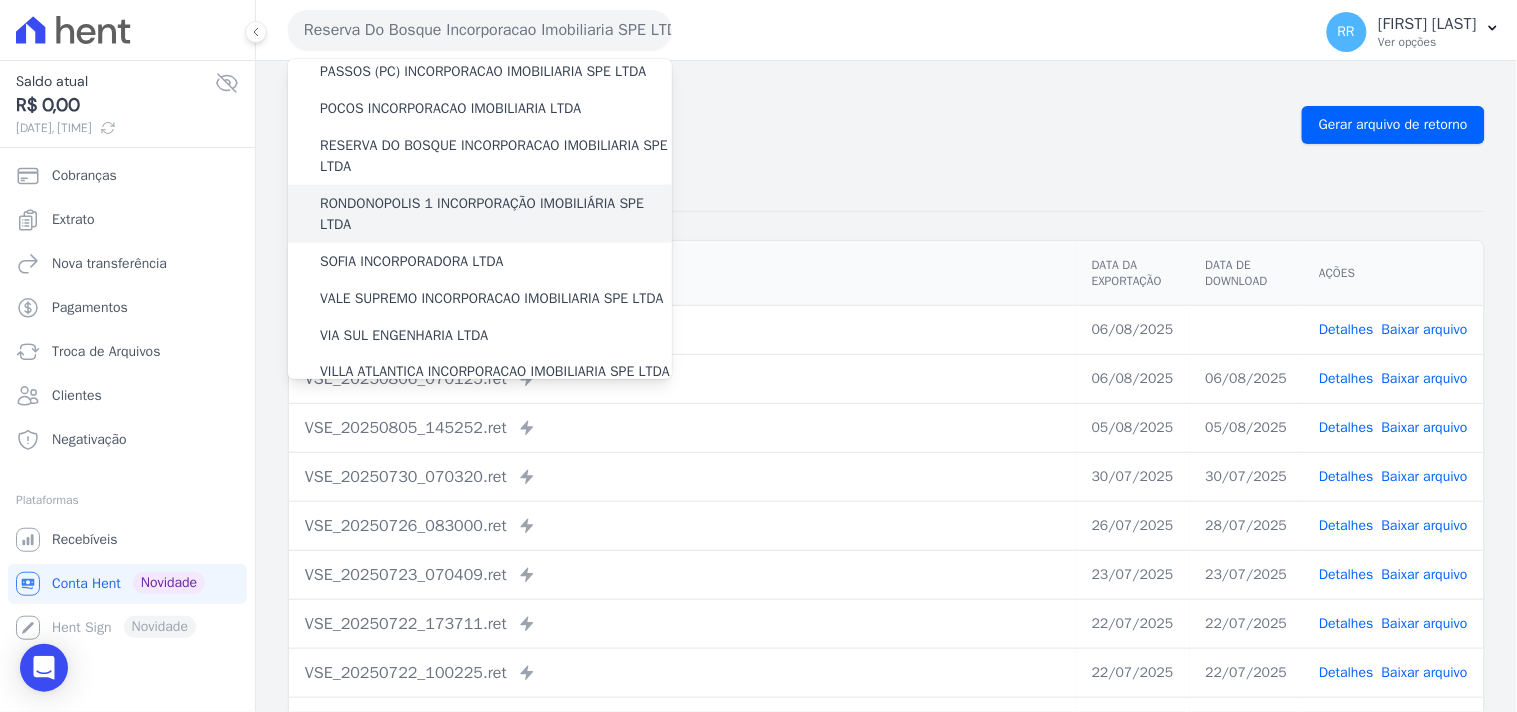 click on "RONDONOPOLIS 1 INCORPORAÇÃO IMOBILIÁRIA SPE LTDA" at bounding box center [496, 214] 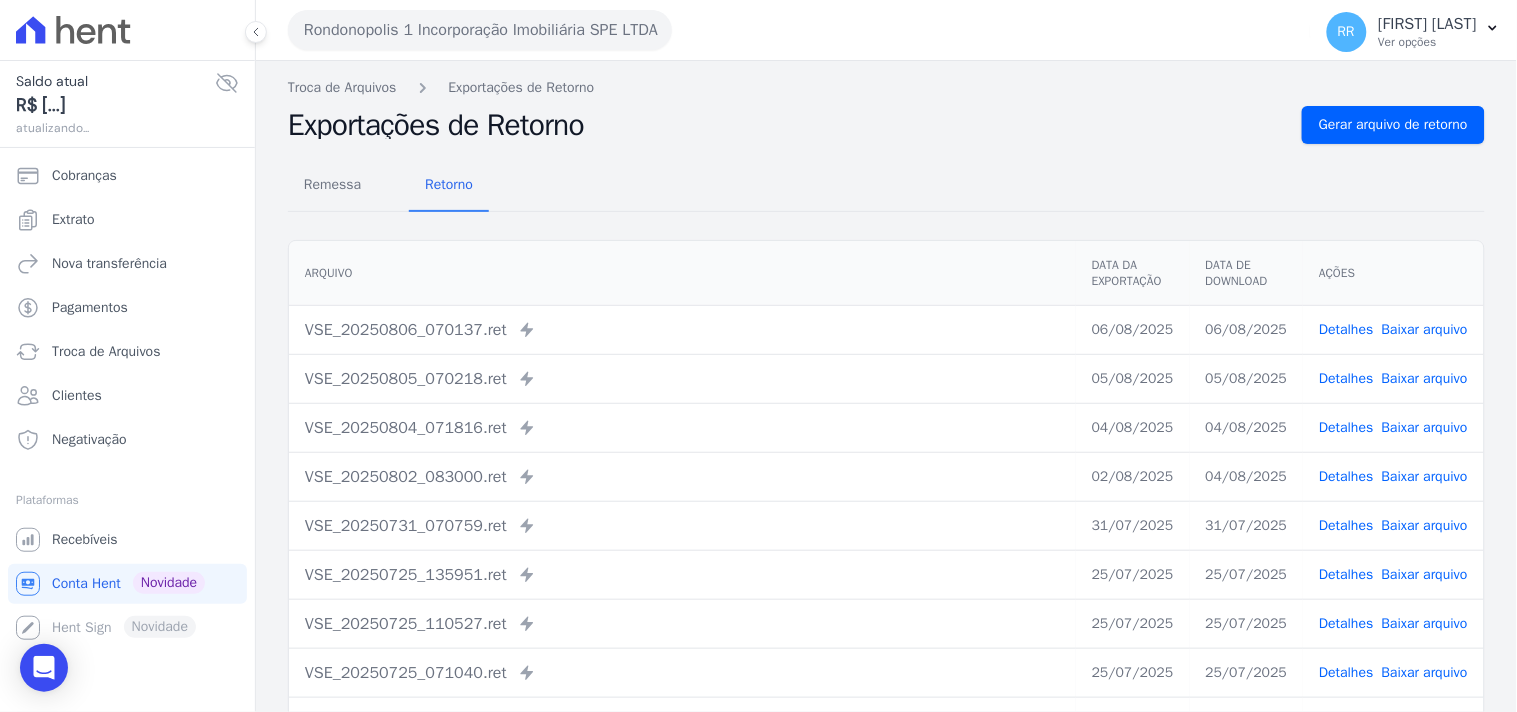click on "Remessa
Retorno
Arquivo
Data da Exportação
Data de Download
Ações
VSE_[DATE_YYYYMMDD]_[TIME].ret
Enviado para Nexxera em: [DATE], [TIME]
[DATE]
[DATE]
Detalhes" at bounding box center (886, 505) 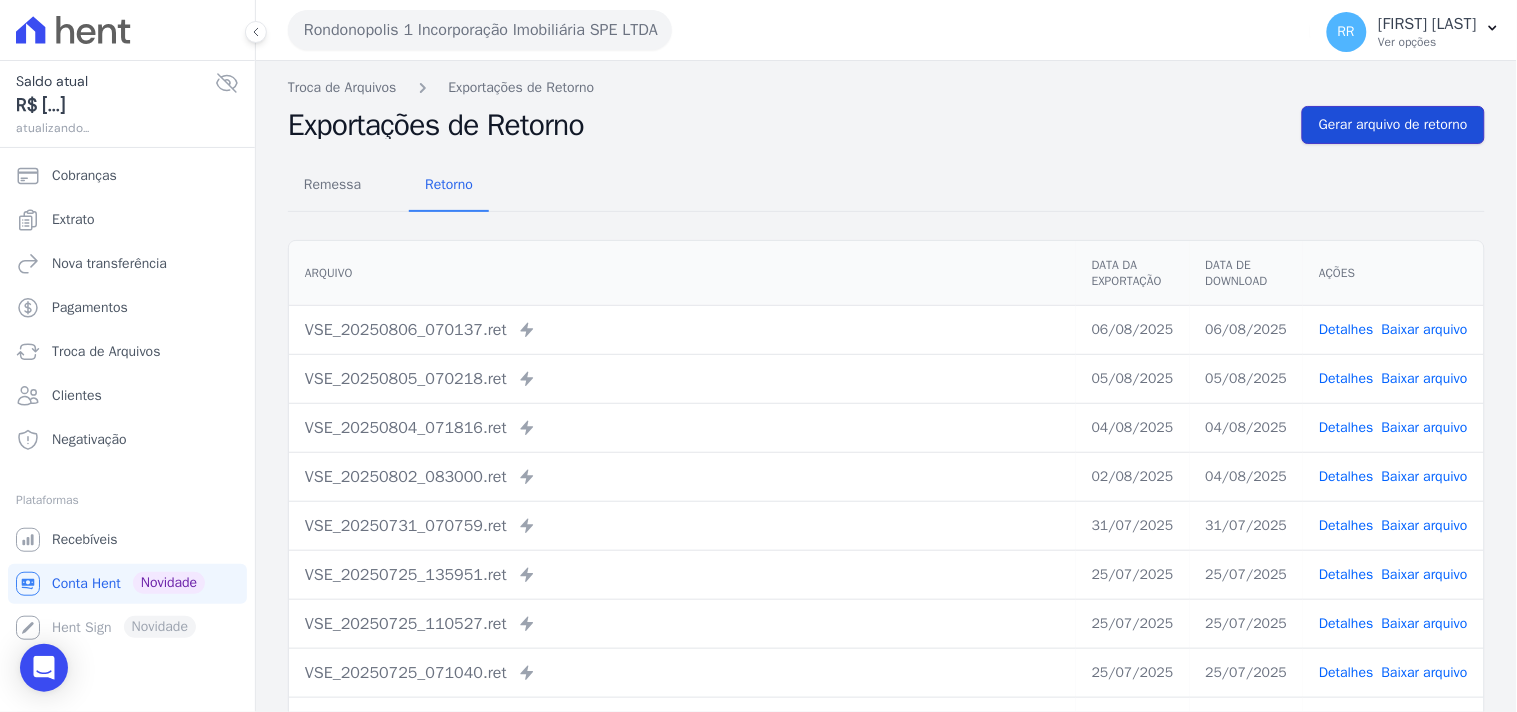 click on "Gerar arquivo de retorno" at bounding box center [1393, 125] 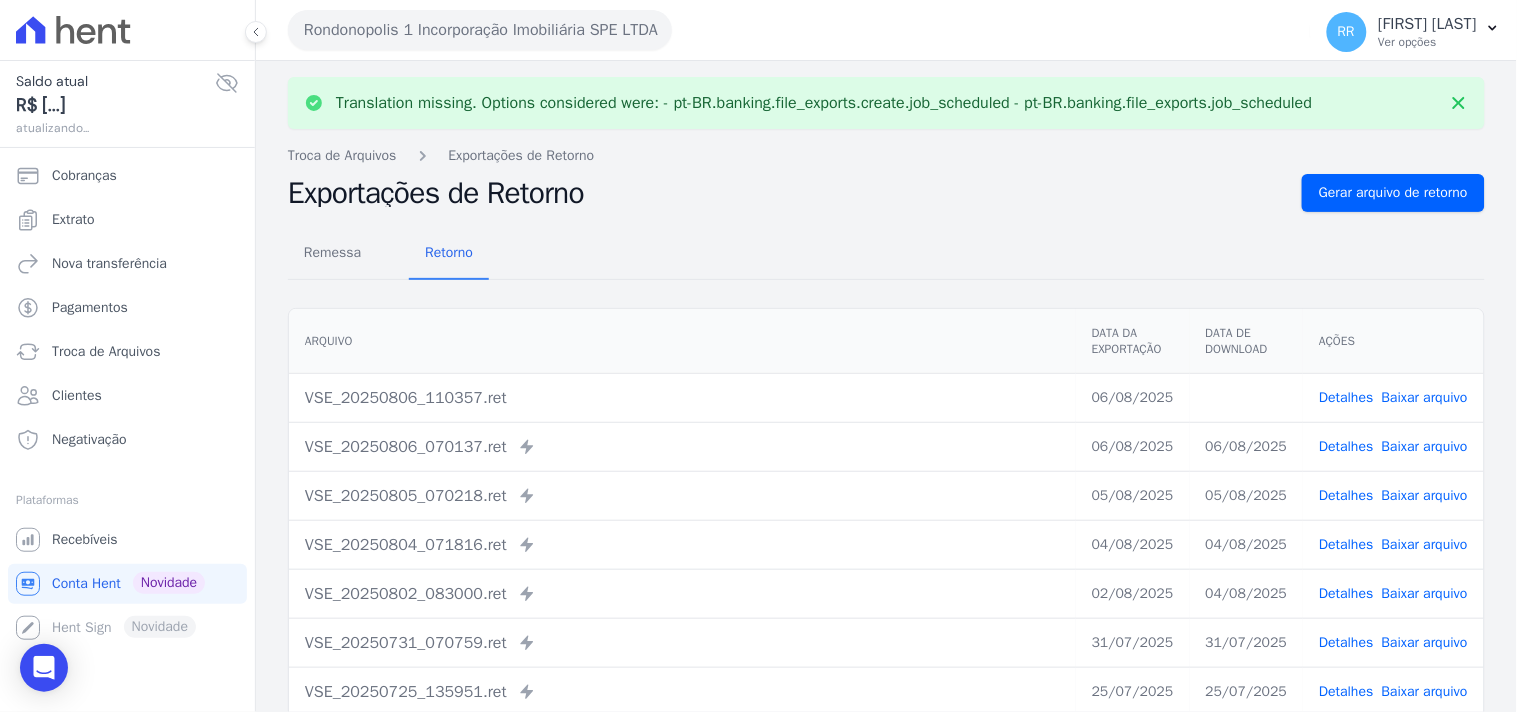click on "Baixar arquivo" at bounding box center (1425, 397) 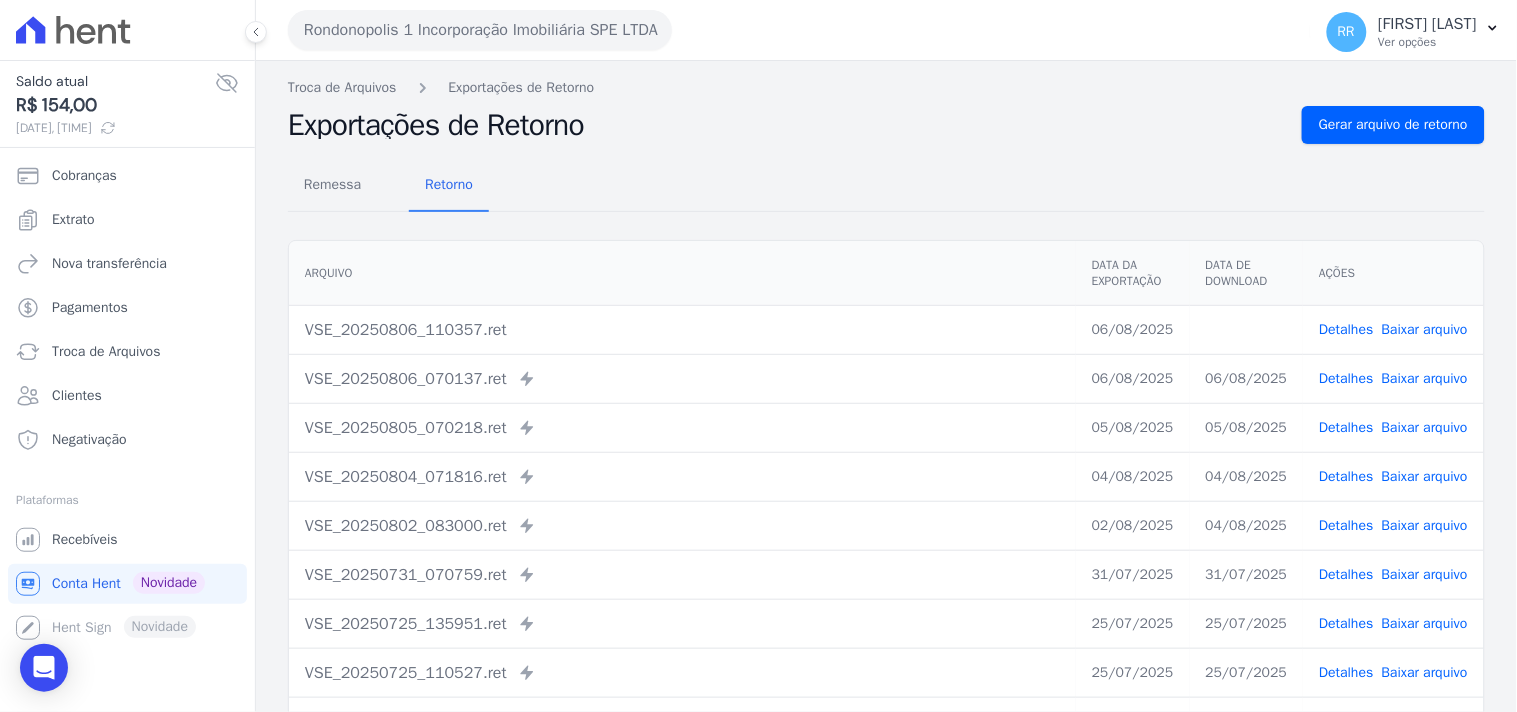 click on "Remessa
Retorno" at bounding box center (886, 186) 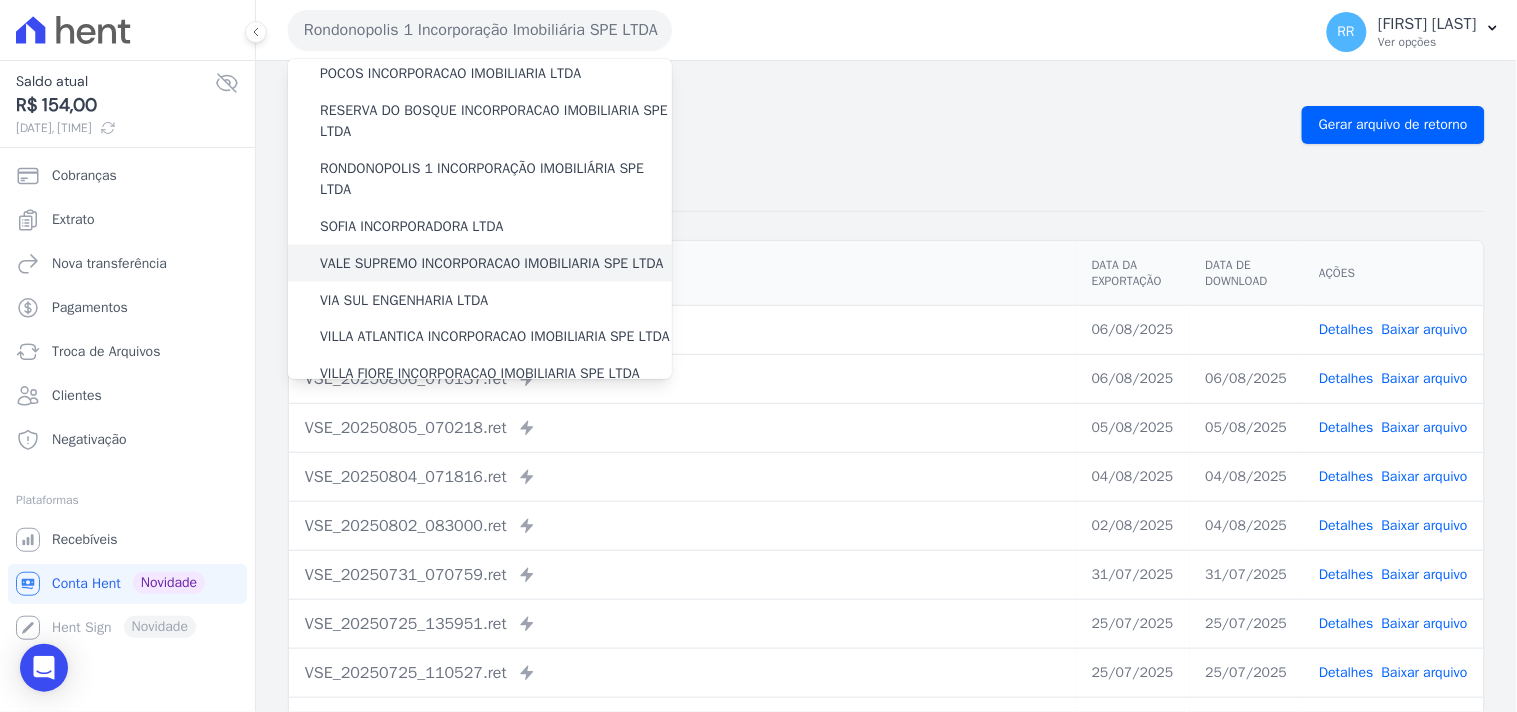 scroll, scrollTop: 703, scrollLeft: 0, axis: vertical 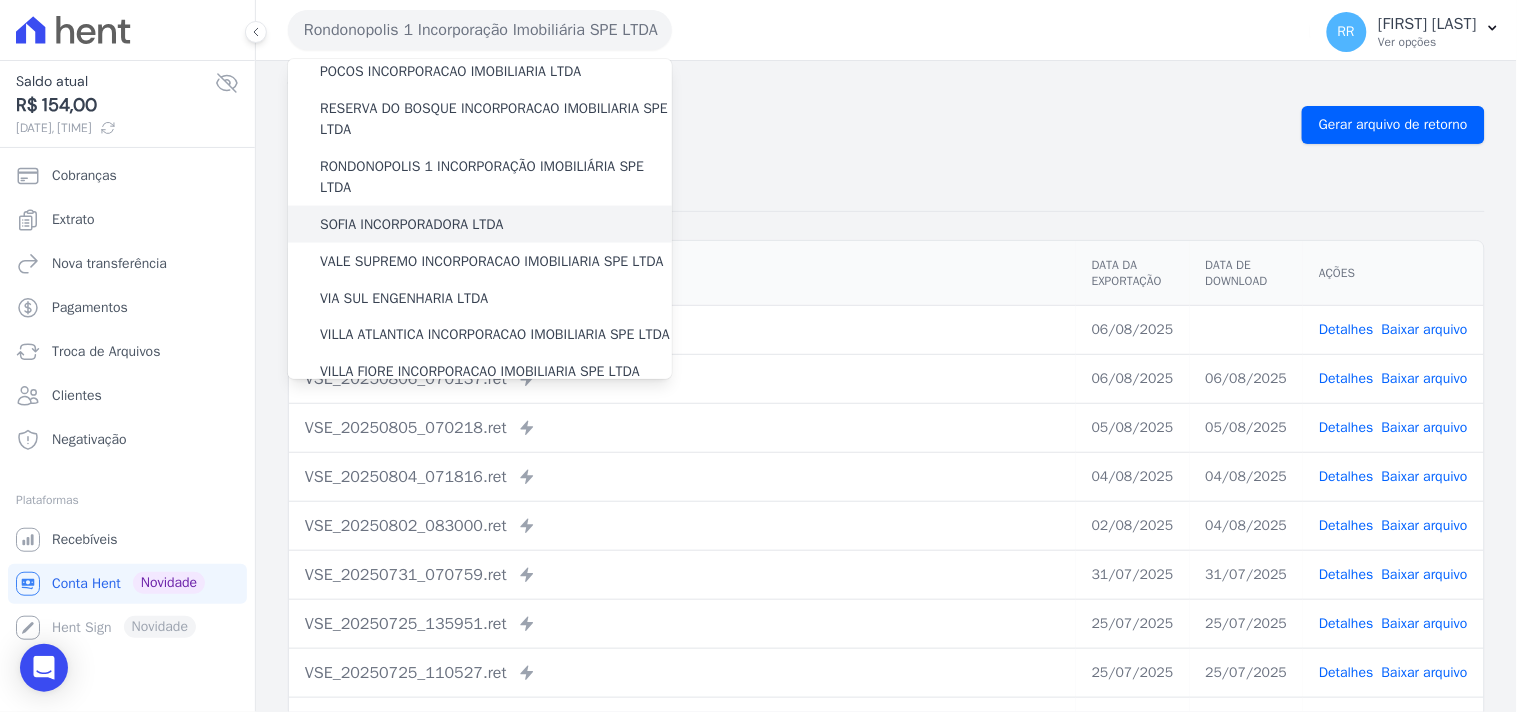 click on "SOFIA INCORPORADORA LTDA" at bounding box center (412, 224) 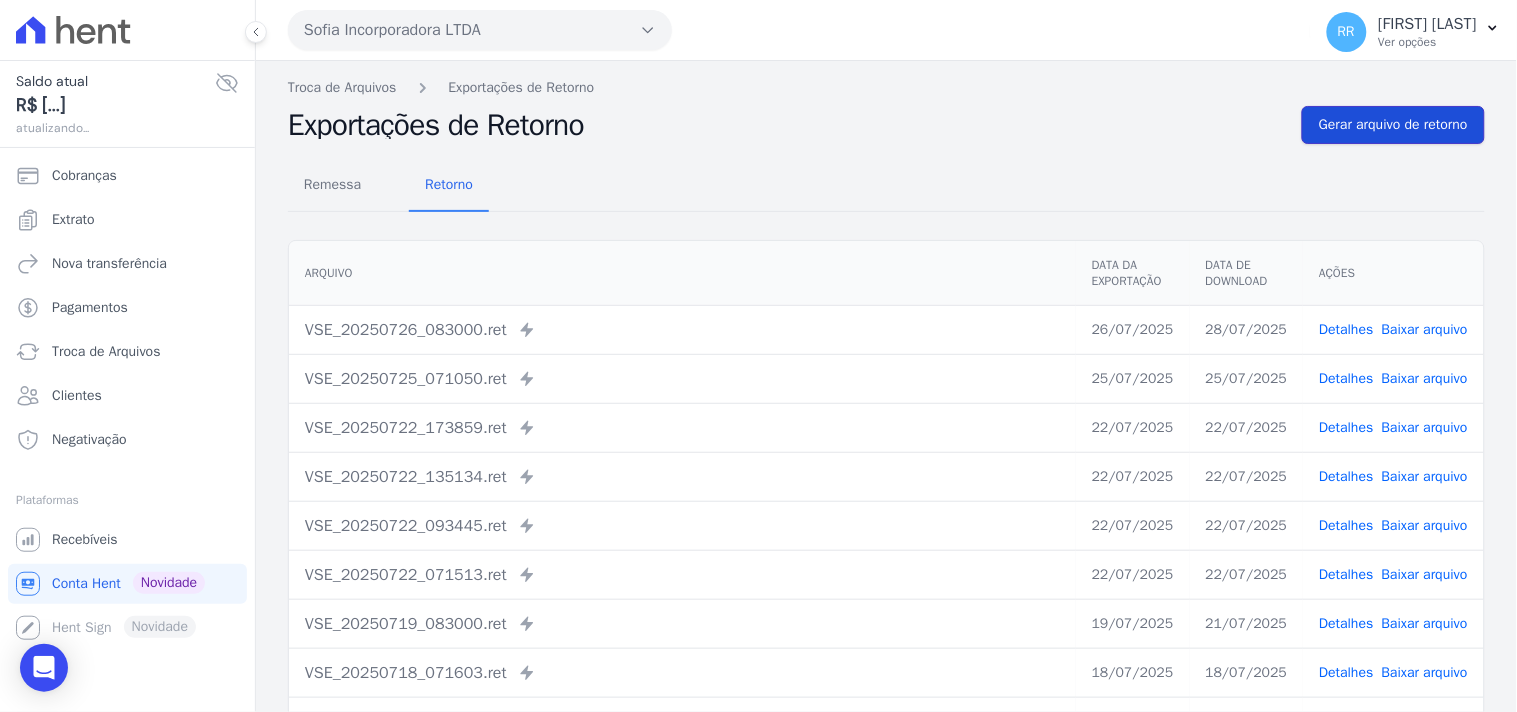 click on "Gerar arquivo de retorno" at bounding box center [1393, 125] 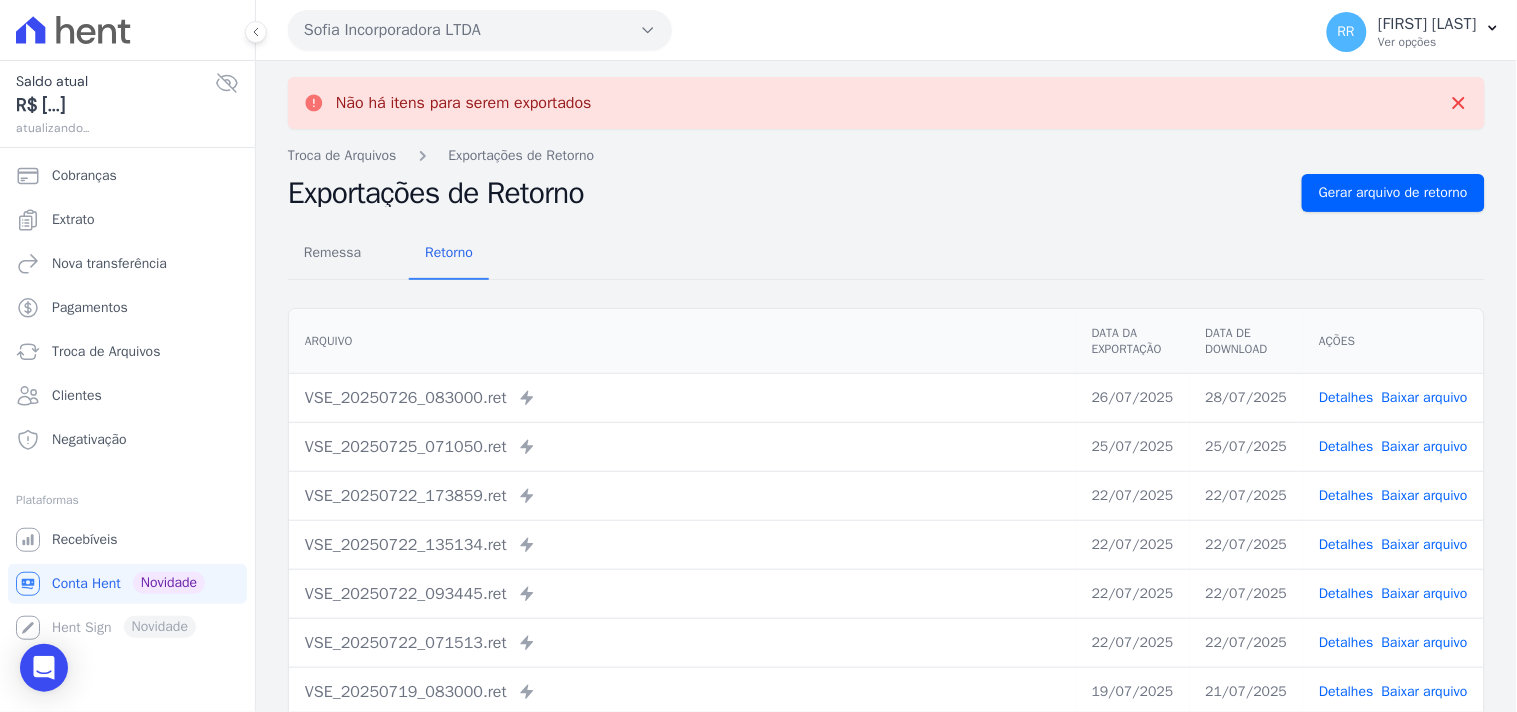click on "Sofia Incorporadora LTDA" at bounding box center [480, 30] 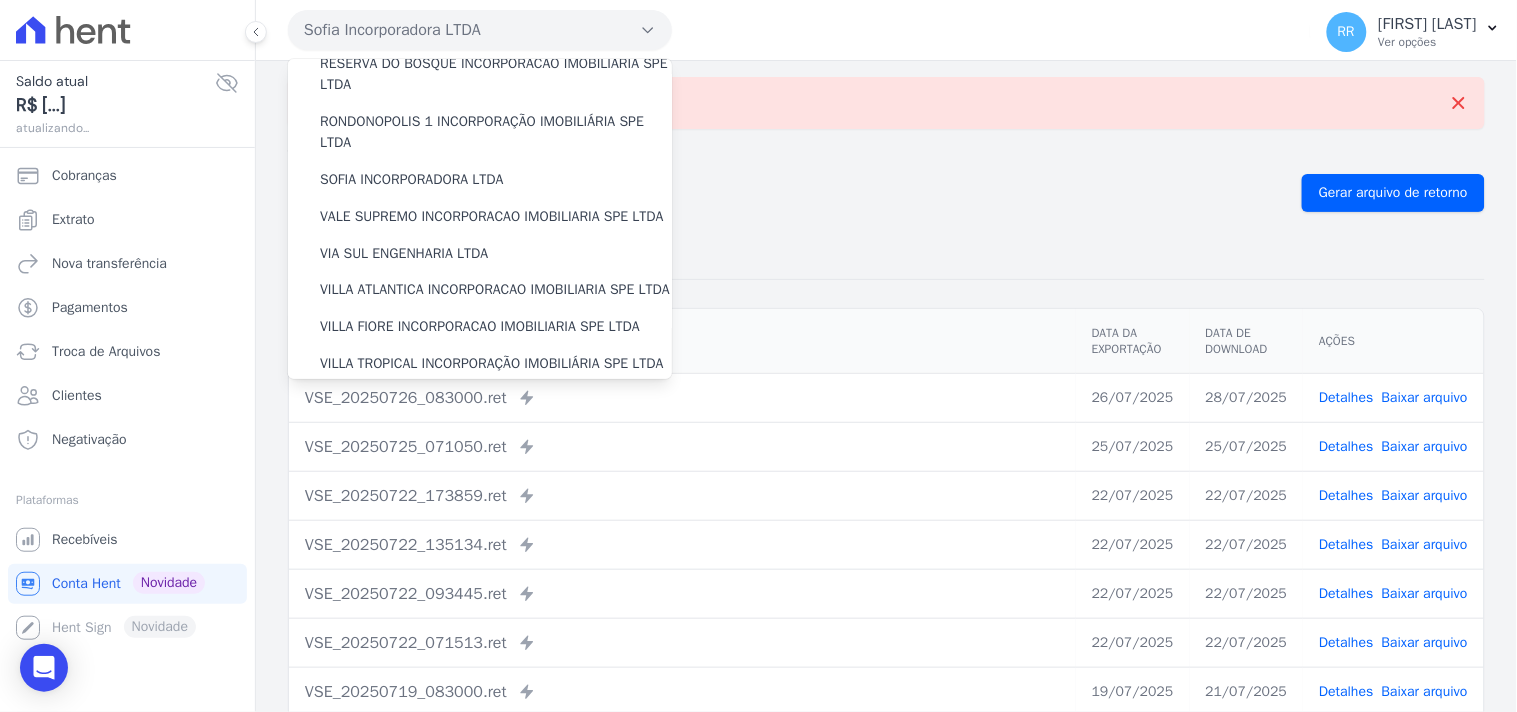 scroll, scrollTop: 814, scrollLeft: 0, axis: vertical 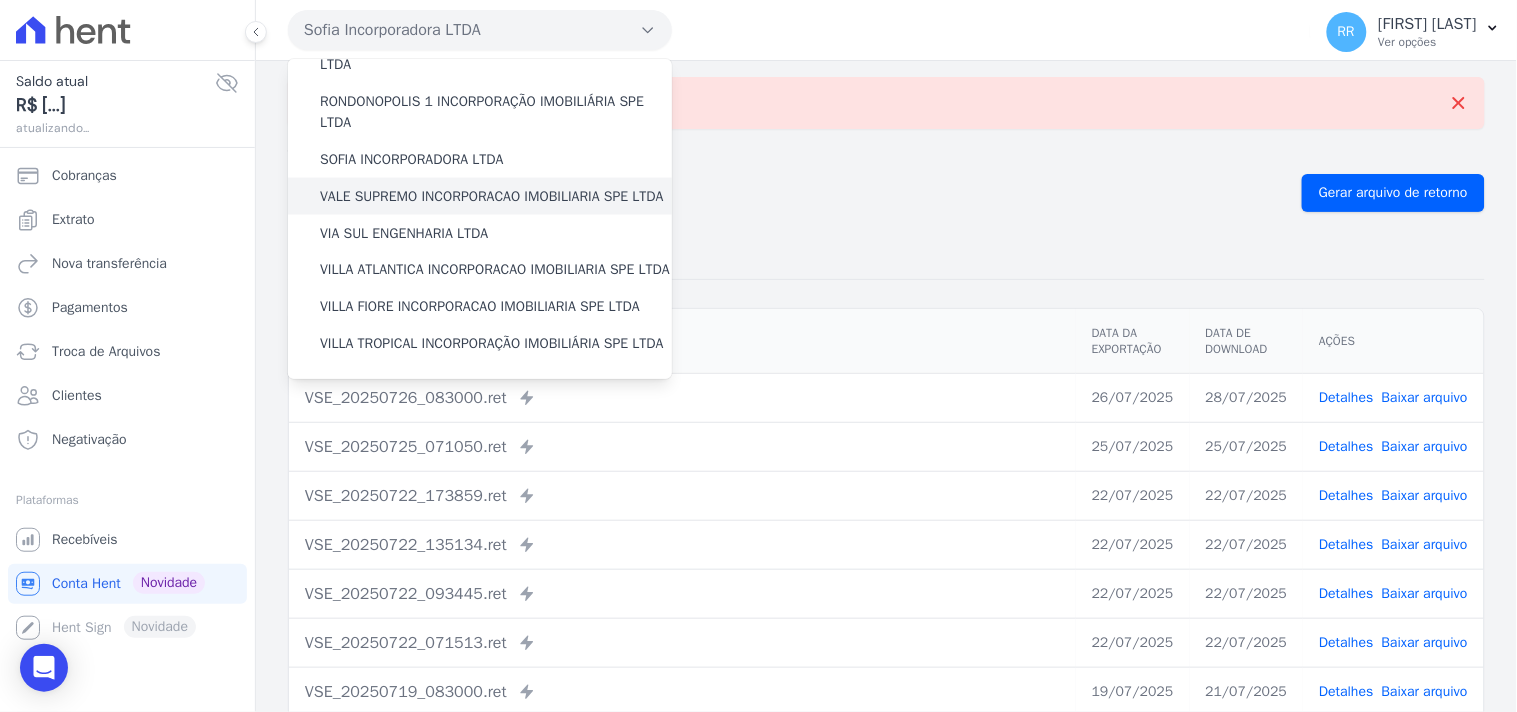click on "VALE SUPREMO INCORPORACAO IMOBILIARIA SPE LTDA" at bounding box center [492, 196] 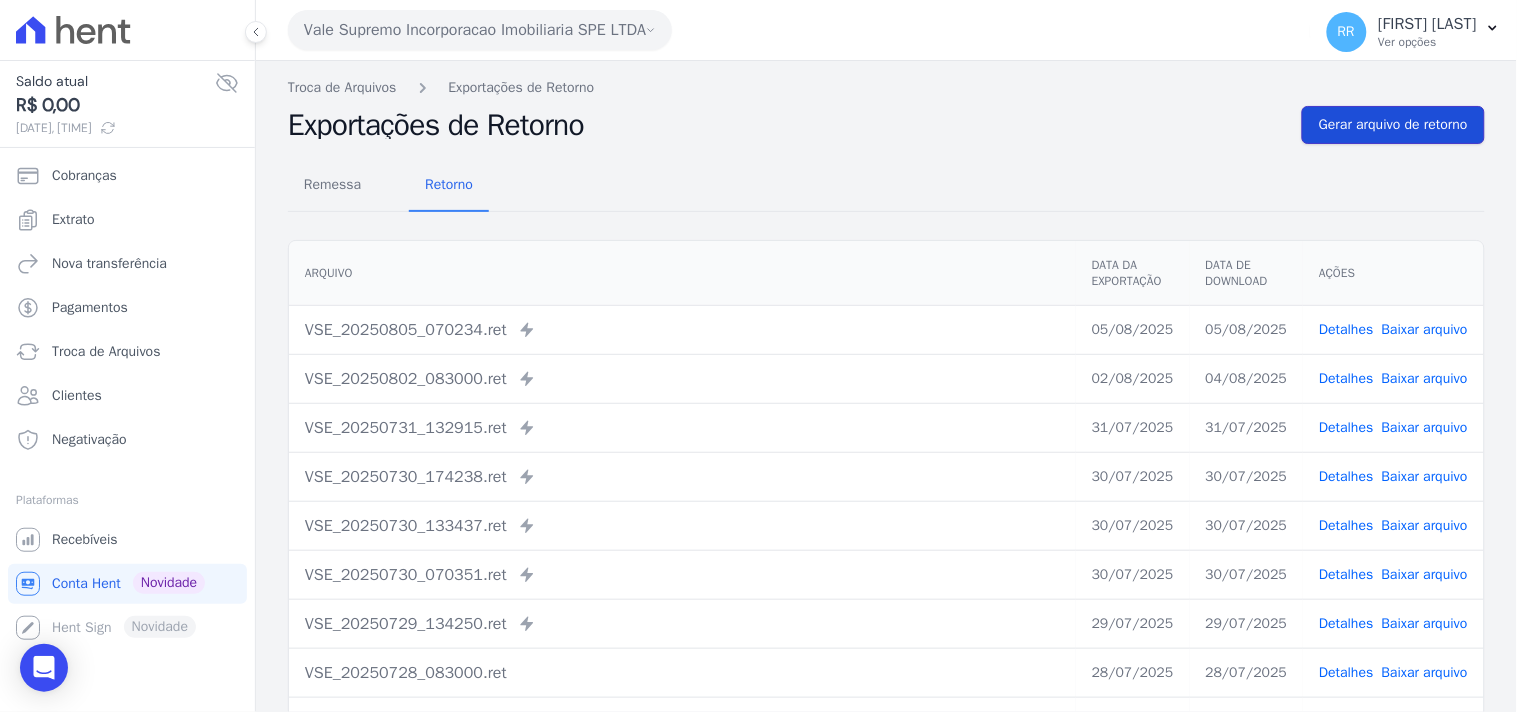 click on "Gerar arquivo de retorno" at bounding box center (1393, 125) 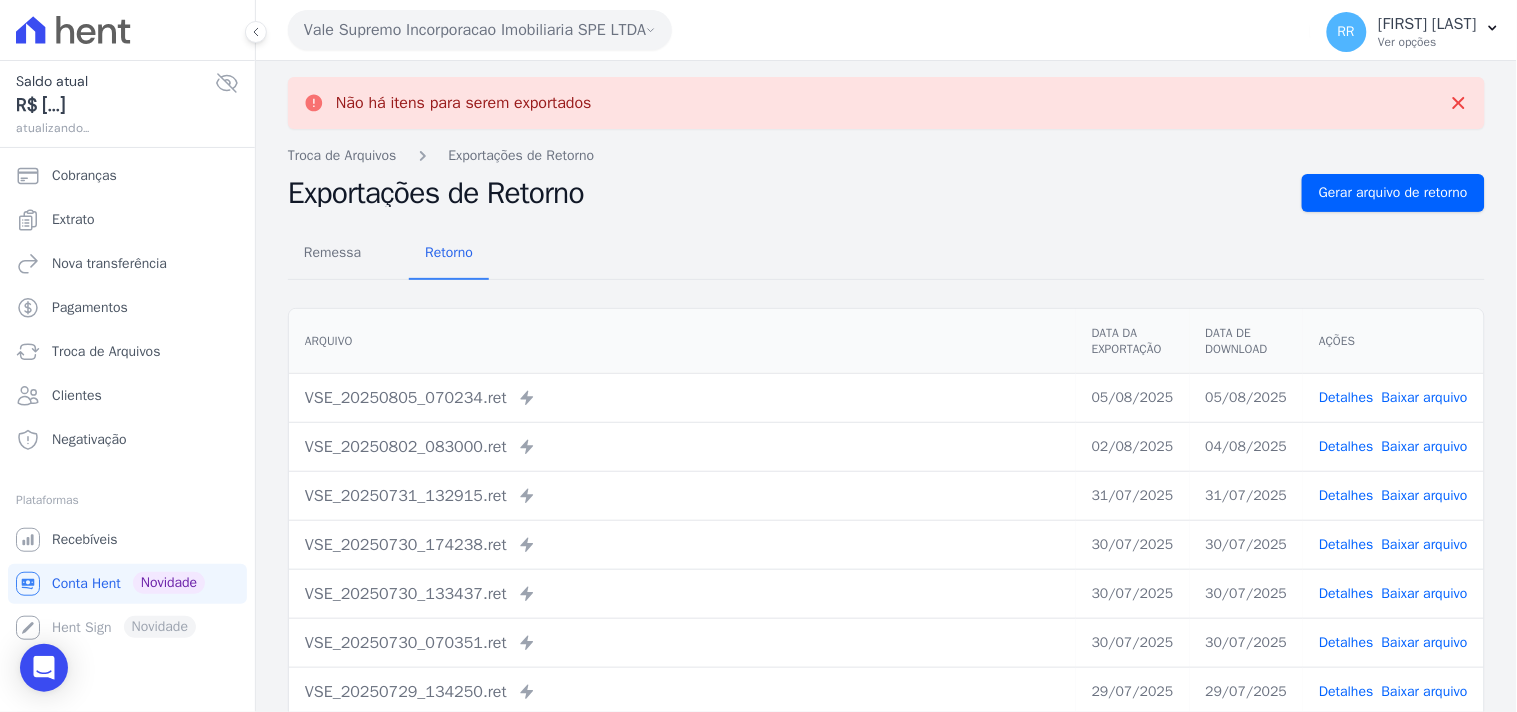 click on "Vale Supremo Incorporacao Imobiliaria SPE LTDA
Via Sul Engenharia
AGUAS DE GUANABARA INCORPORACAO IMOBILIARIA SPE LTDA
AGUAS DO ALVORADA INCORPORACAO IMOBILIARIA SPE LTDA
ANANINDEUA 01 INCORPORACAO IMOBILIARIA SPE LTDA
AQUARELA CITY INCORPORACAO IMOBILIARIA LTDA" at bounding box center (795, 30) 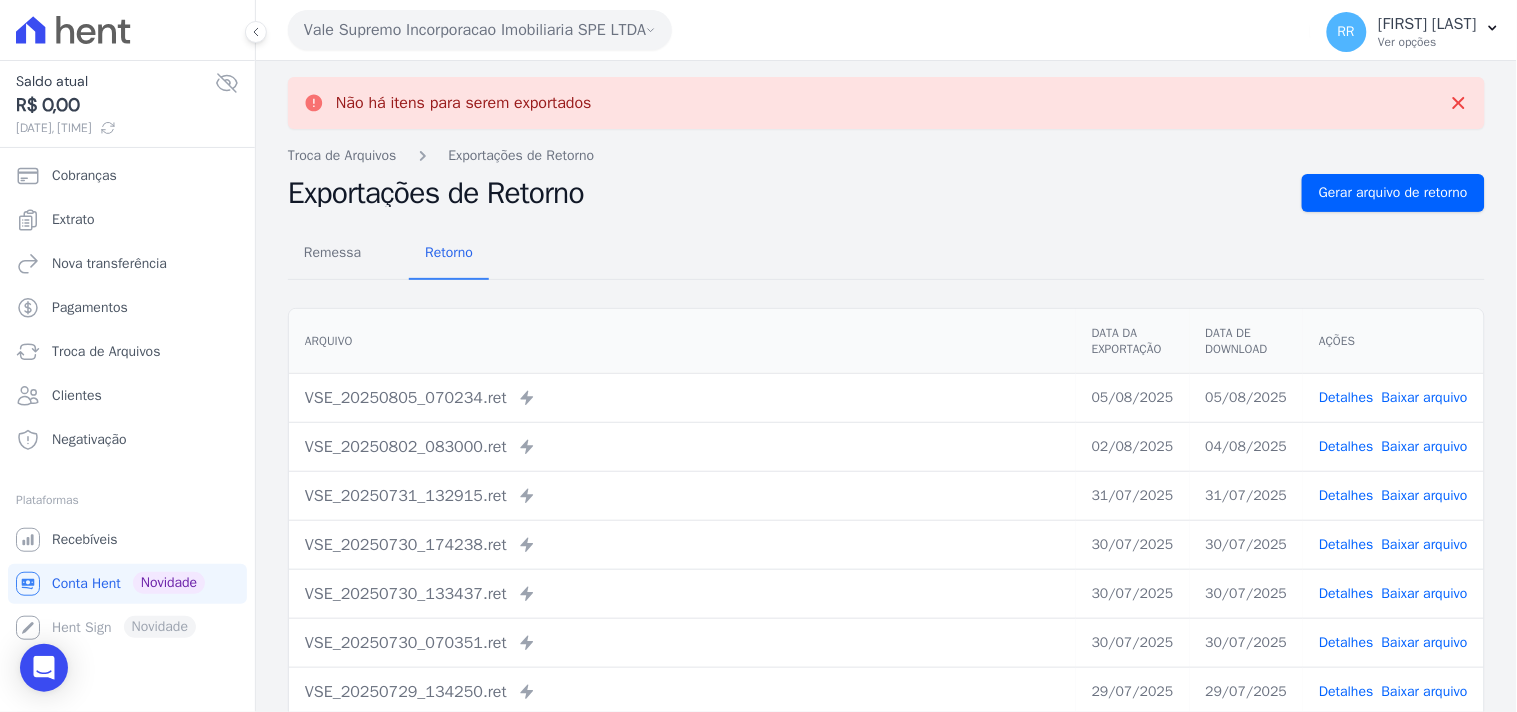 click on "Vale Supremo Incorporacao Imobiliaria SPE LTDA" at bounding box center [480, 30] 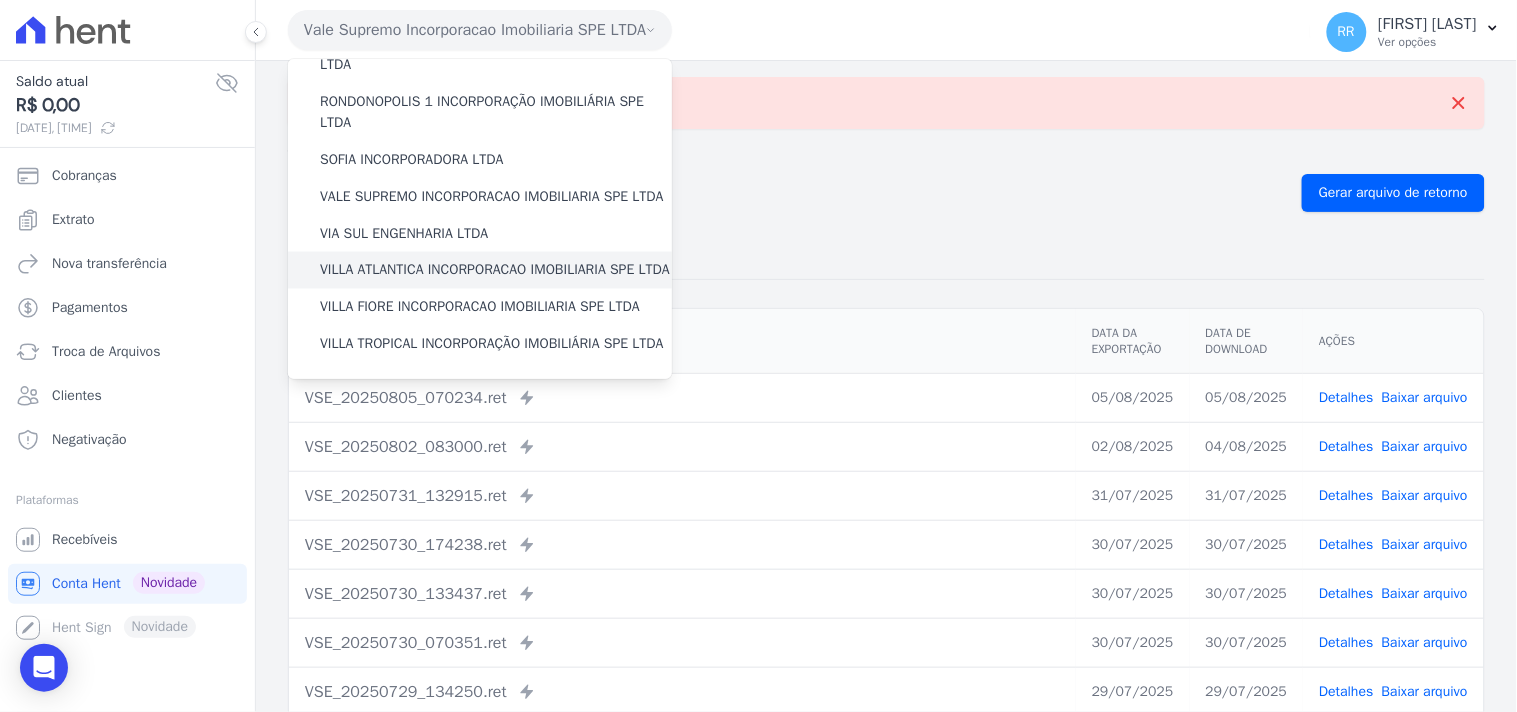 scroll, scrollTop: 893, scrollLeft: 0, axis: vertical 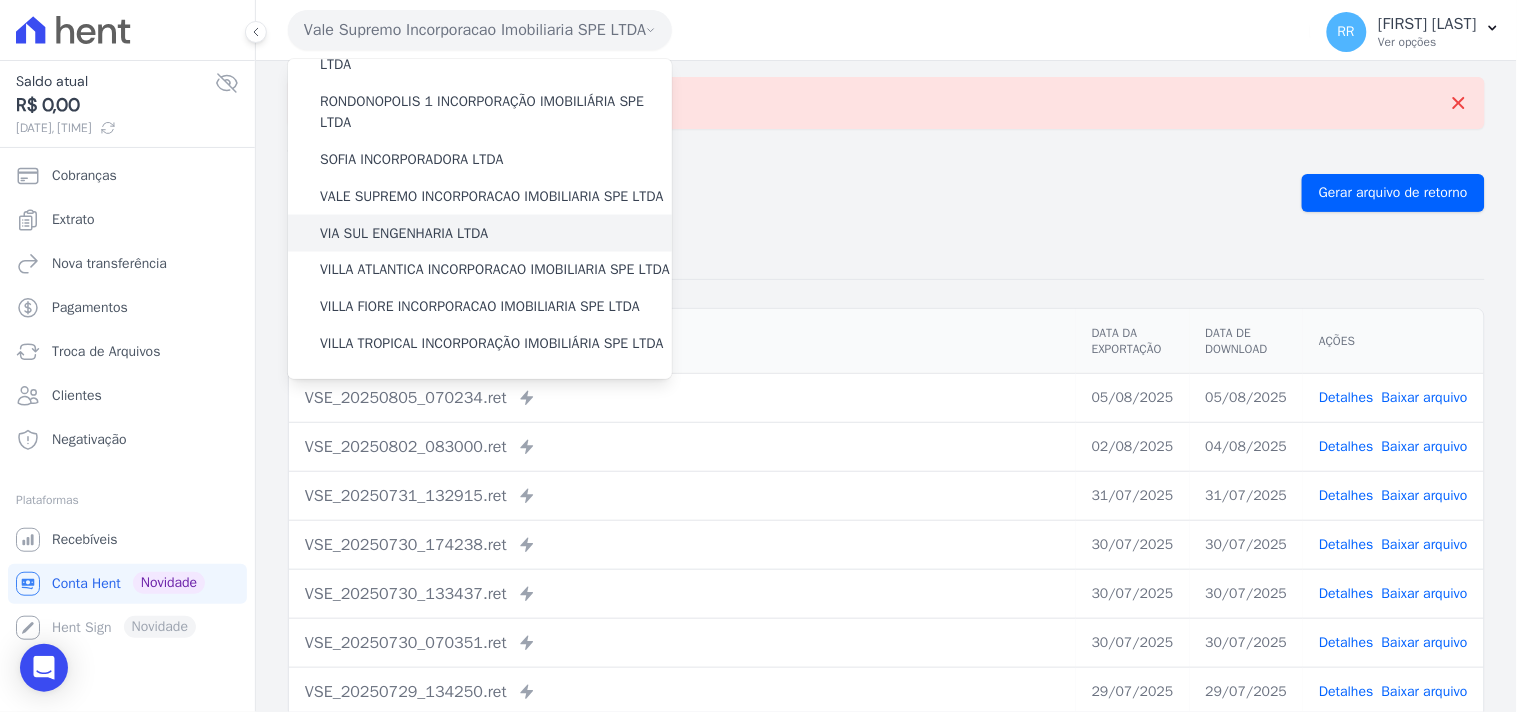 click on "VIA SUL ENGENHARIA LTDA" at bounding box center (404, 233) 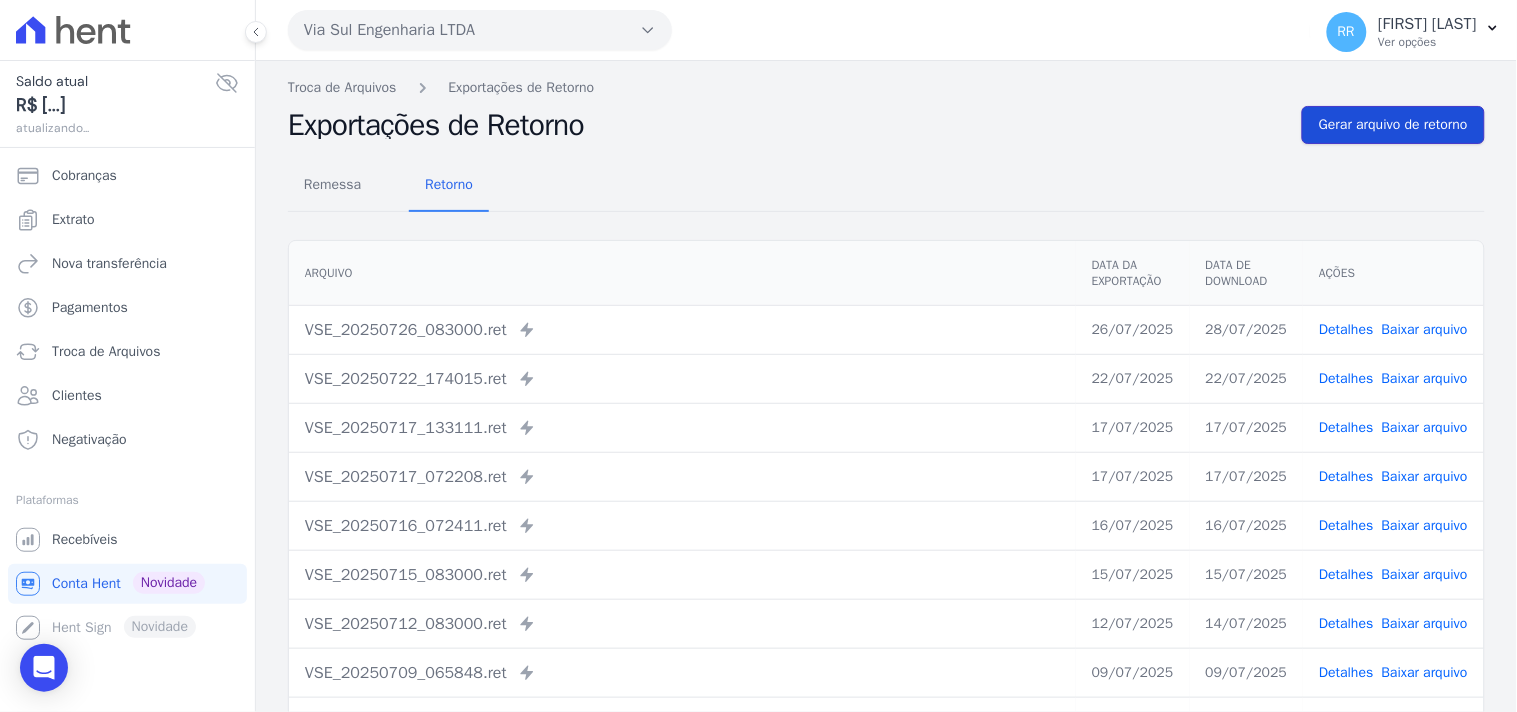 click on "Gerar arquivo de retorno" at bounding box center [1393, 125] 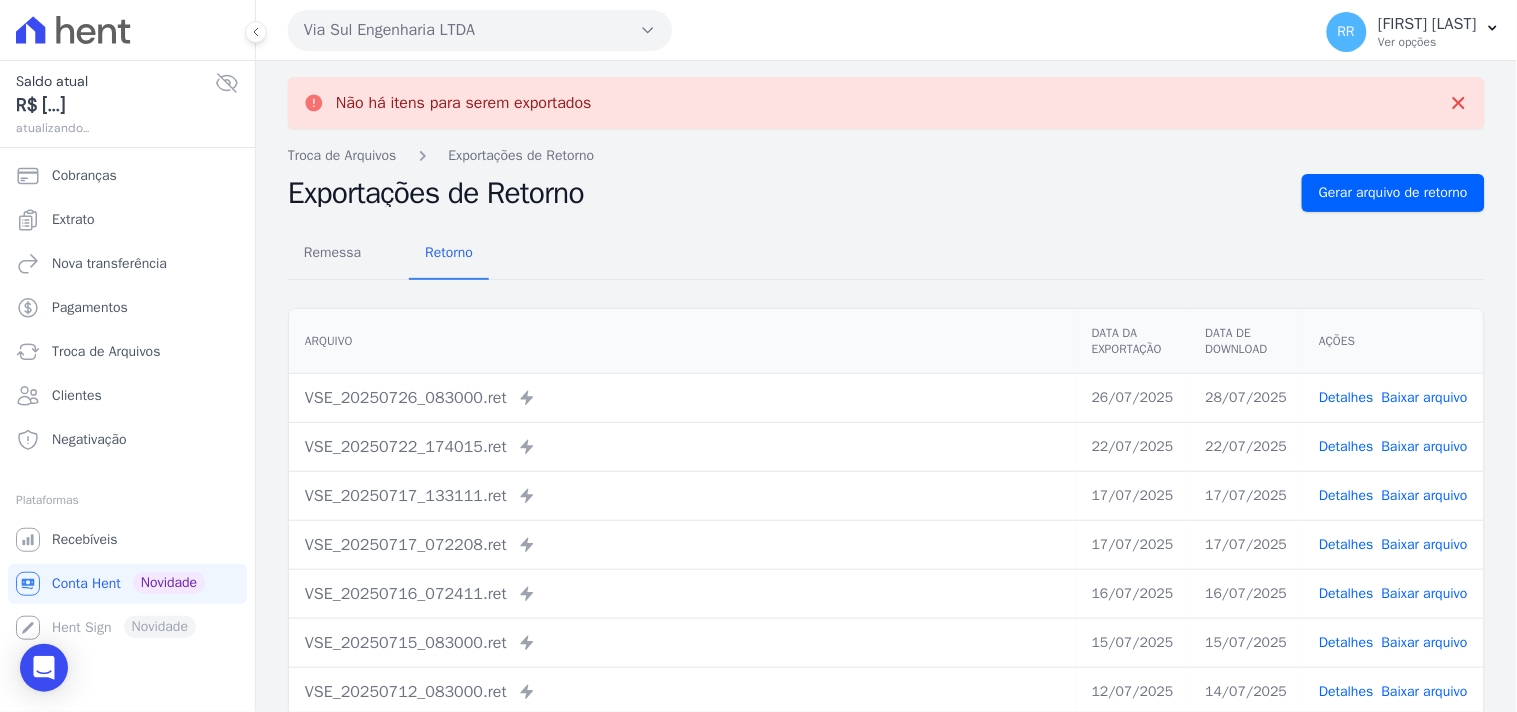 click on "Via Sul Engenharia LTDA" at bounding box center (480, 30) 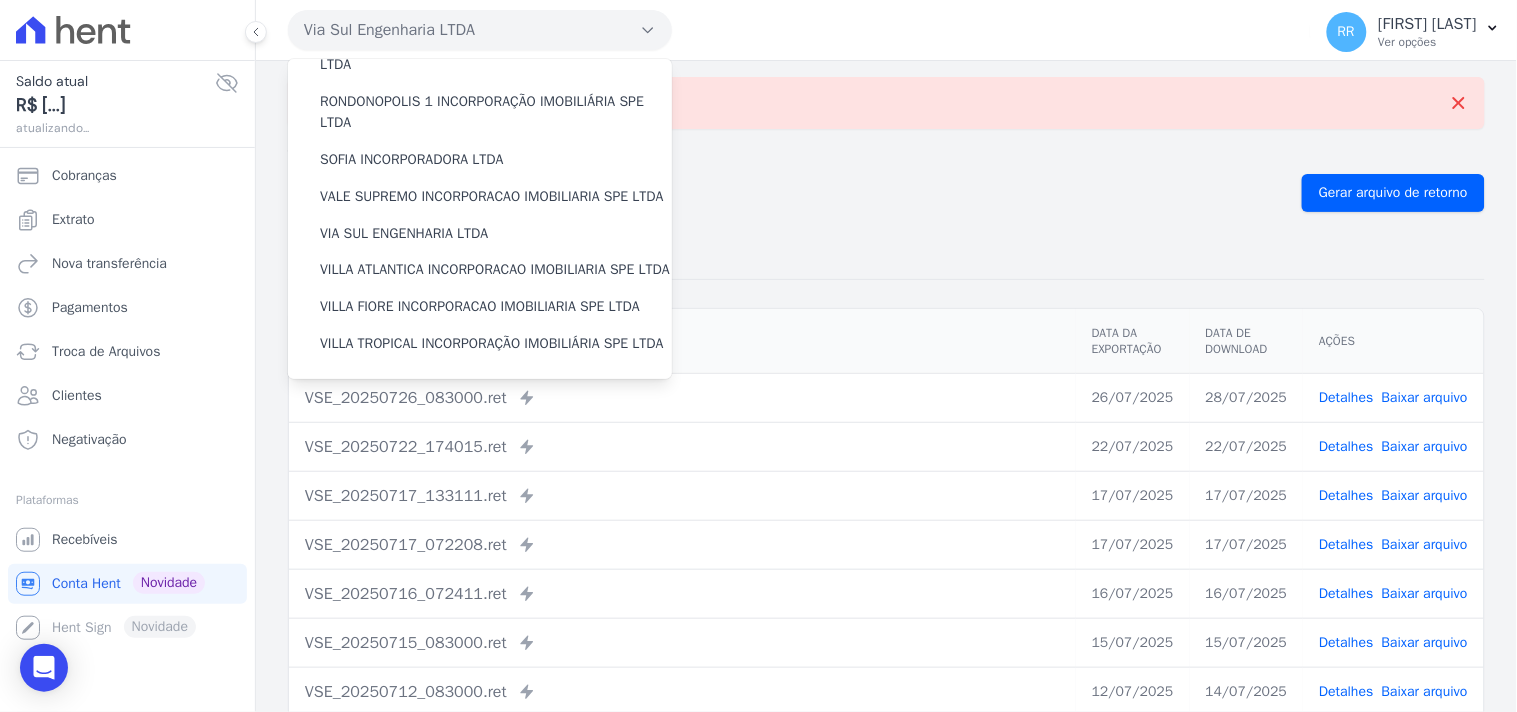 scroll, scrollTop: 893, scrollLeft: 0, axis: vertical 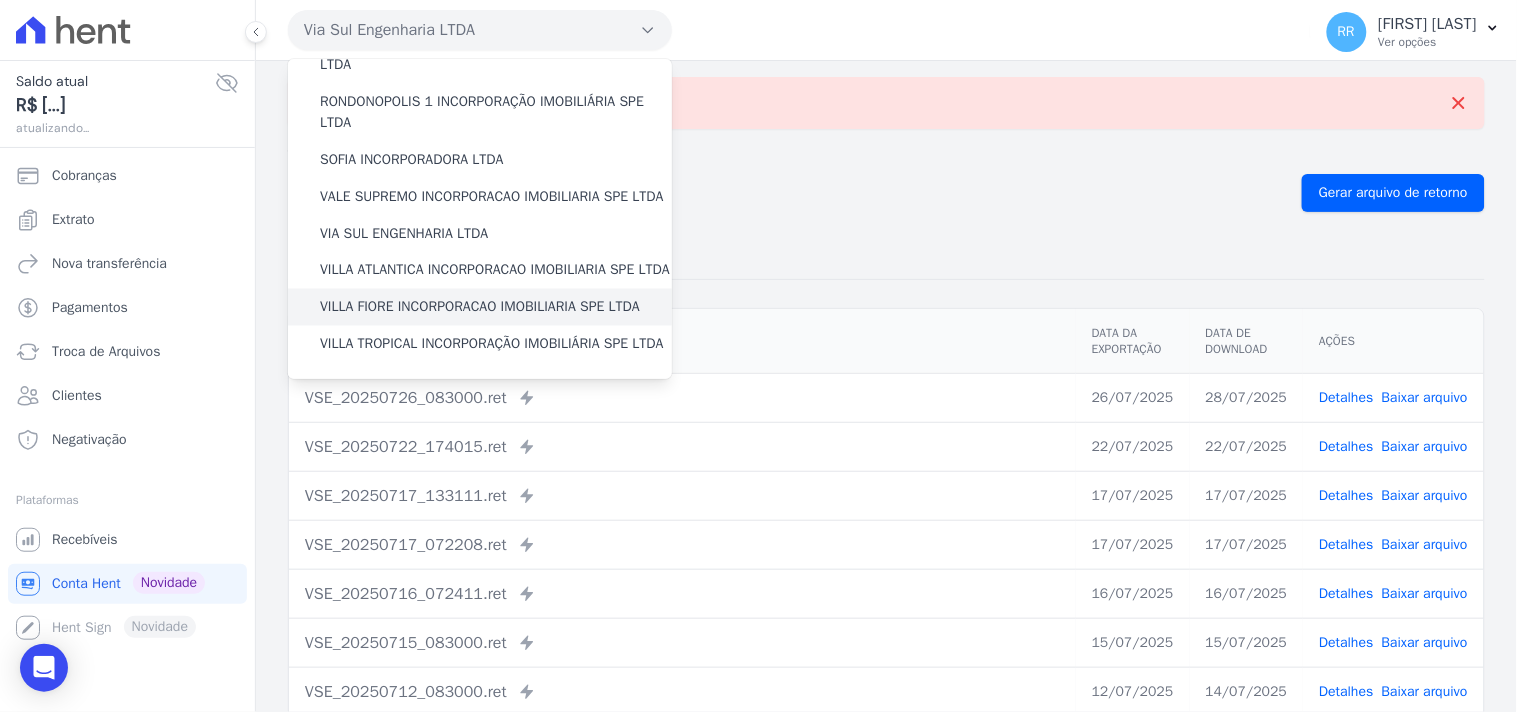 click on "VILLA FIORE INCORPORACAO IMOBILIARIA SPE LTDA" at bounding box center [480, 307] 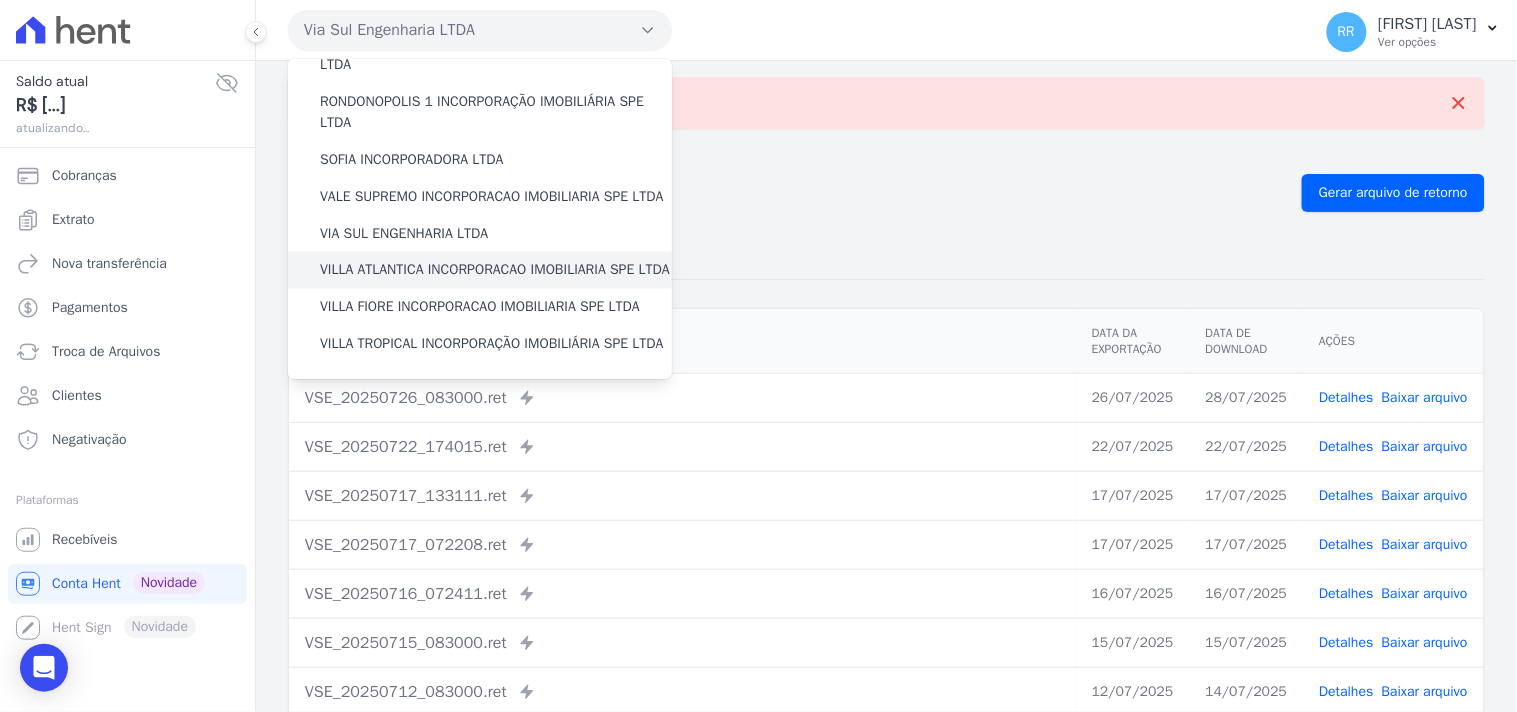click on "VILLA ATLANTICA INCORPORACAO IMOBILIARIA SPE LTDA" at bounding box center (495, 270) 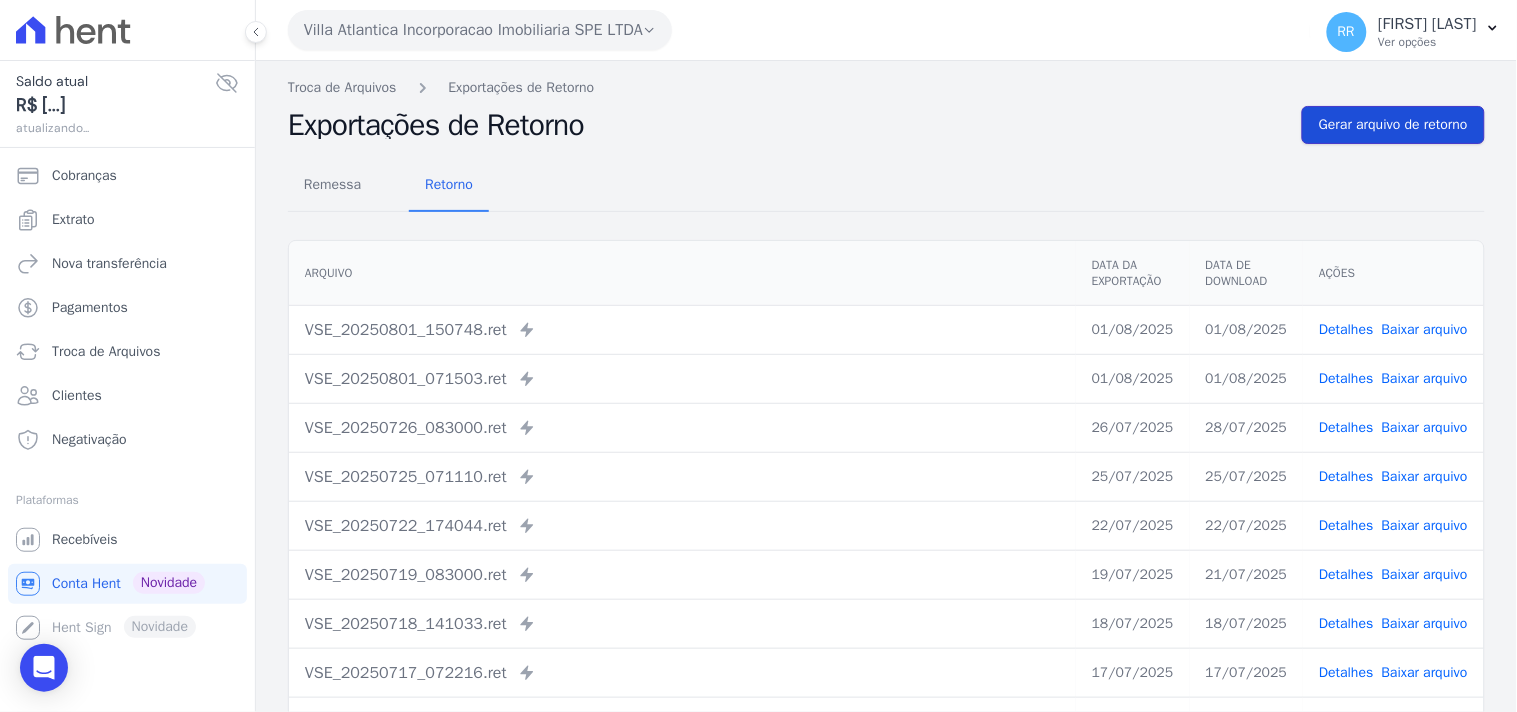 click on "Gerar arquivo de retorno" at bounding box center [1393, 125] 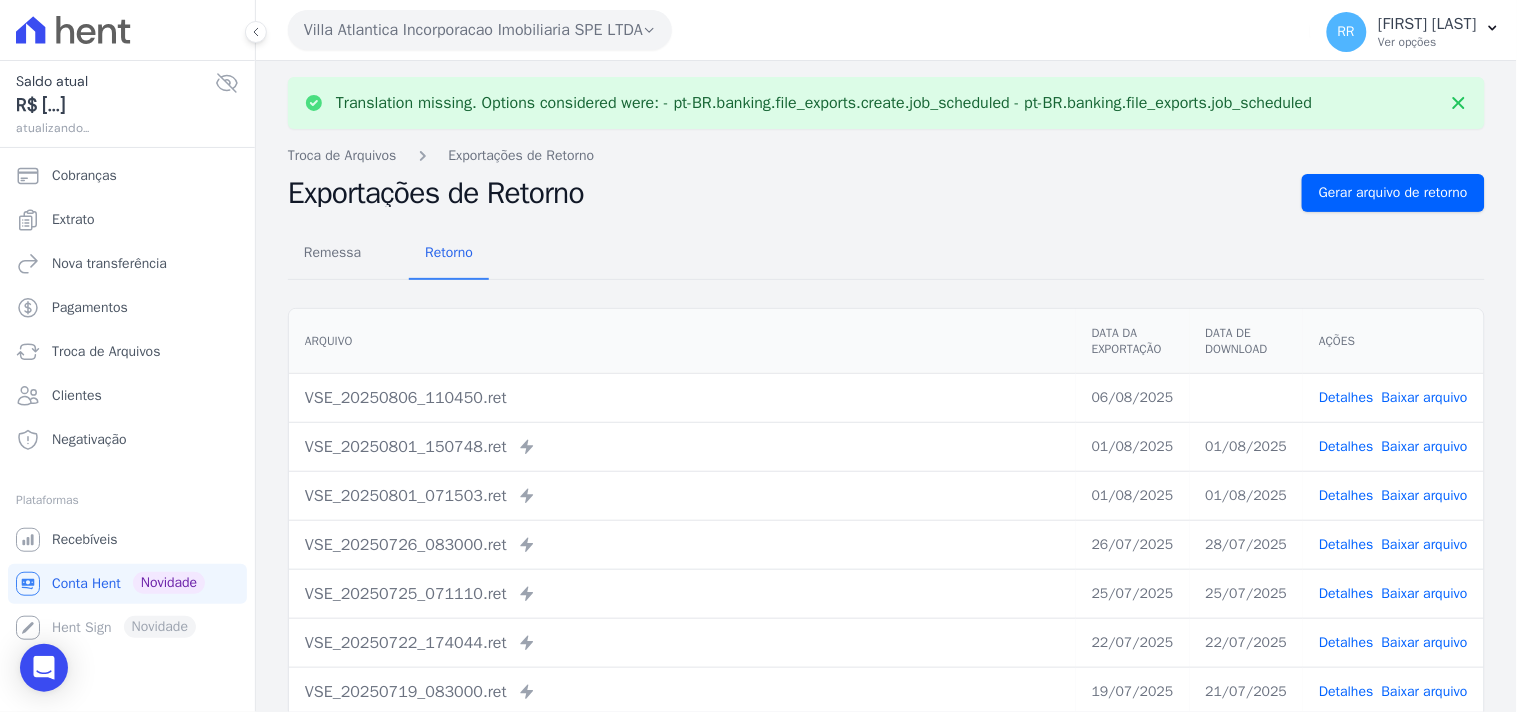 click on "Baixar arquivo" at bounding box center [1425, 397] 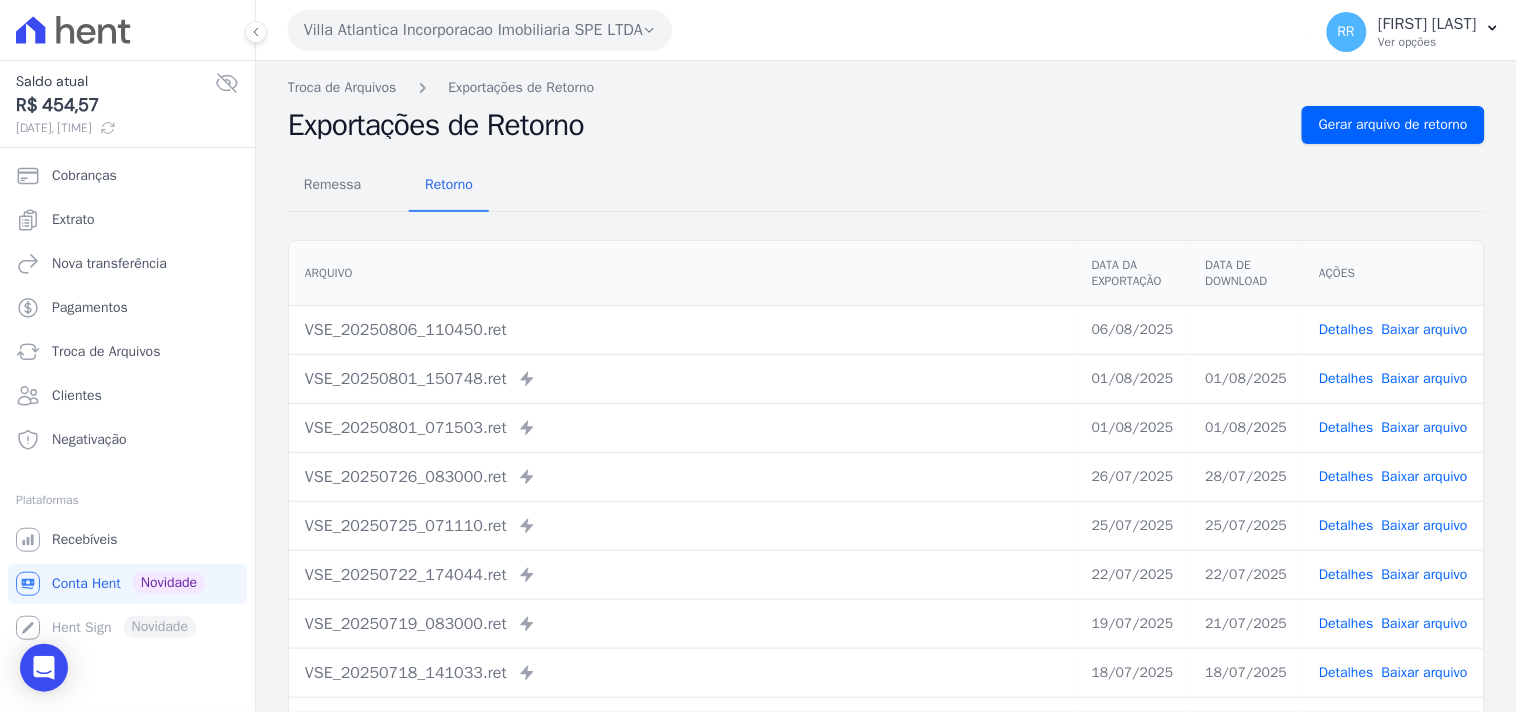 drag, startPoint x: 641, startPoint y: 173, endPoint x: 606, endPoint y: 160, distance: 37.336308 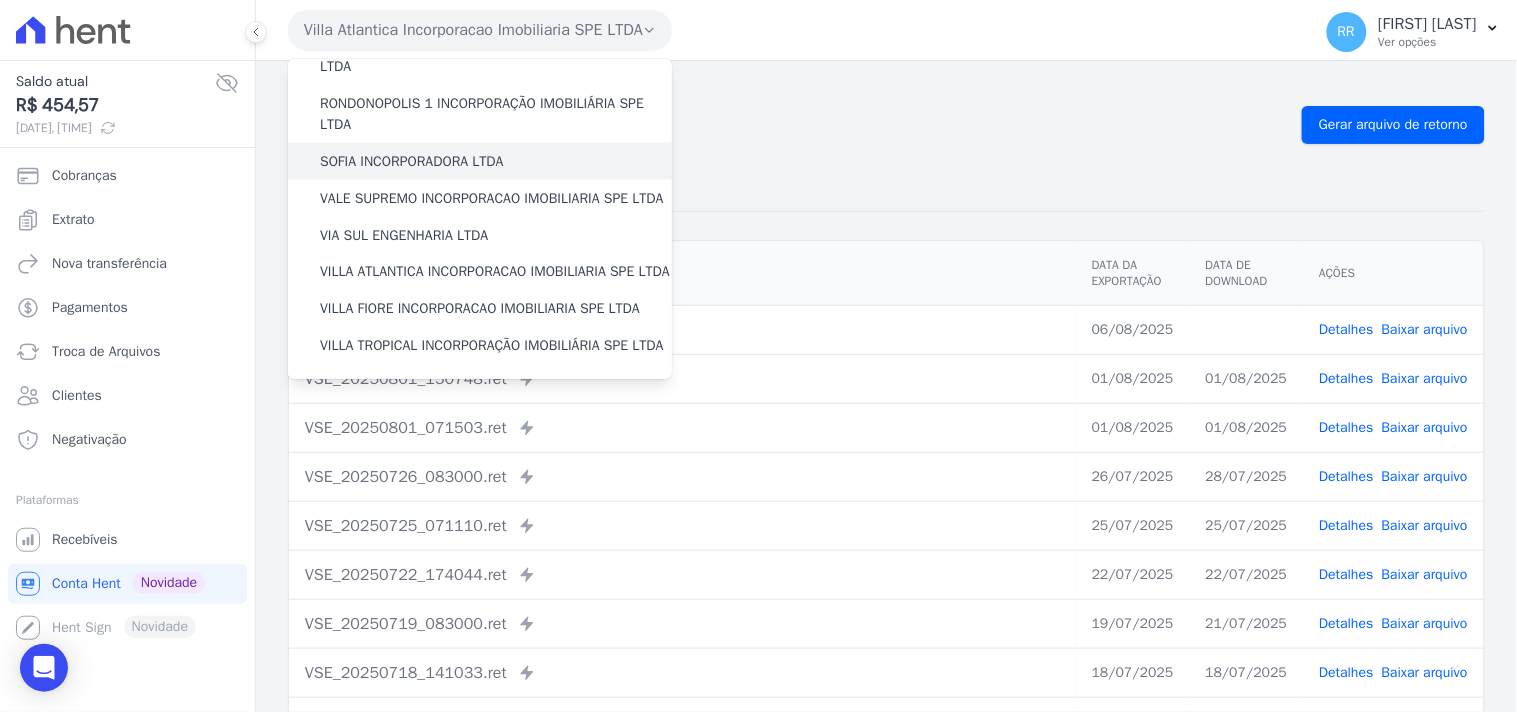scroll, scrollTop: 893, scrollLeft: 0, axis: vertical 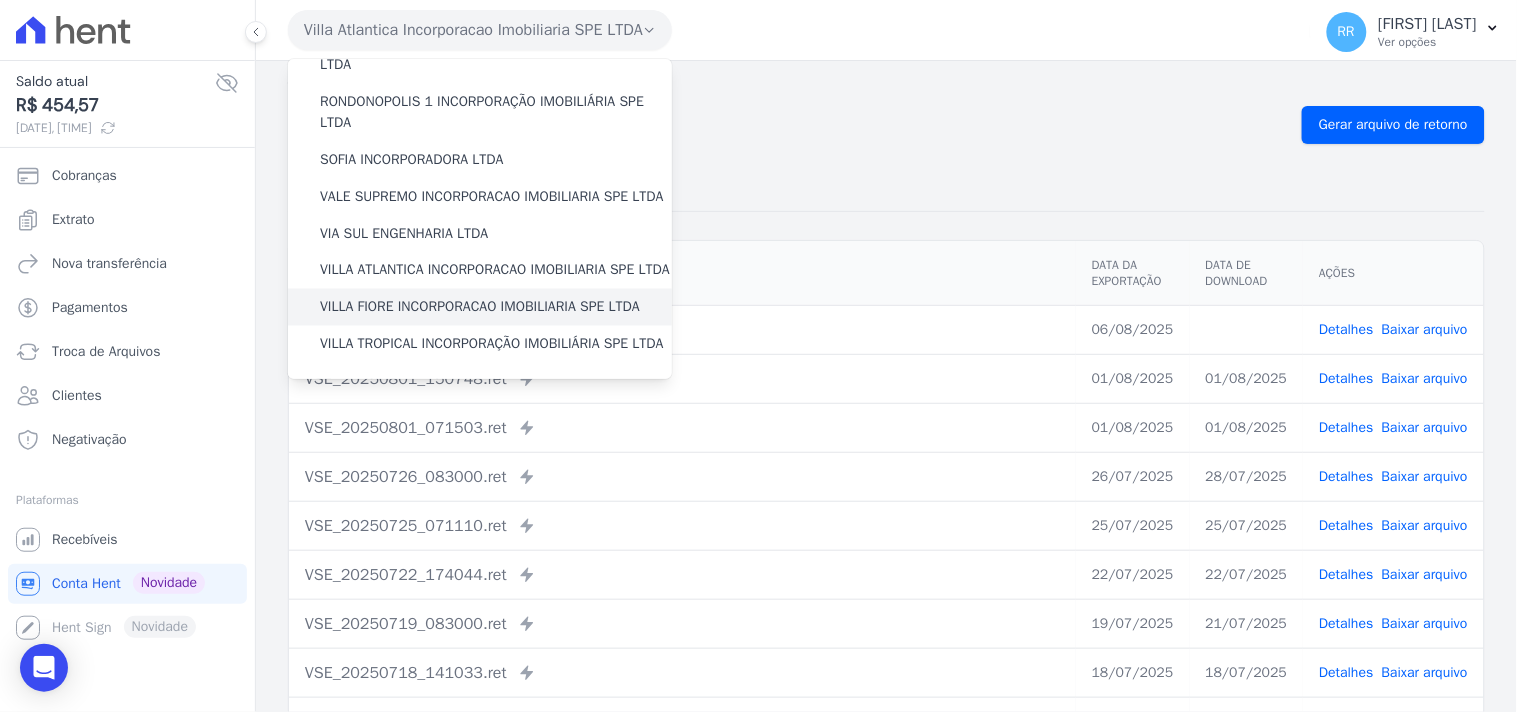 click on "VILLA FIORE INCORPORACAO IMOBILIARIA SPE LTDA" at bounding box center [480, 307] 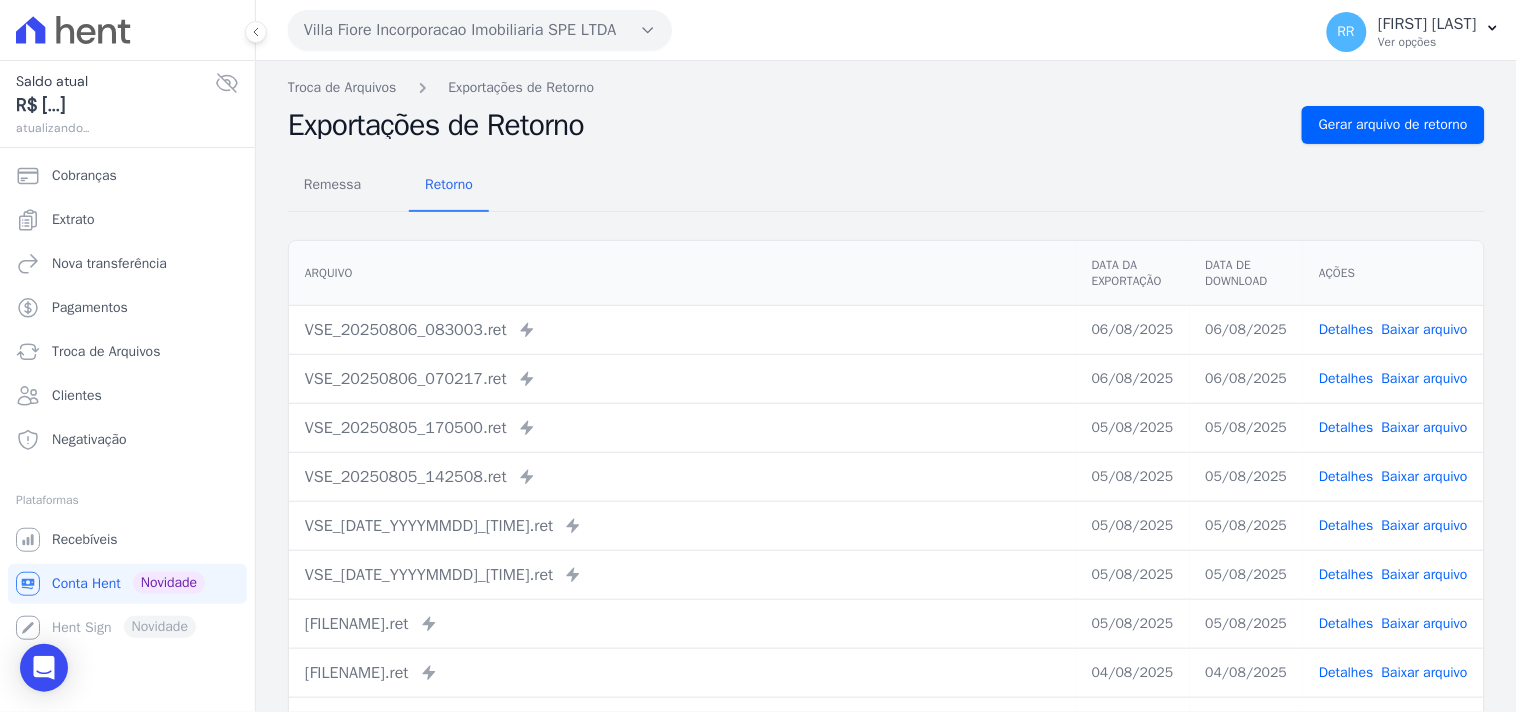 click on "Troca de Arquivos
Exportações de Retorno" at bounding box center (886, 87) 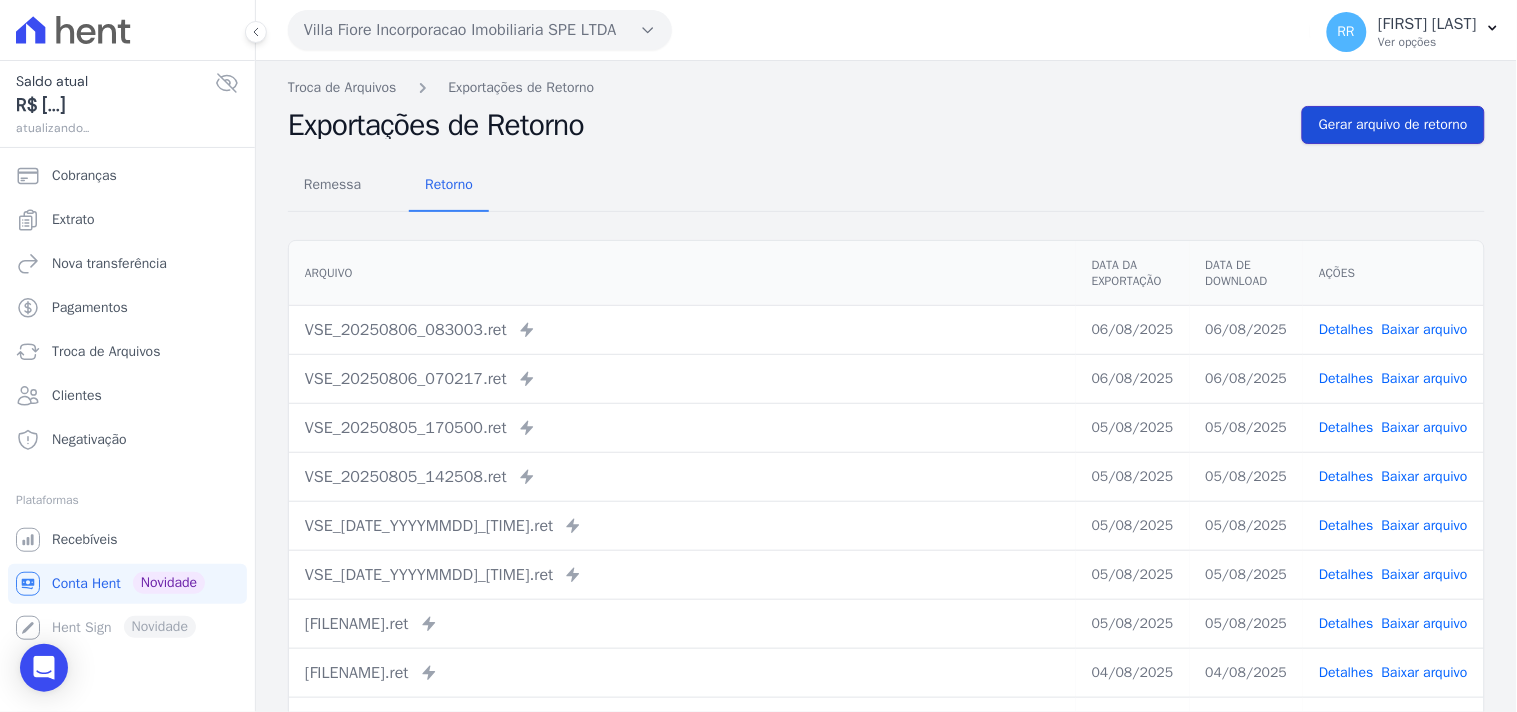 click on "Gerar arquivo de retorno" at bounding box center (1393, 125) 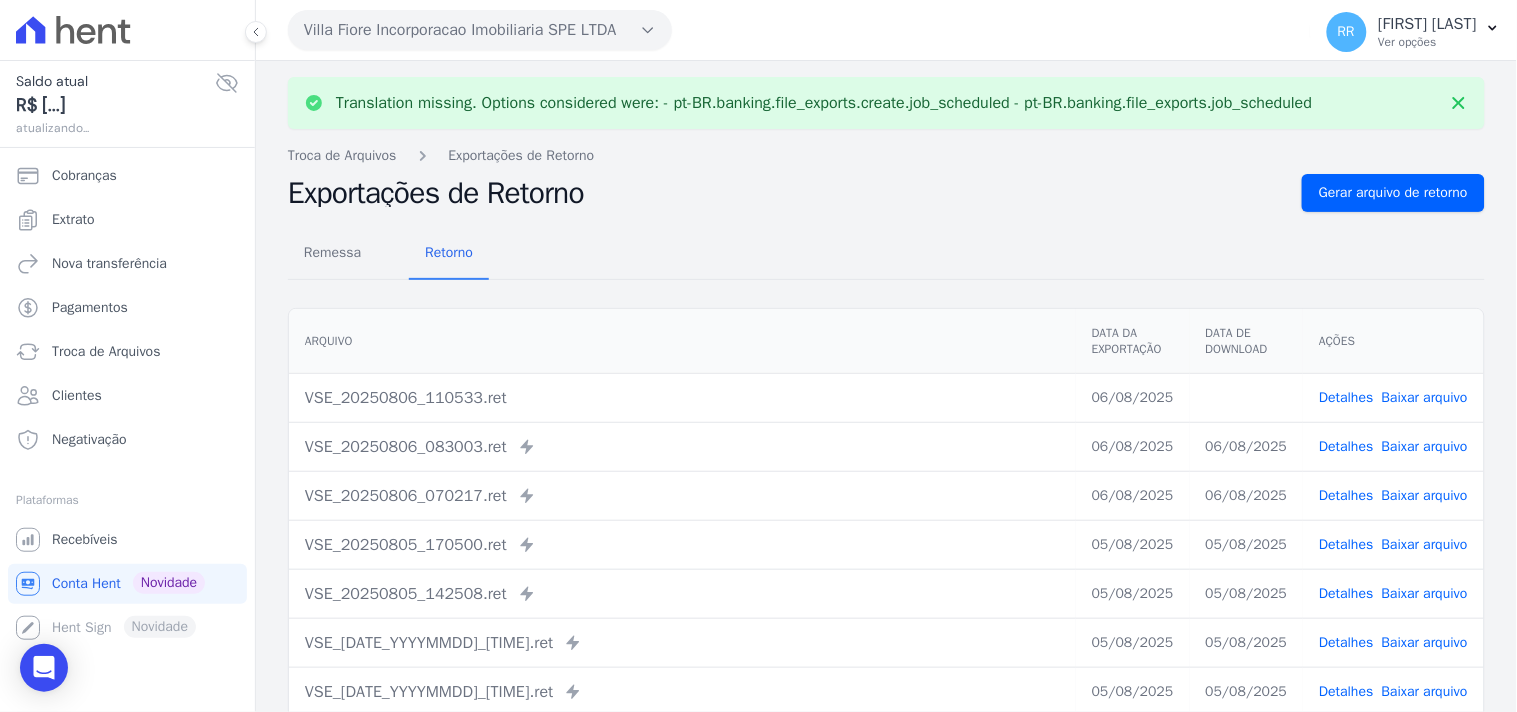 click on "Baixar arquivo" at bounding box center [1425, 397] 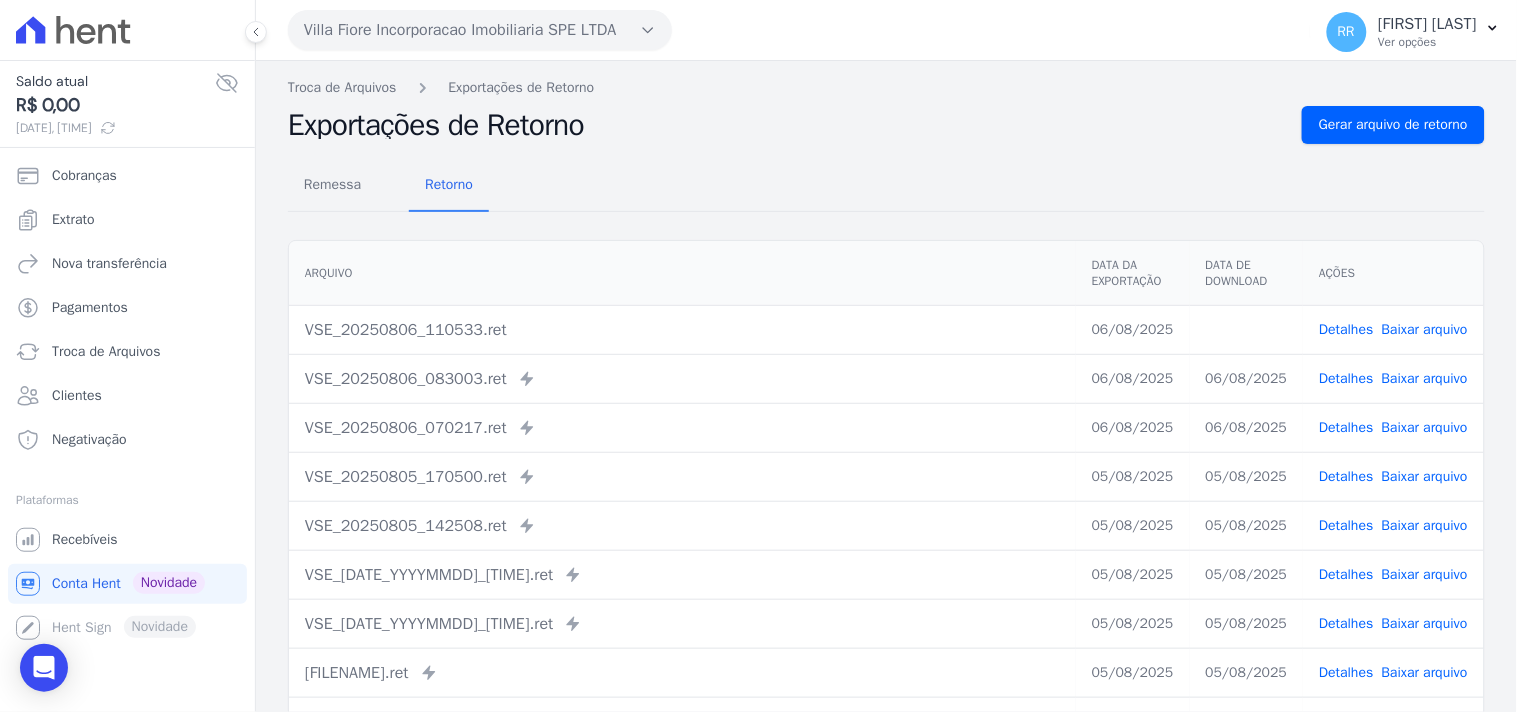 drag, startPoint x: 640, startPoint y: 208, endPoint x: 606, endPoint y: 188, distance: 39.446167 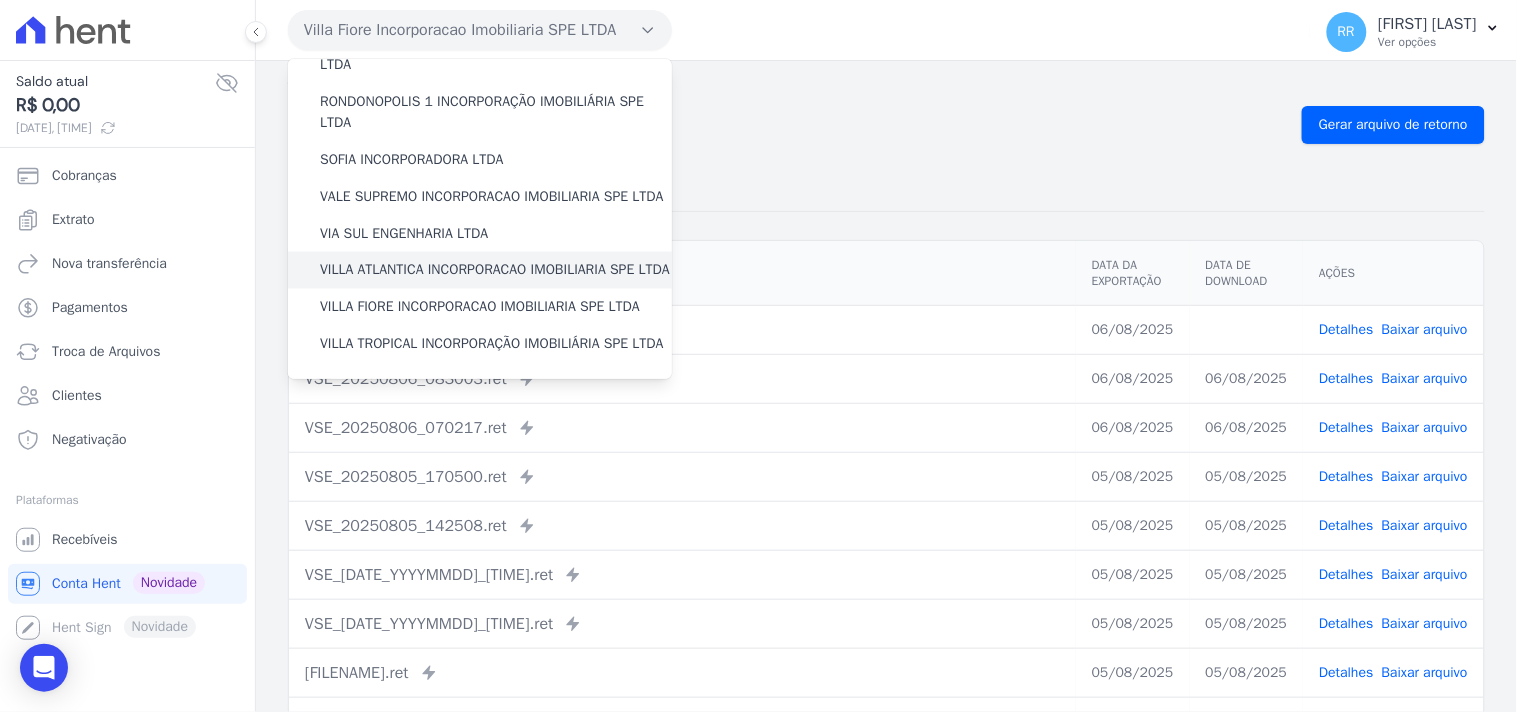 scroll, scrollTop: 893, scrollLeft: 0, axis: vertical 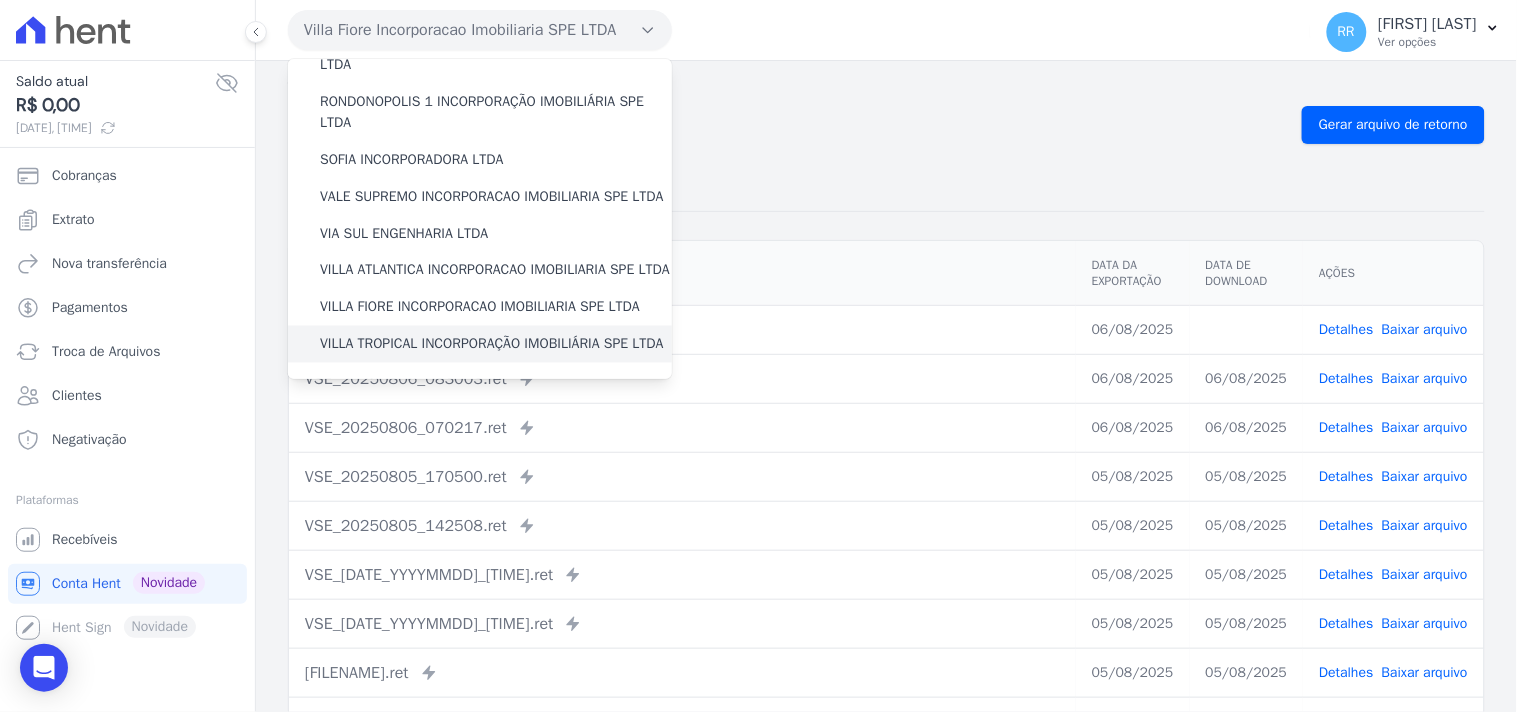 click on "VILLA TROPICAL INCORPORAÇÃO IMOBILIÁRIA SPE LTDA" at bounding box center [492, 344] 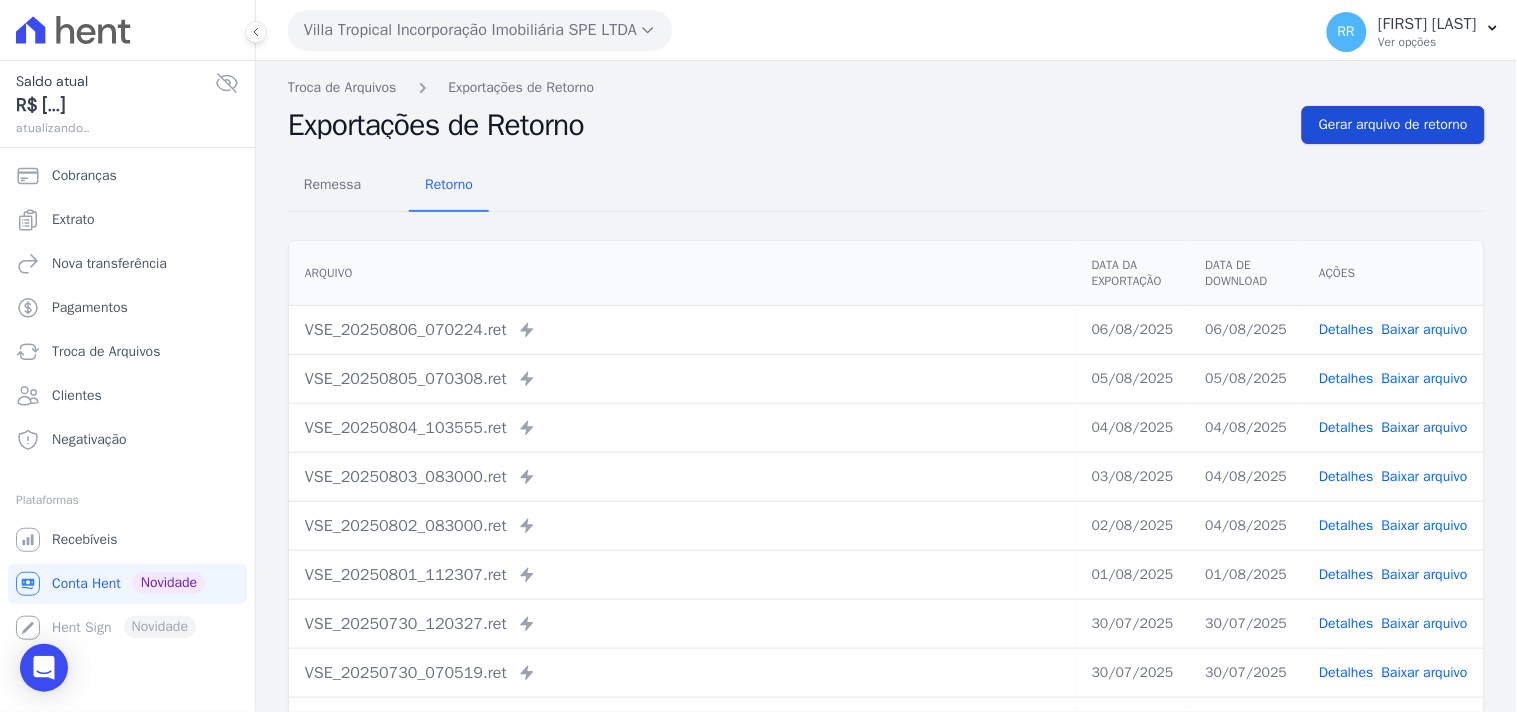 click on "Gerar arquivo de retorno" at bounding box center [1393, 125] 